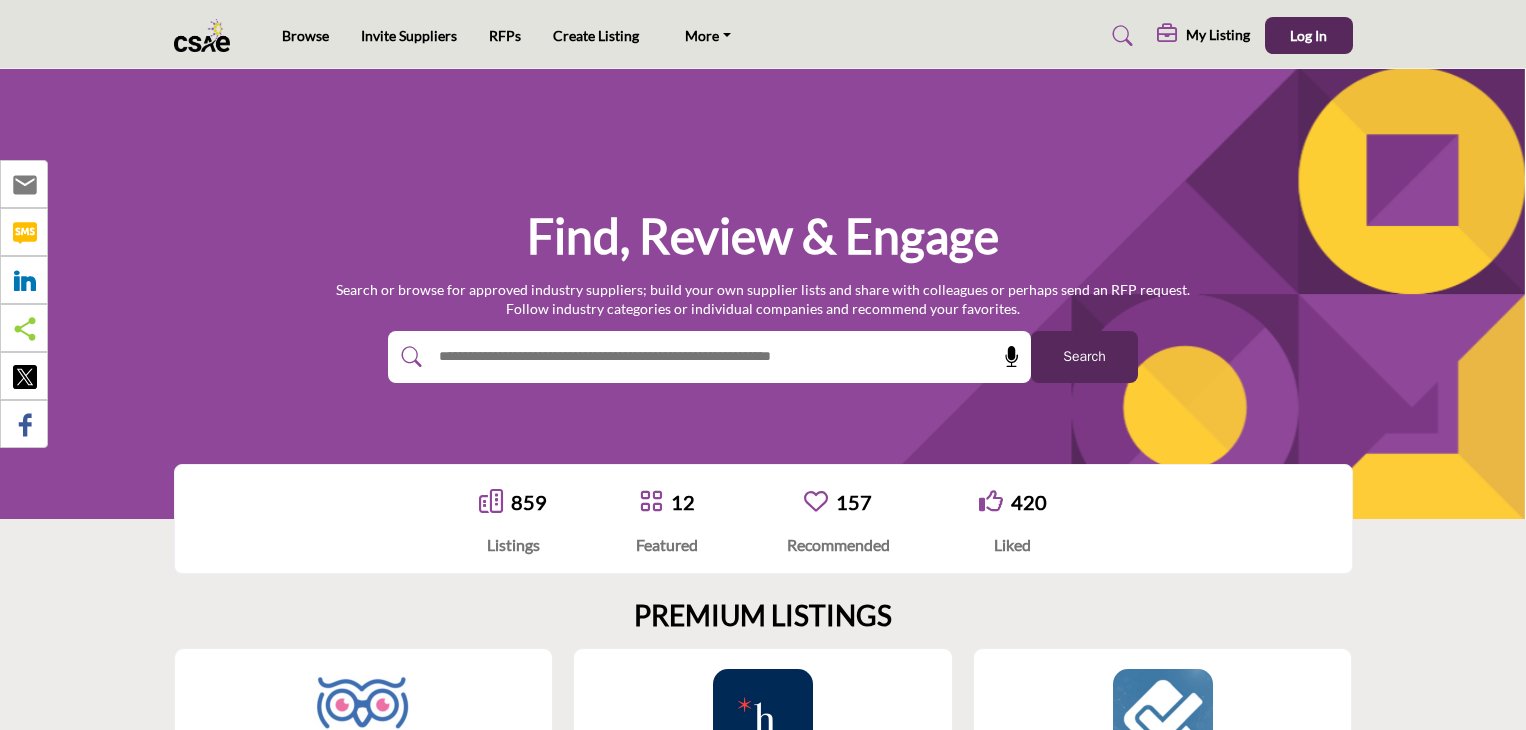 scroll, scrollTop: 0, scrollLeft: 0, axis: both 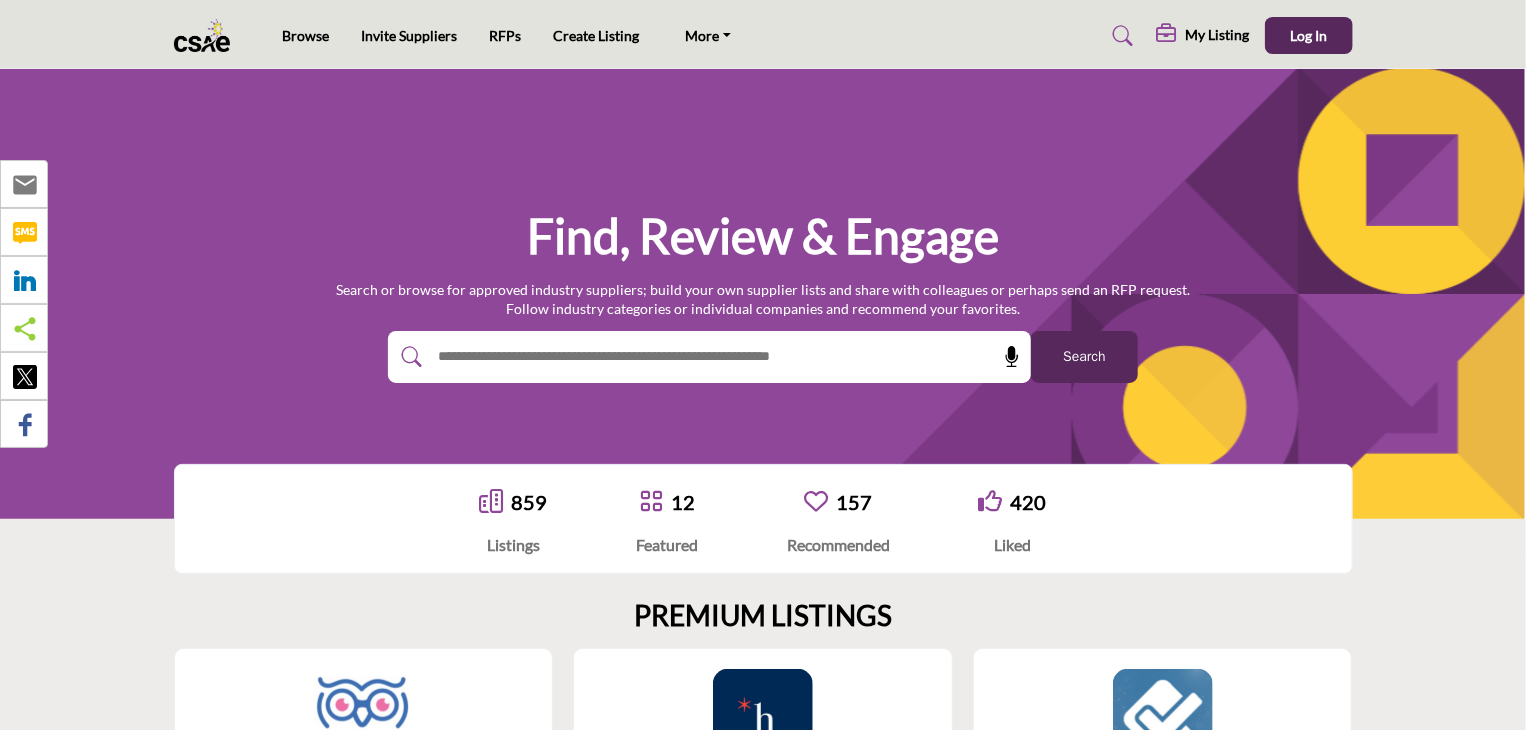 click at bounding box center [666, 357] 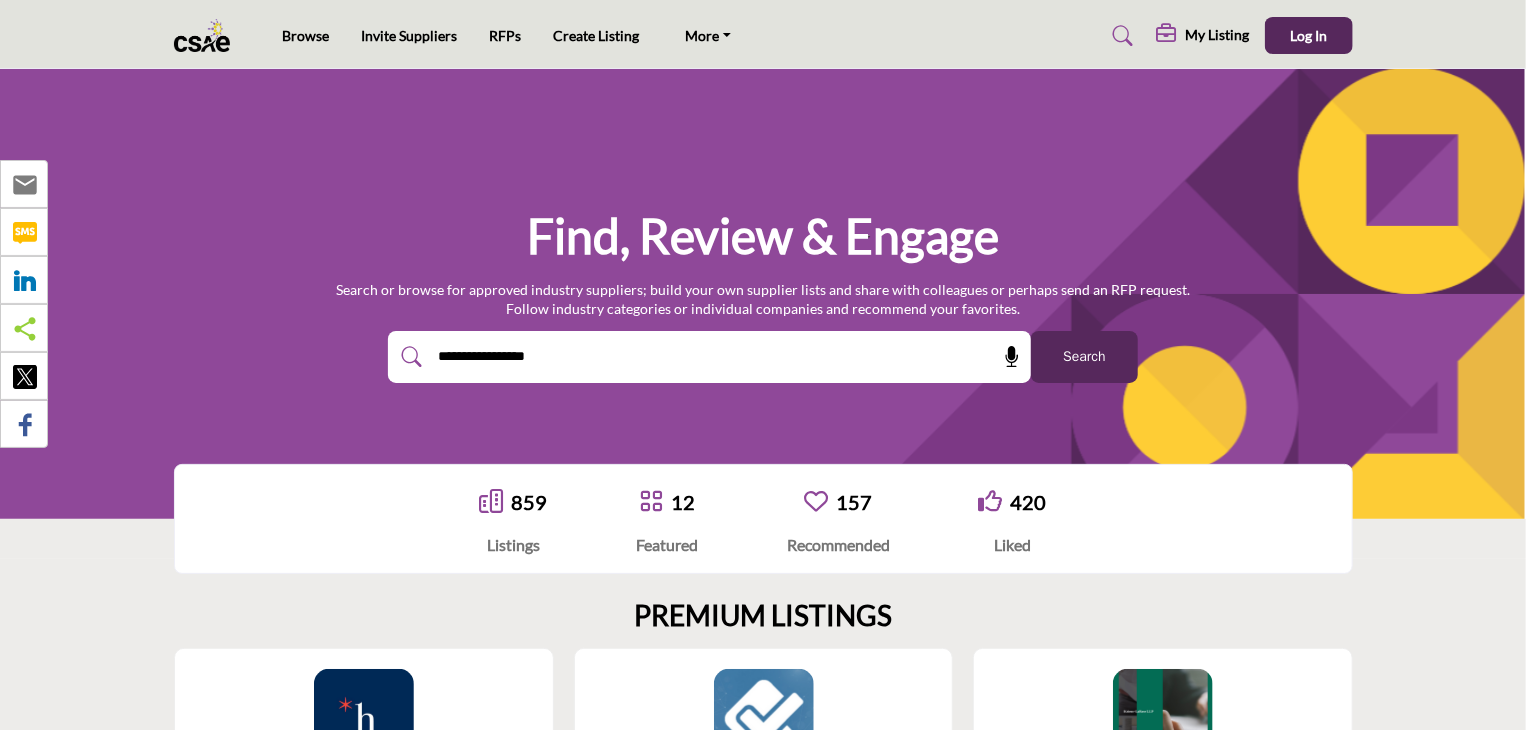 type on "**********" 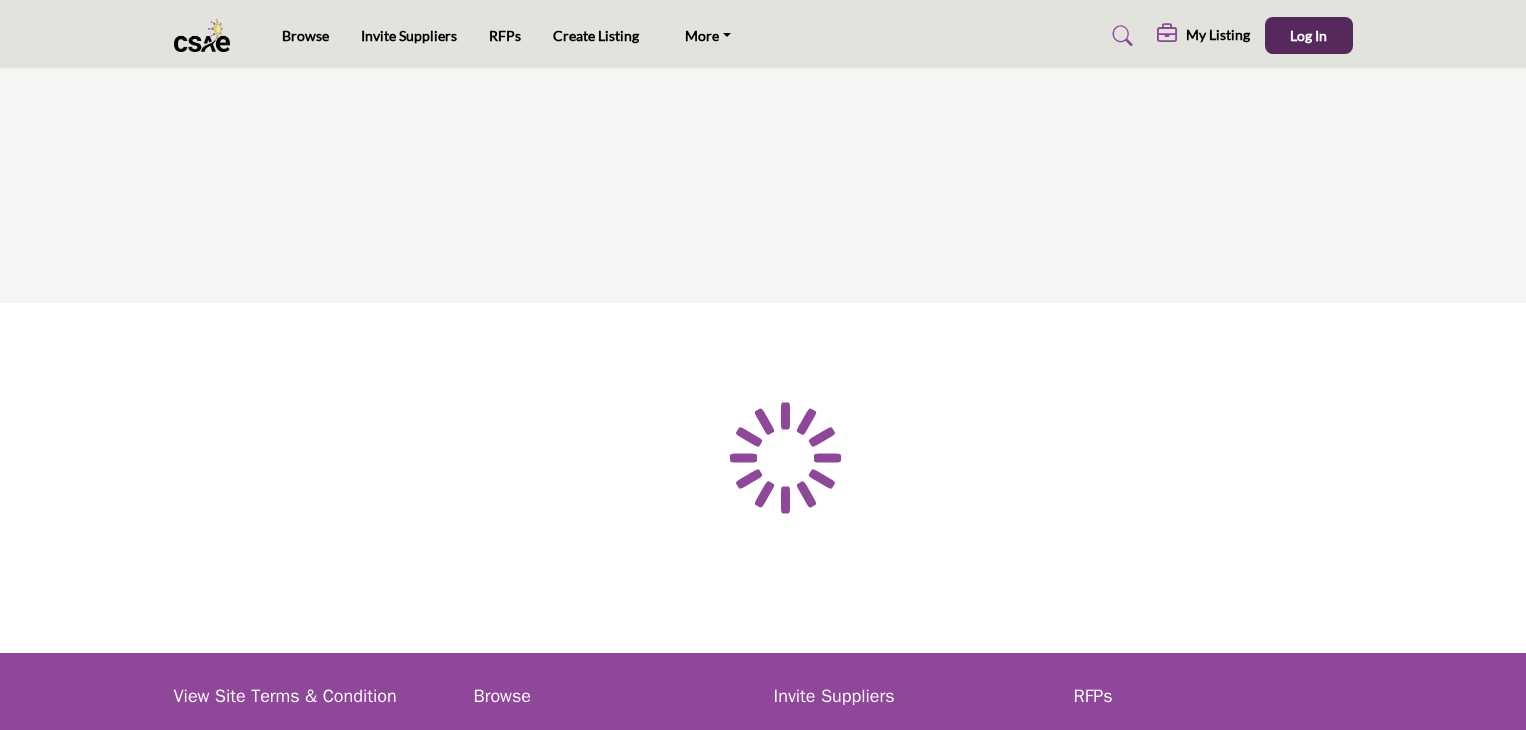 scroll, scrollTop: 0, scrollLeft: 0, axis: both 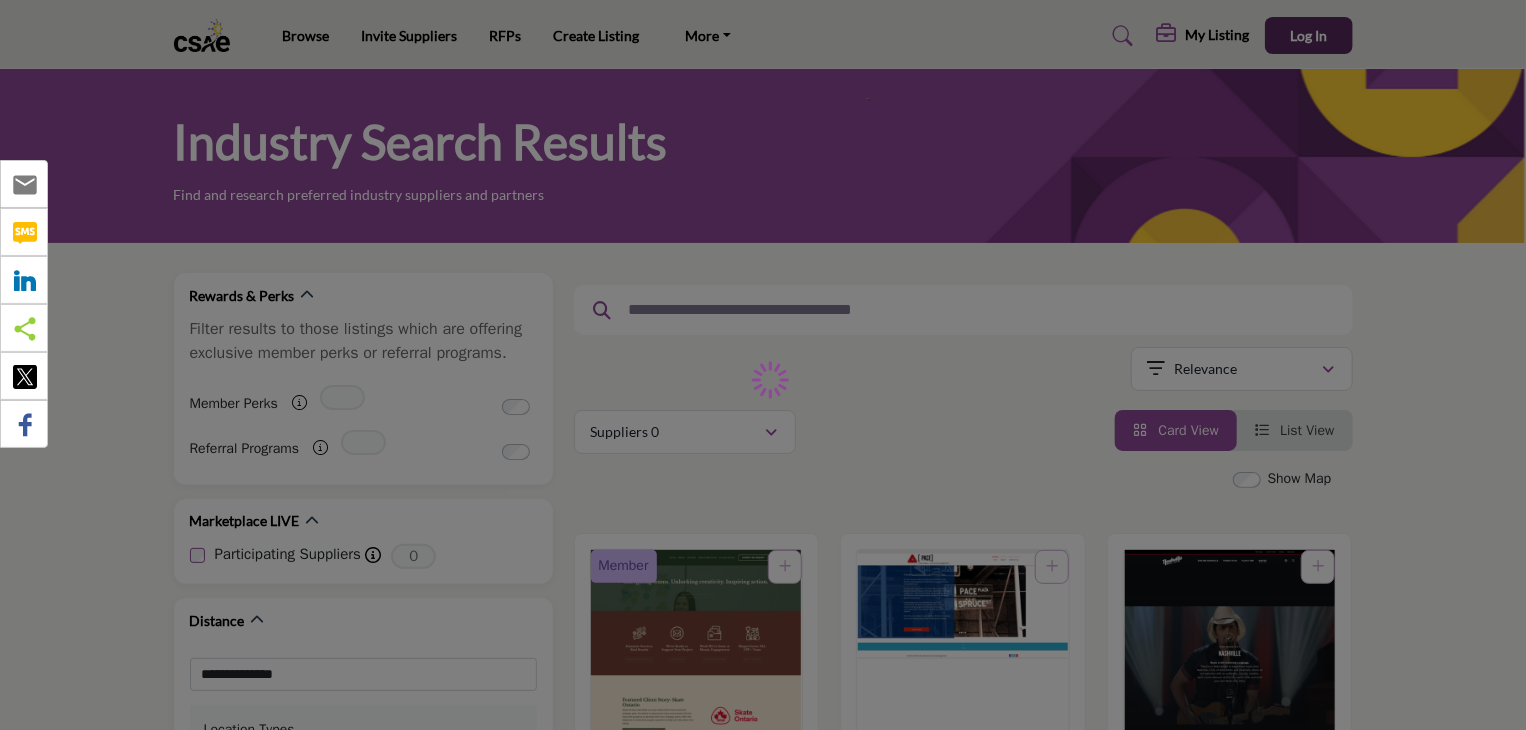 type on "**********" 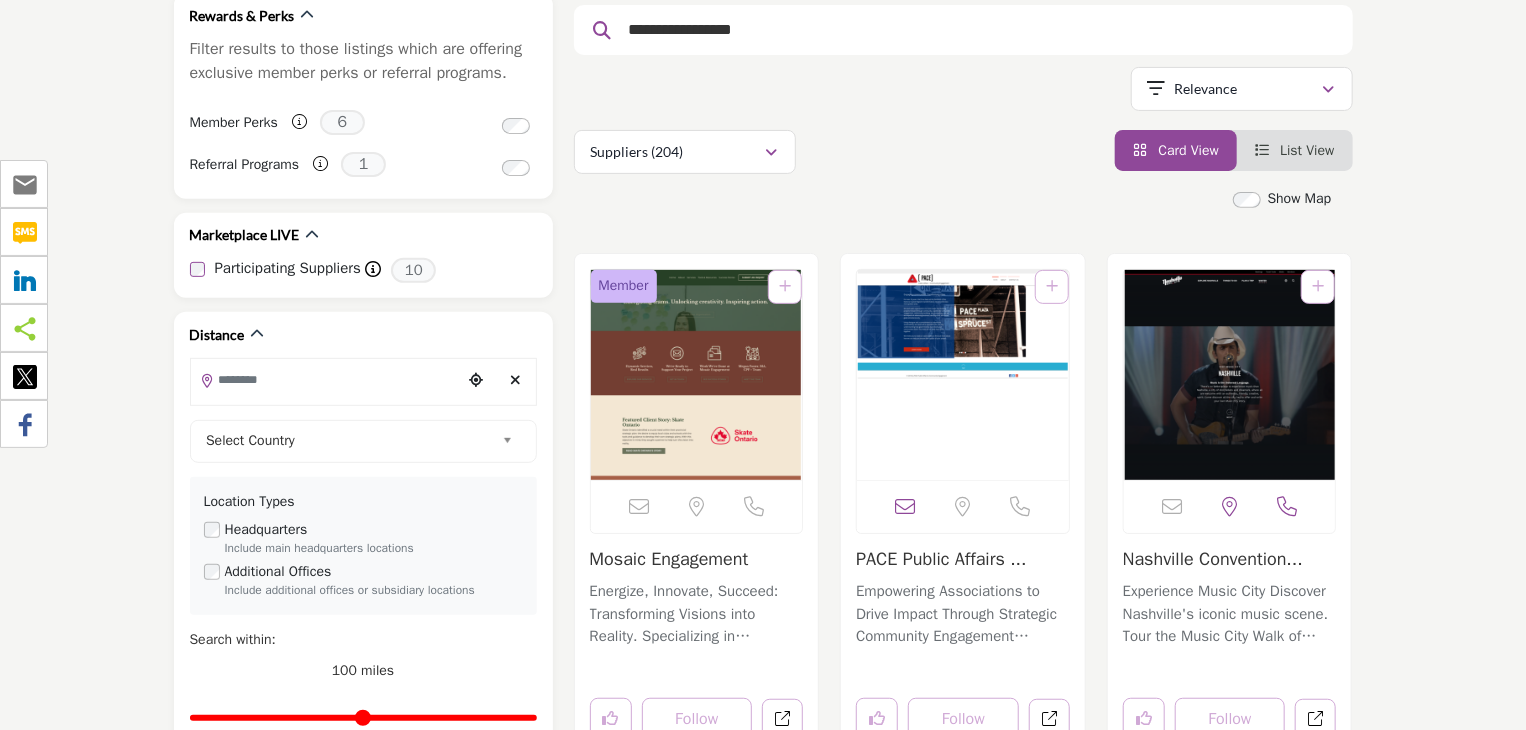 scroll, scrollTop: 300, scrollLeft: 0, axis: vertical 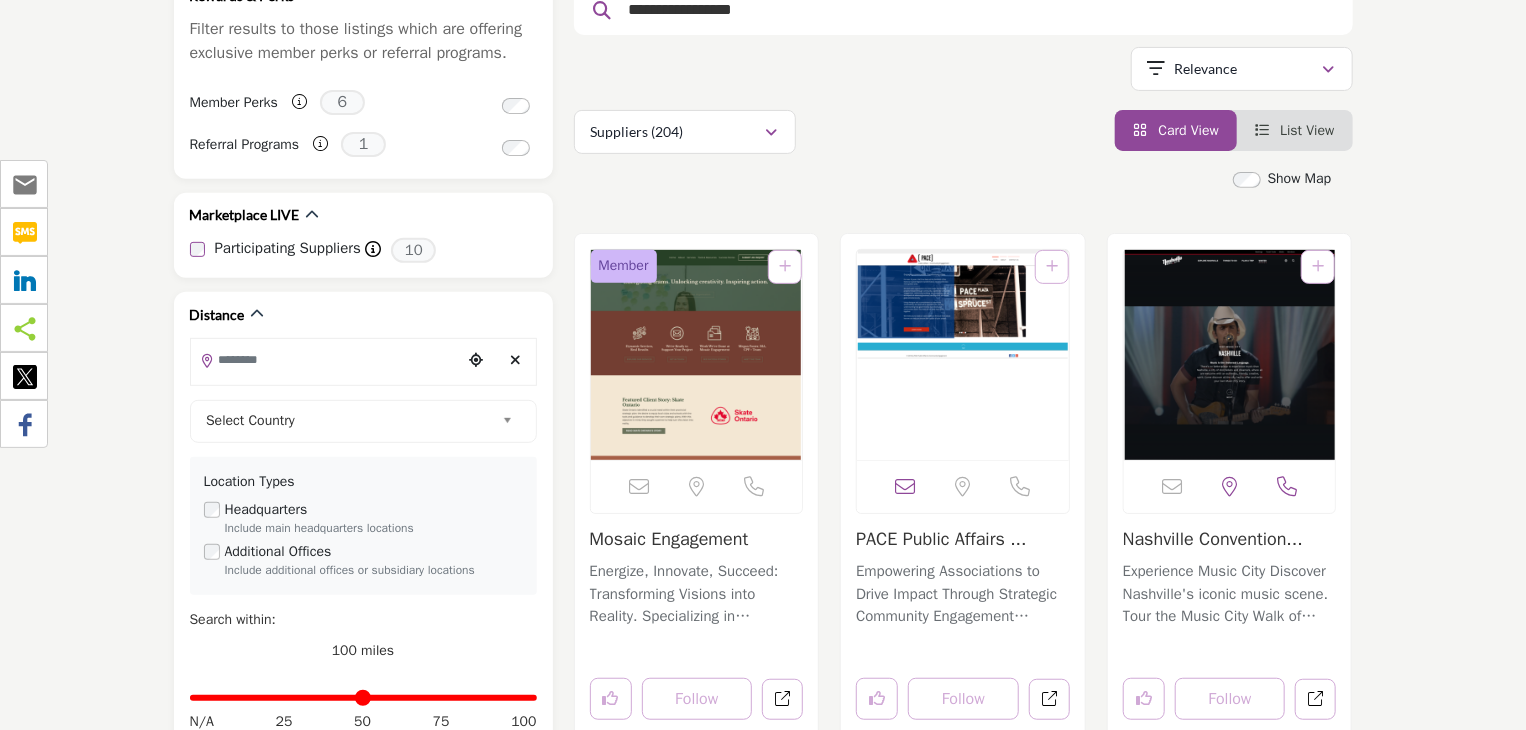 click at bounding box center (697, 355) 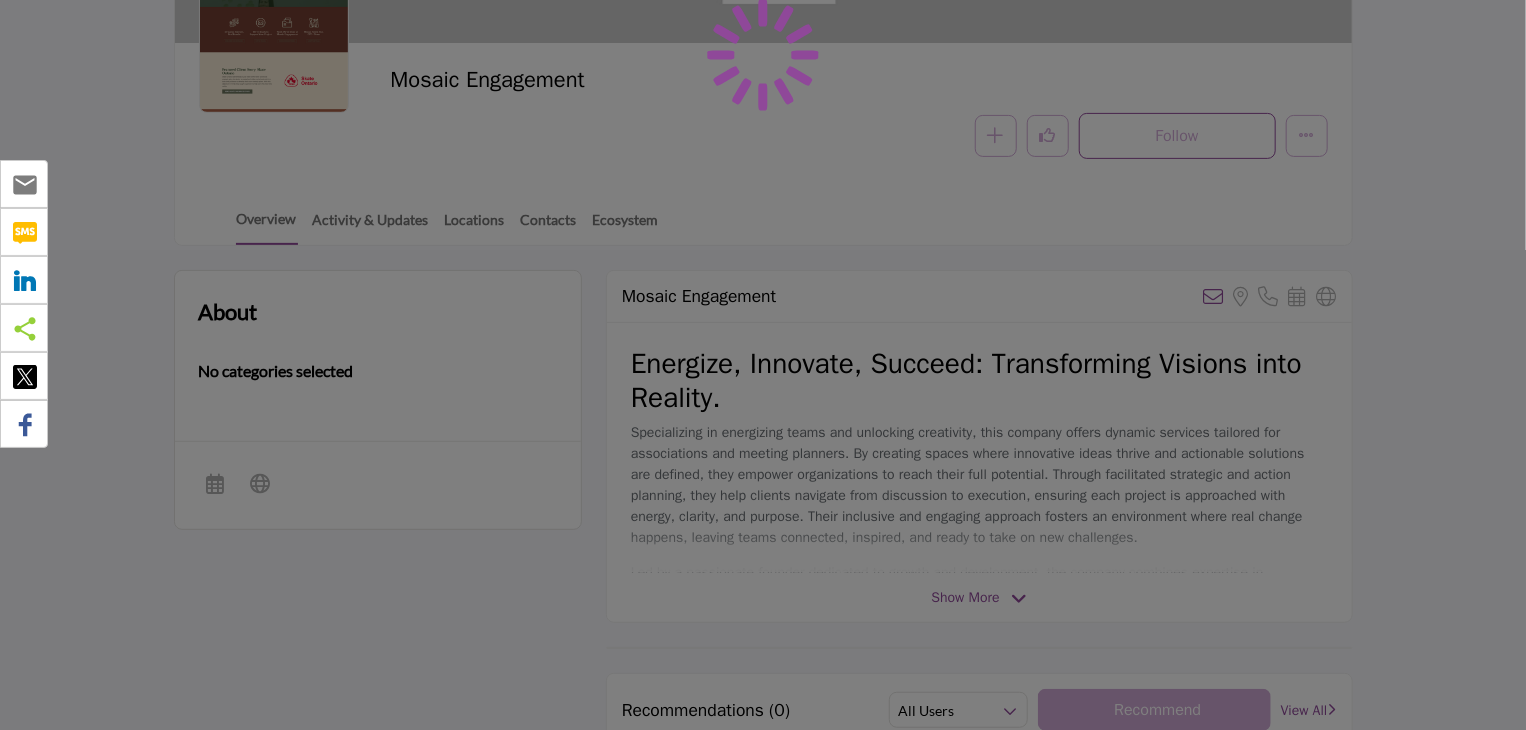 scroll, scrollTop: 300, scrollLeft: 0, axis: vertical 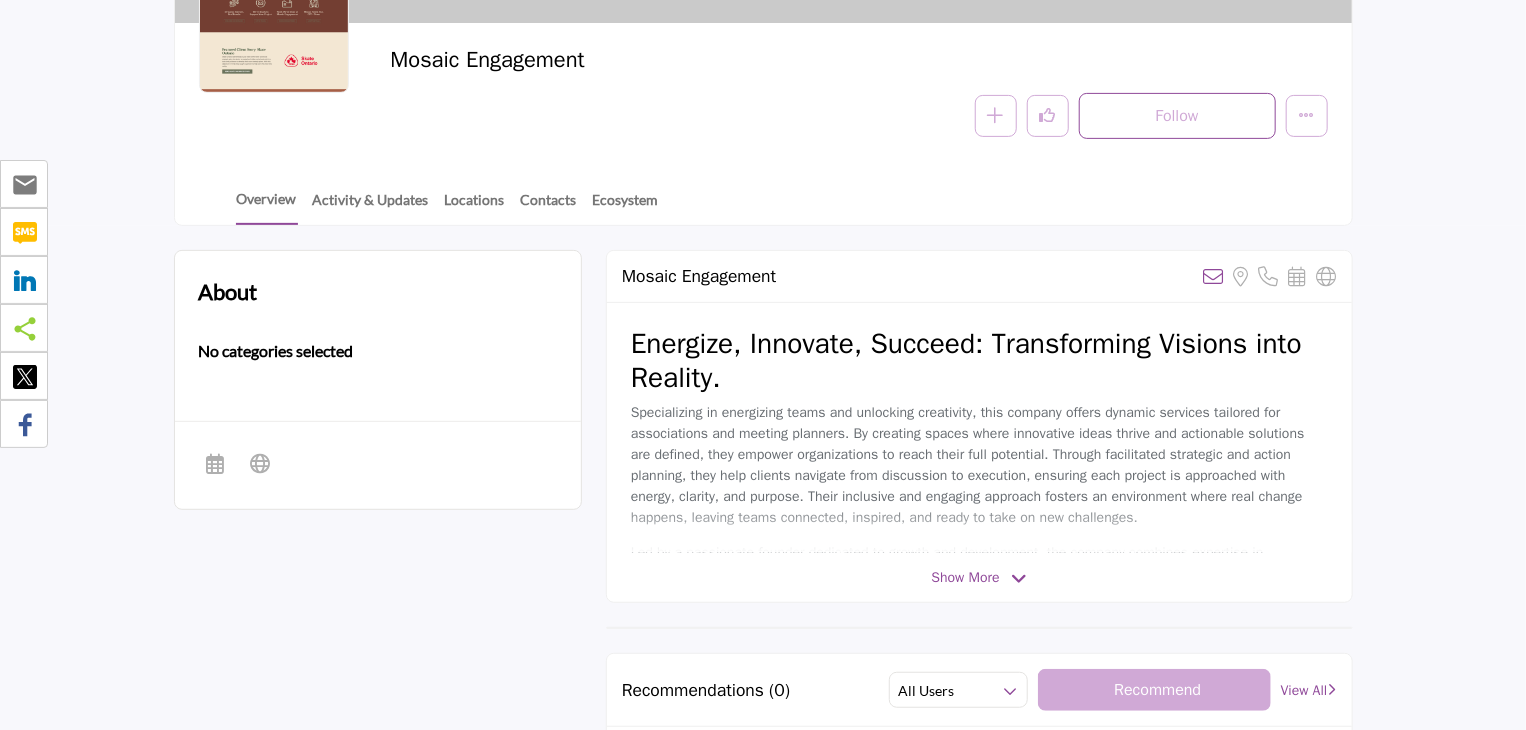click at bounding box center (1019, 579) 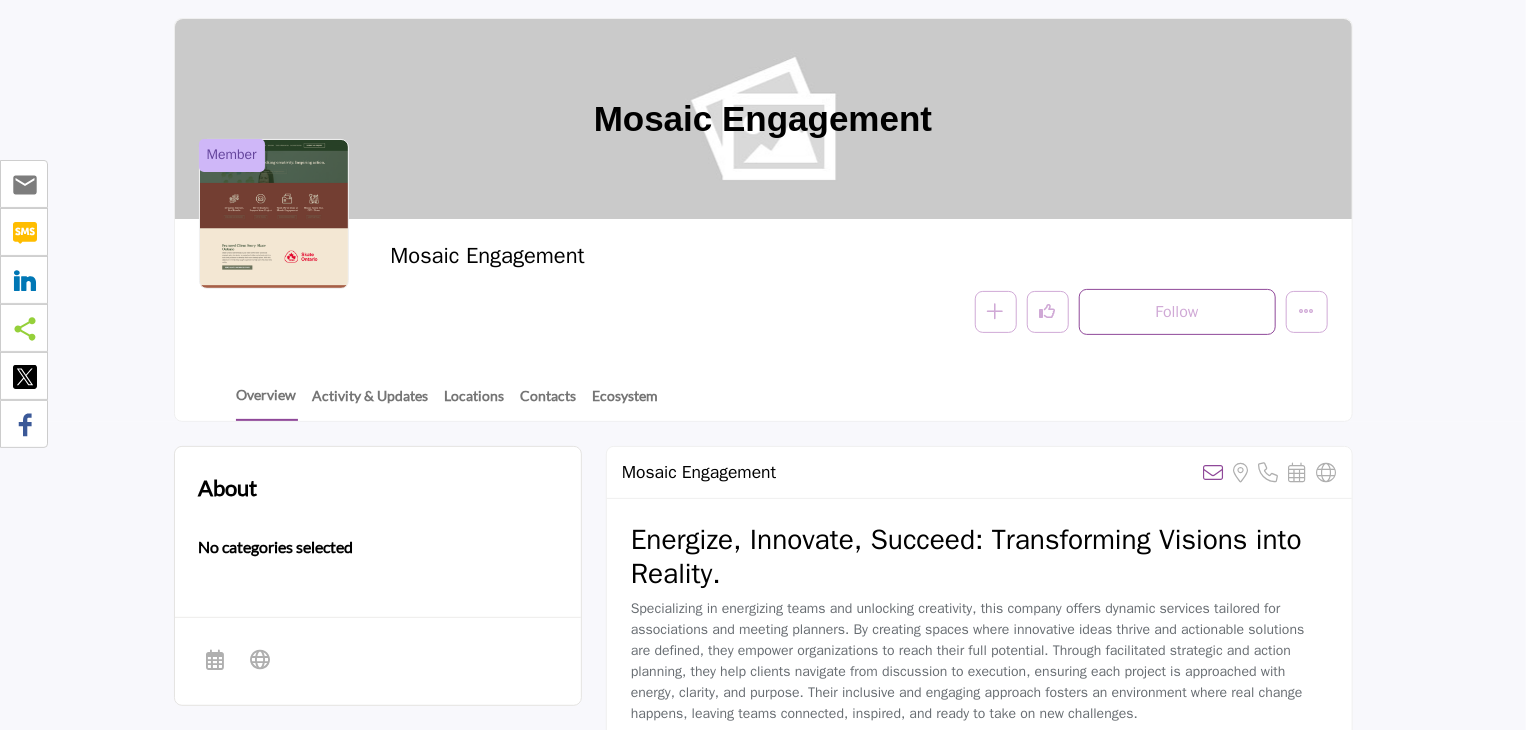 scroll, scrollTop: 0, scrollLeft: 0, axis: both 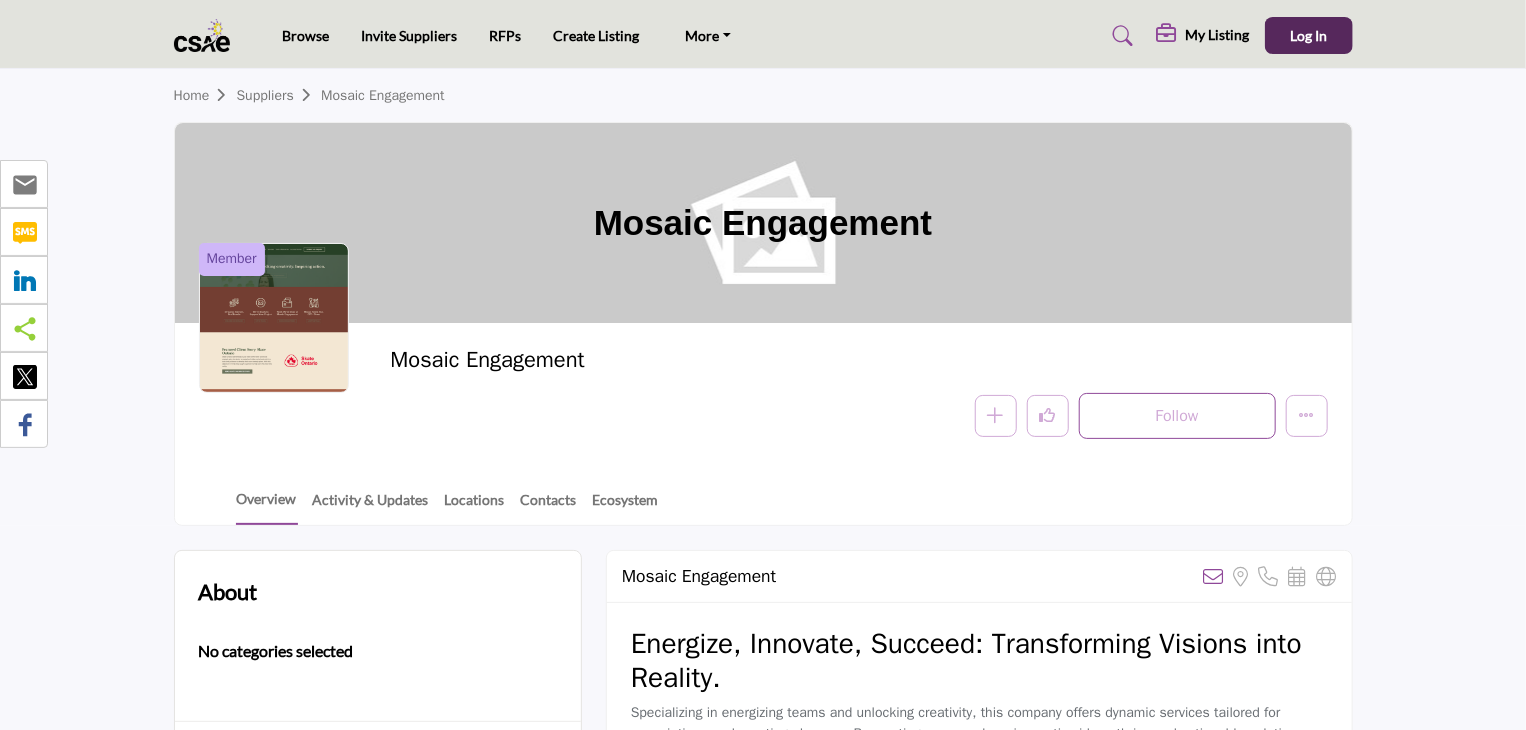 click on "My Listing" at bounding box center (1218, 35) 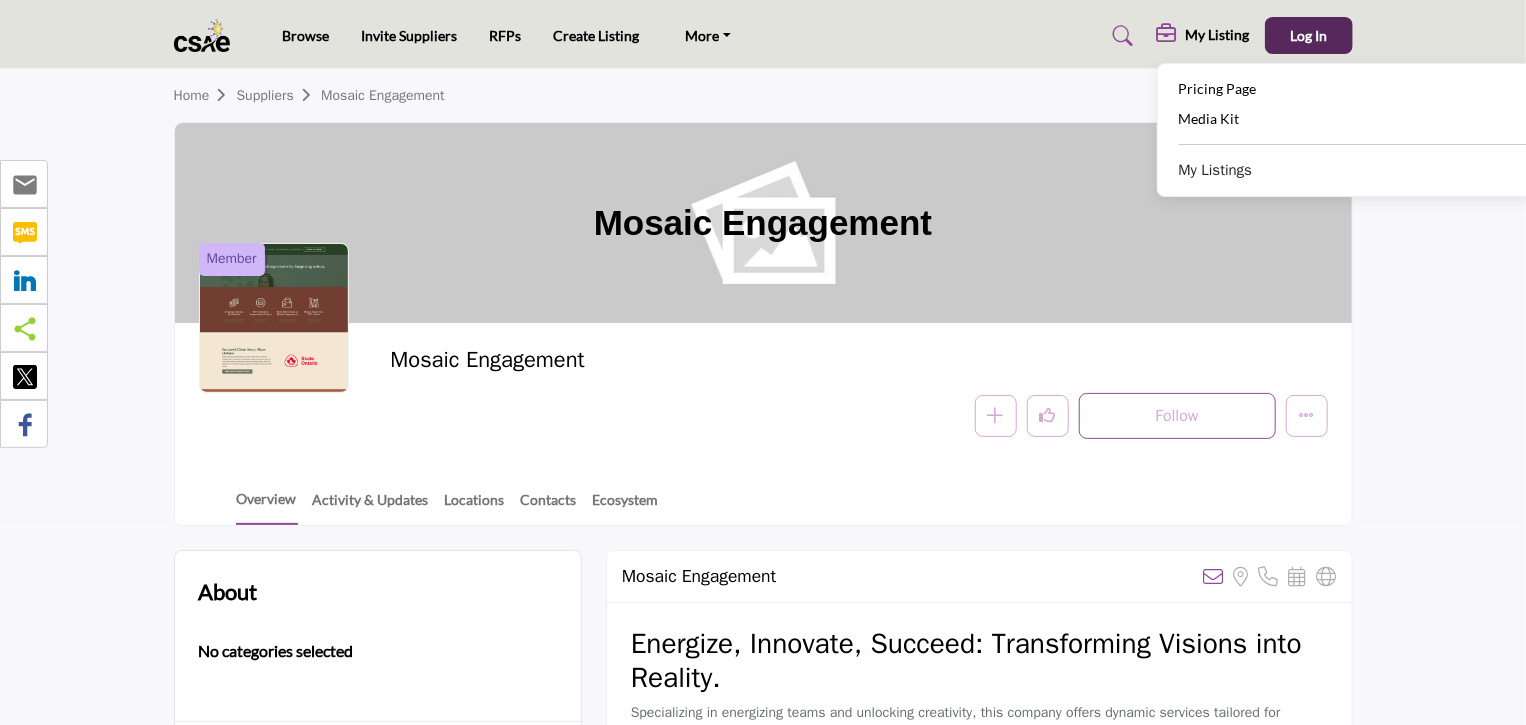 click on "My Listings" at bounding box center [1407, 174] 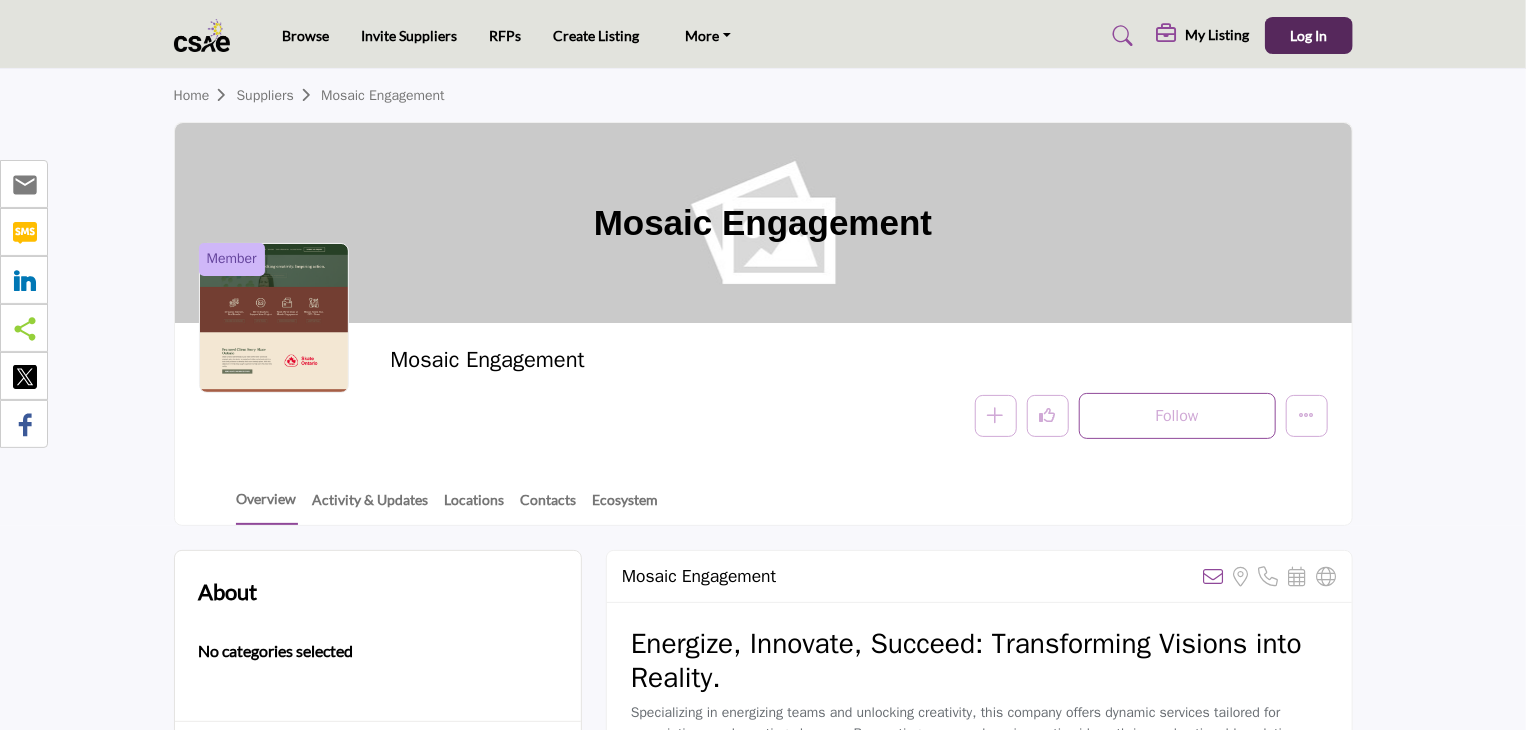 click on "Mosaic Engagement" at bounding box center (763, 223) 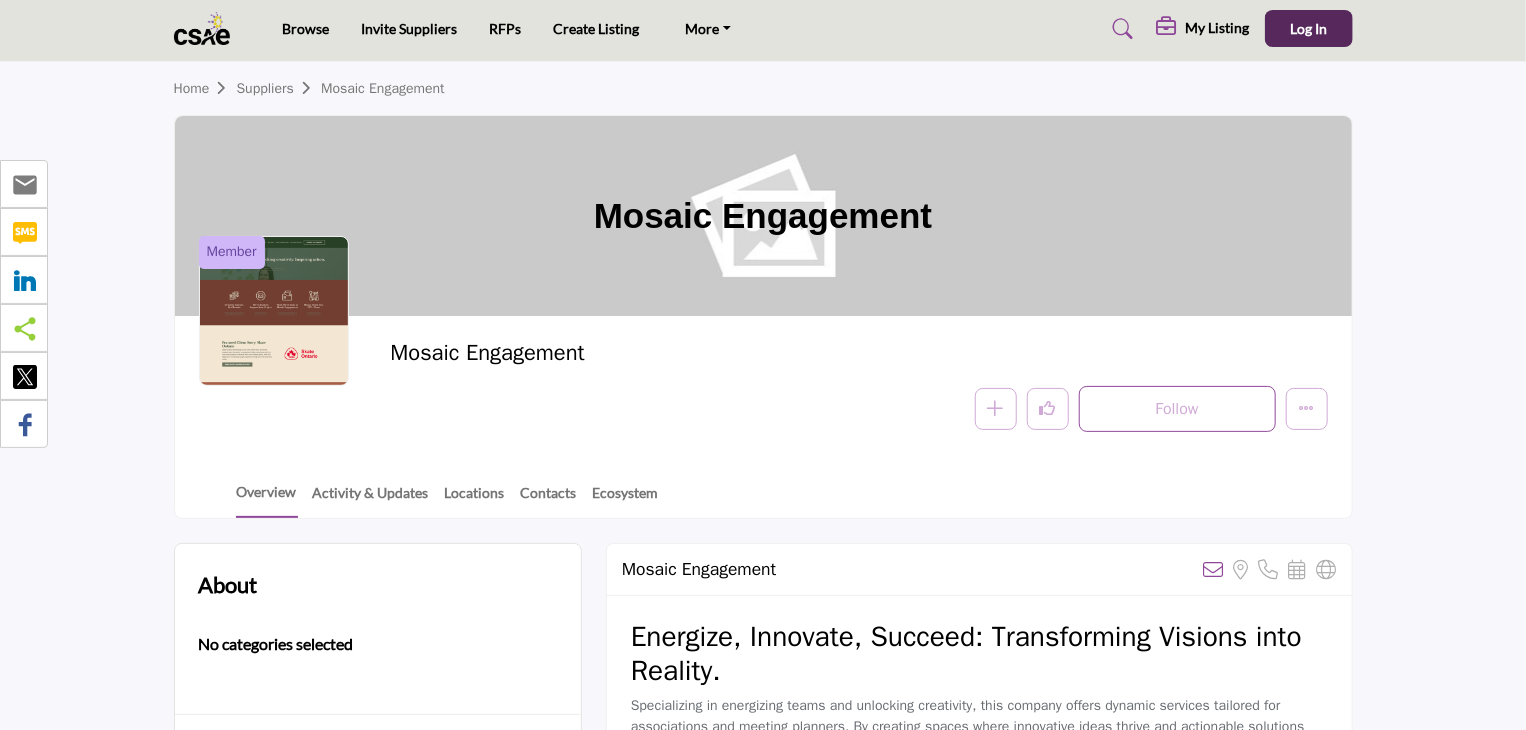 scroll, scrollTop: 0, scrollLeft: 0, axis: both 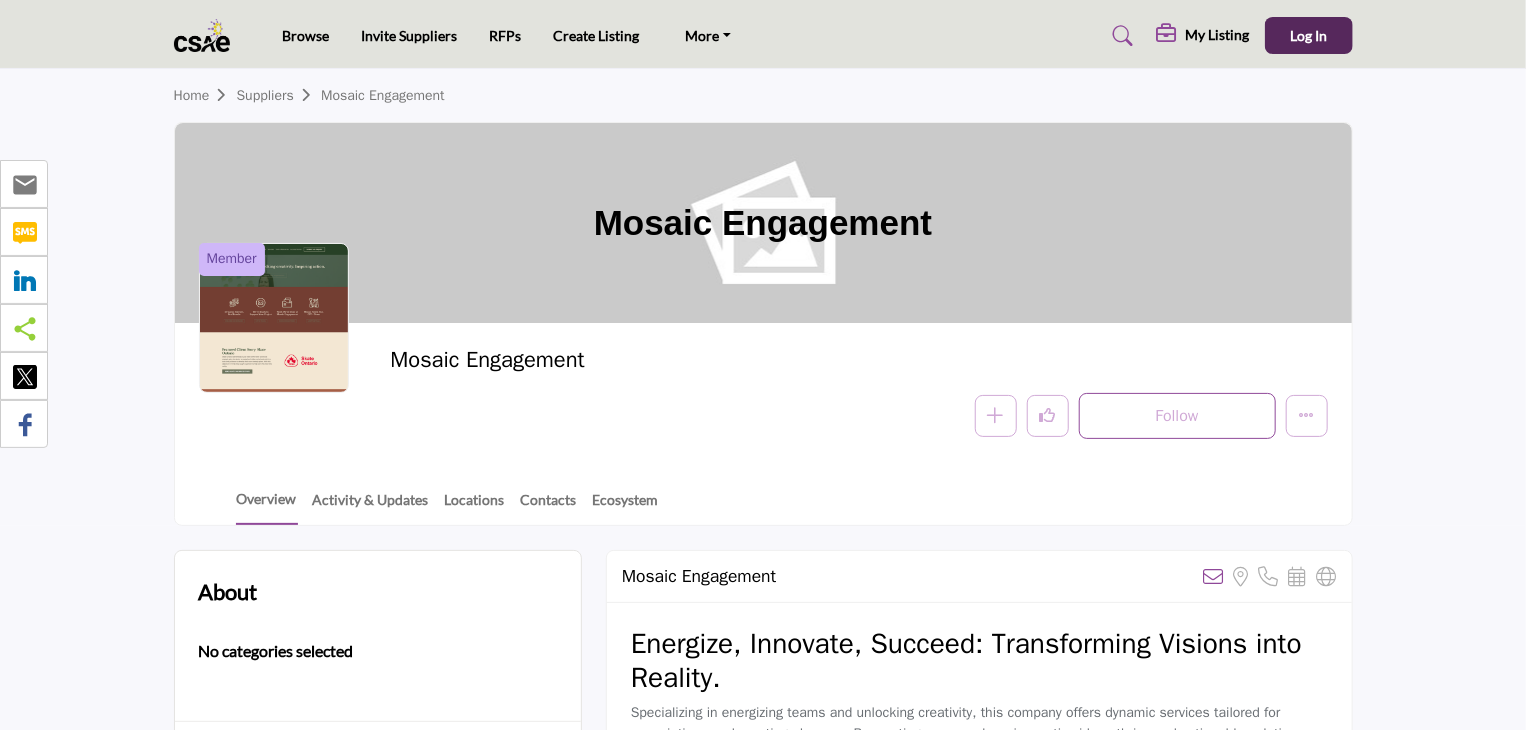 click on "My Listing" at bounding box center (1218, 35) 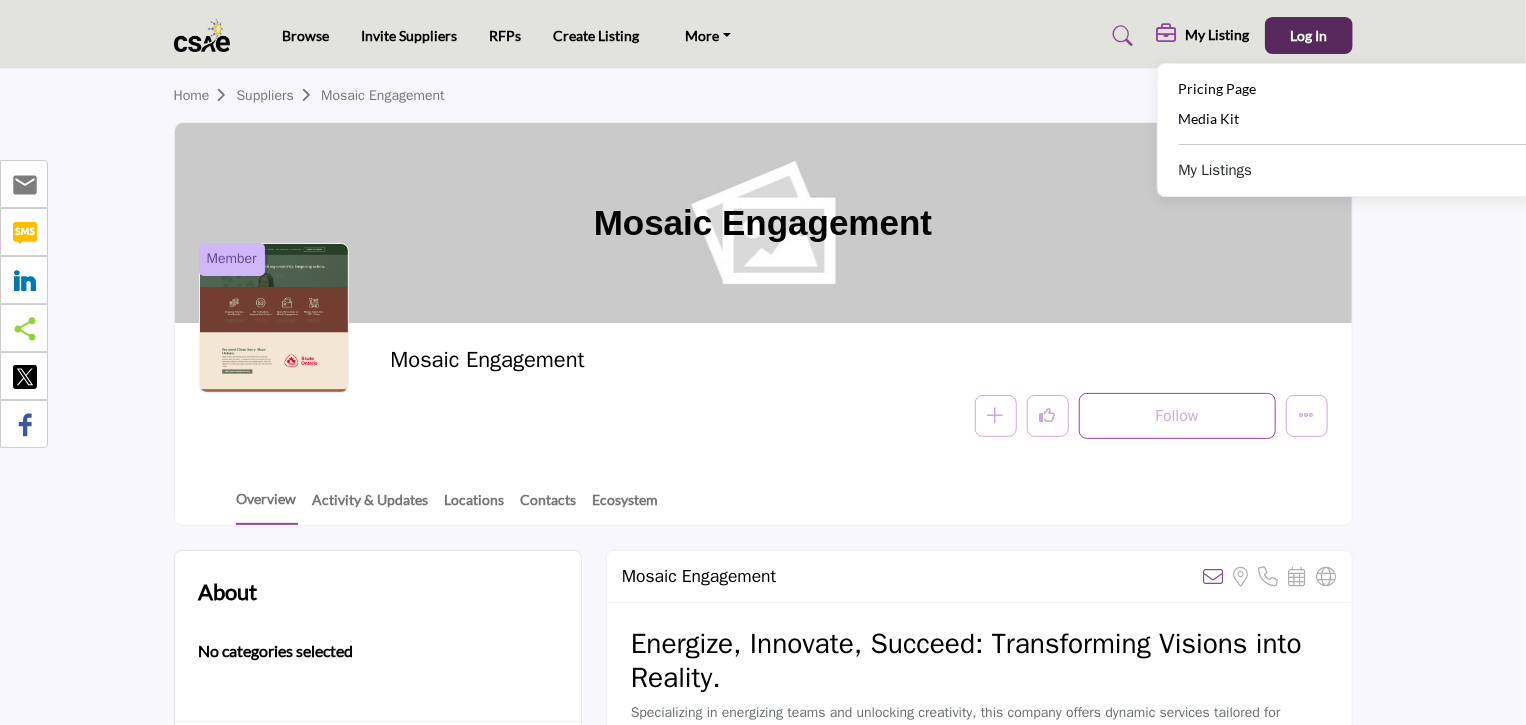 click on "My Listings" at bounding box center (1216, 170) 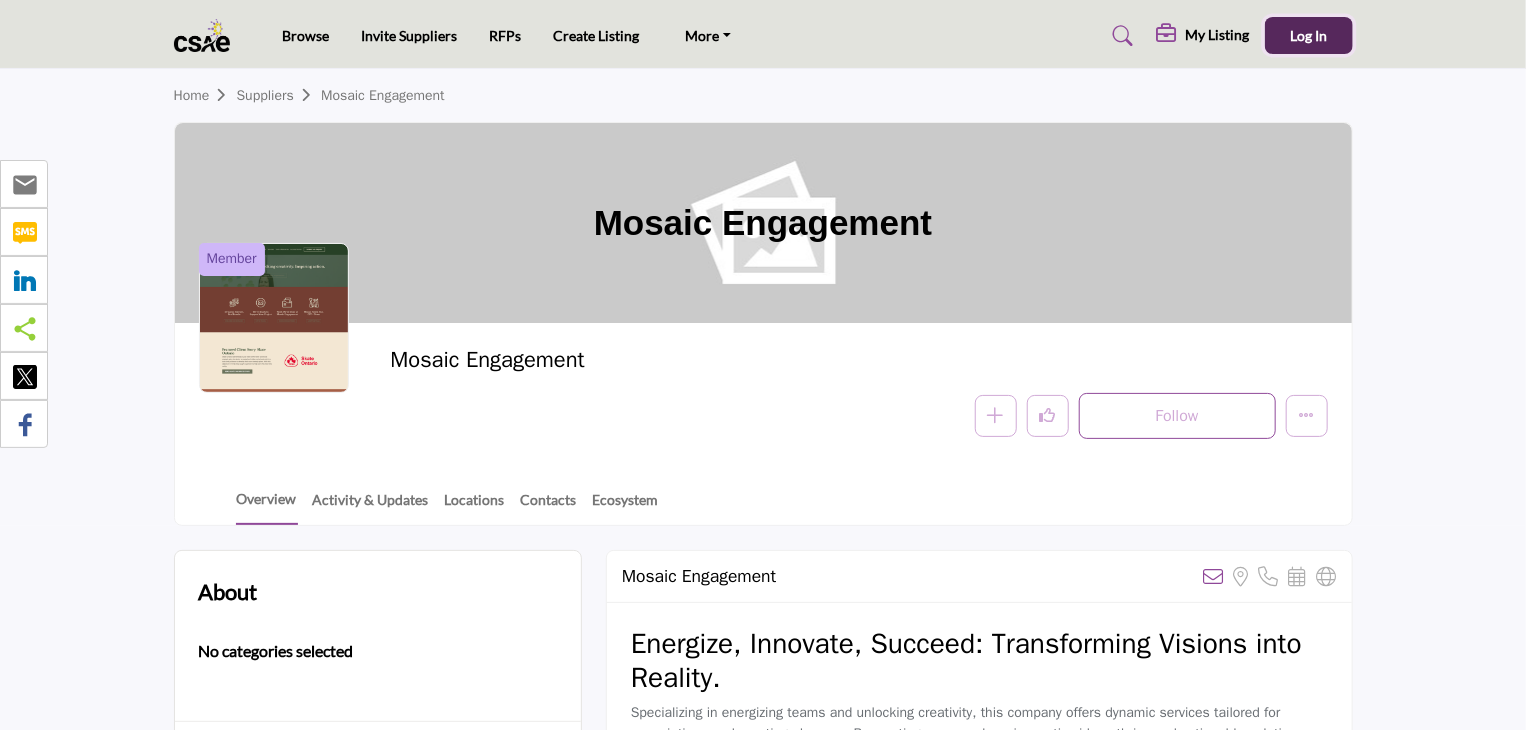 click on "Log In" at bounding box center (1308, 35) 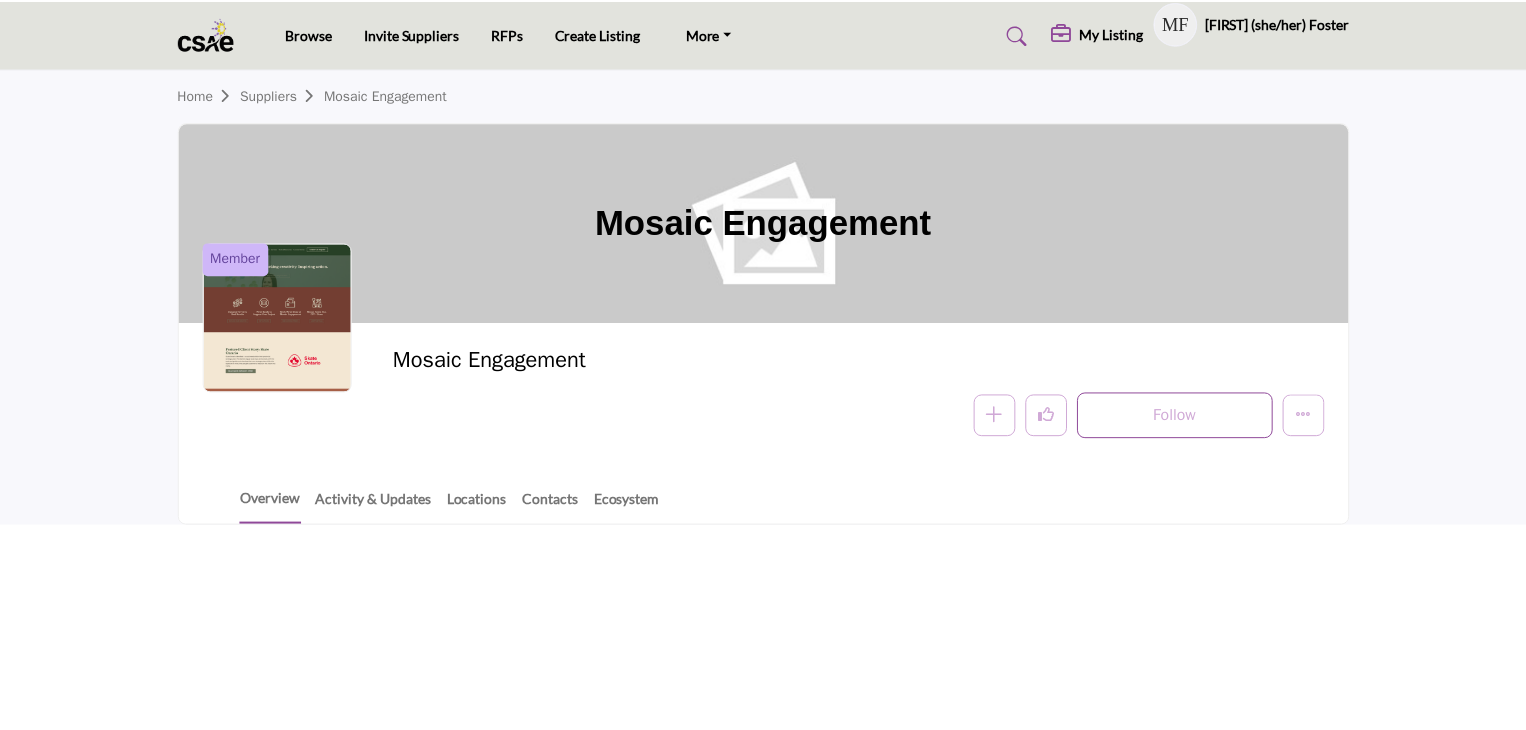 scroll, scrollTop: 0, scrollLeft: 0, axis: both 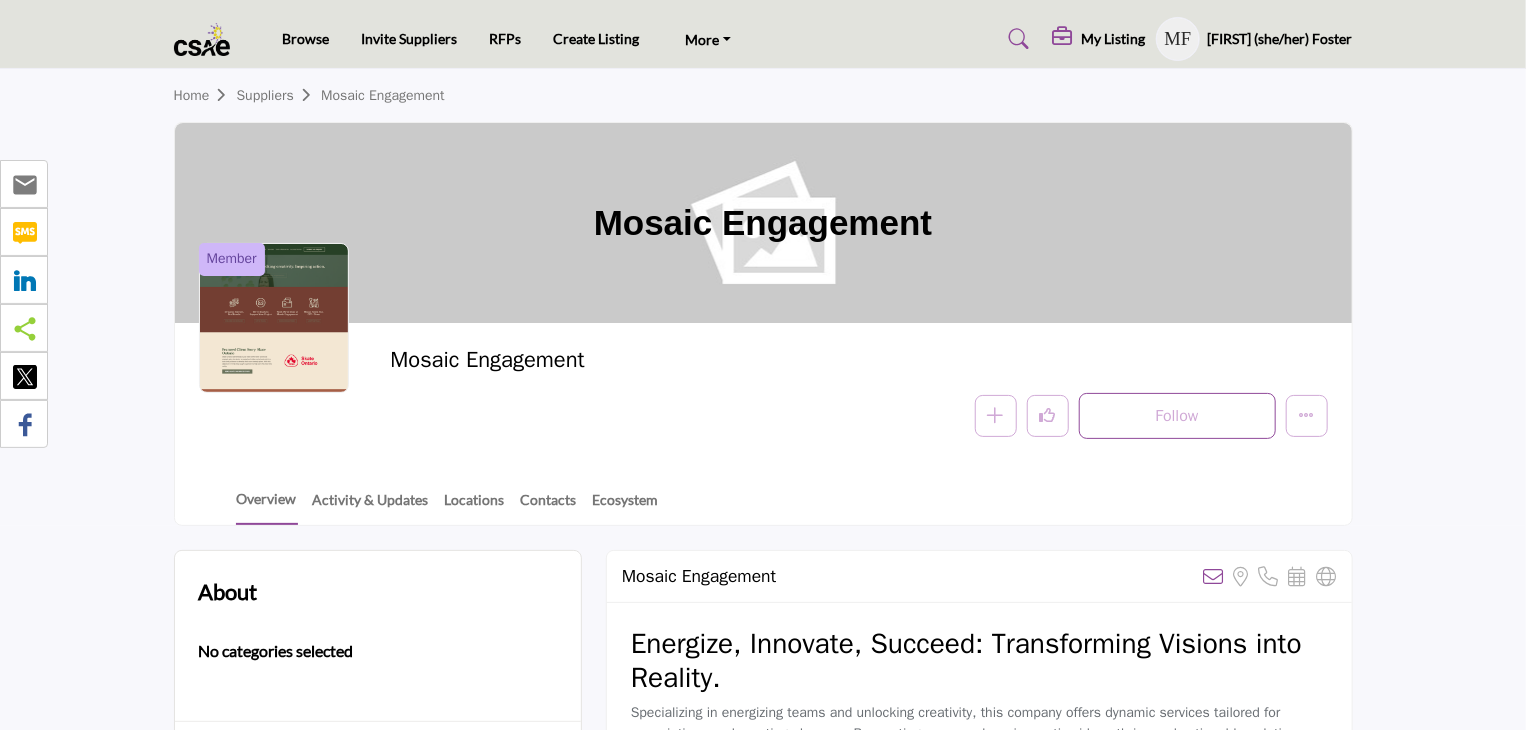 click on "My Listing" at bounding box center [1114, 39] 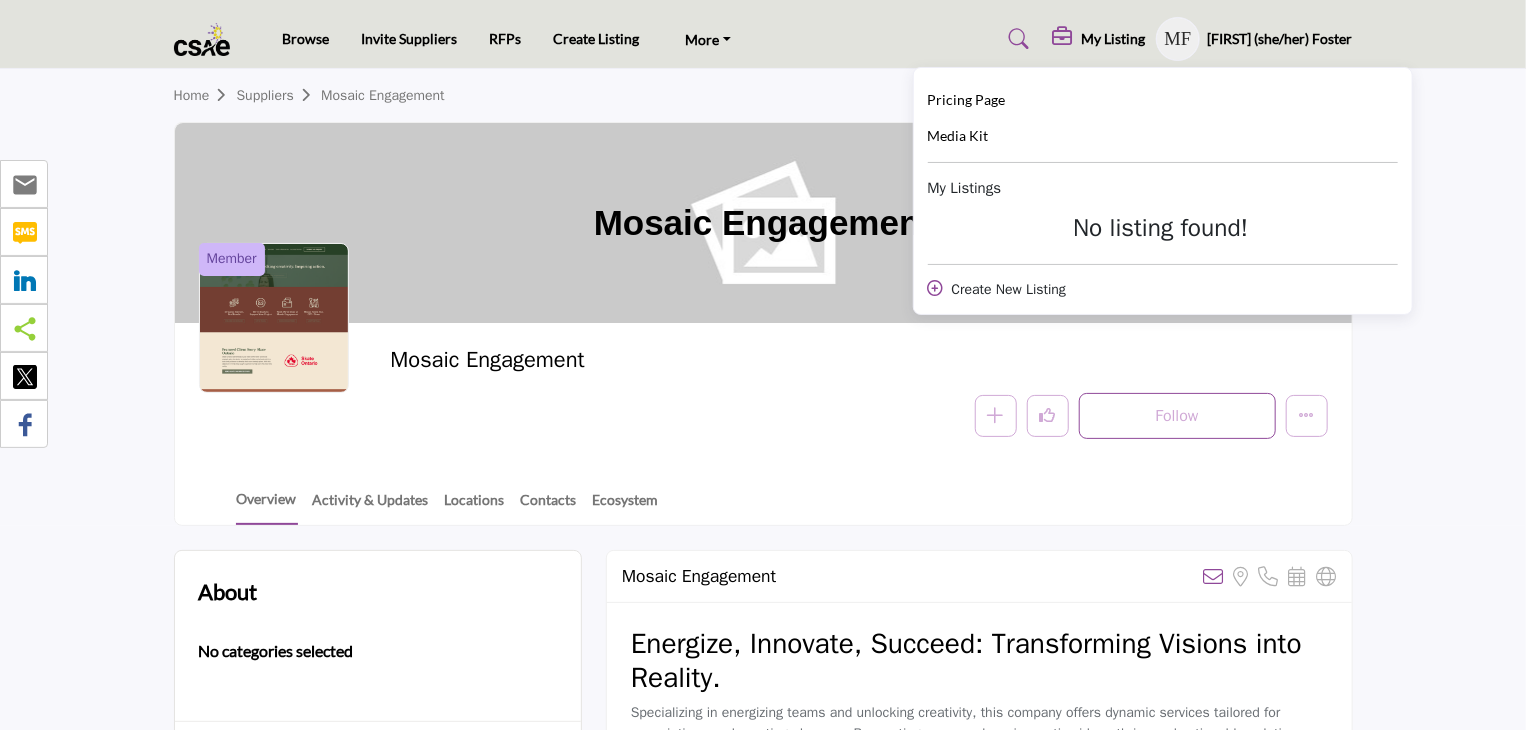 click on "Mosaic Engagement" at bounding box center [763, 223] 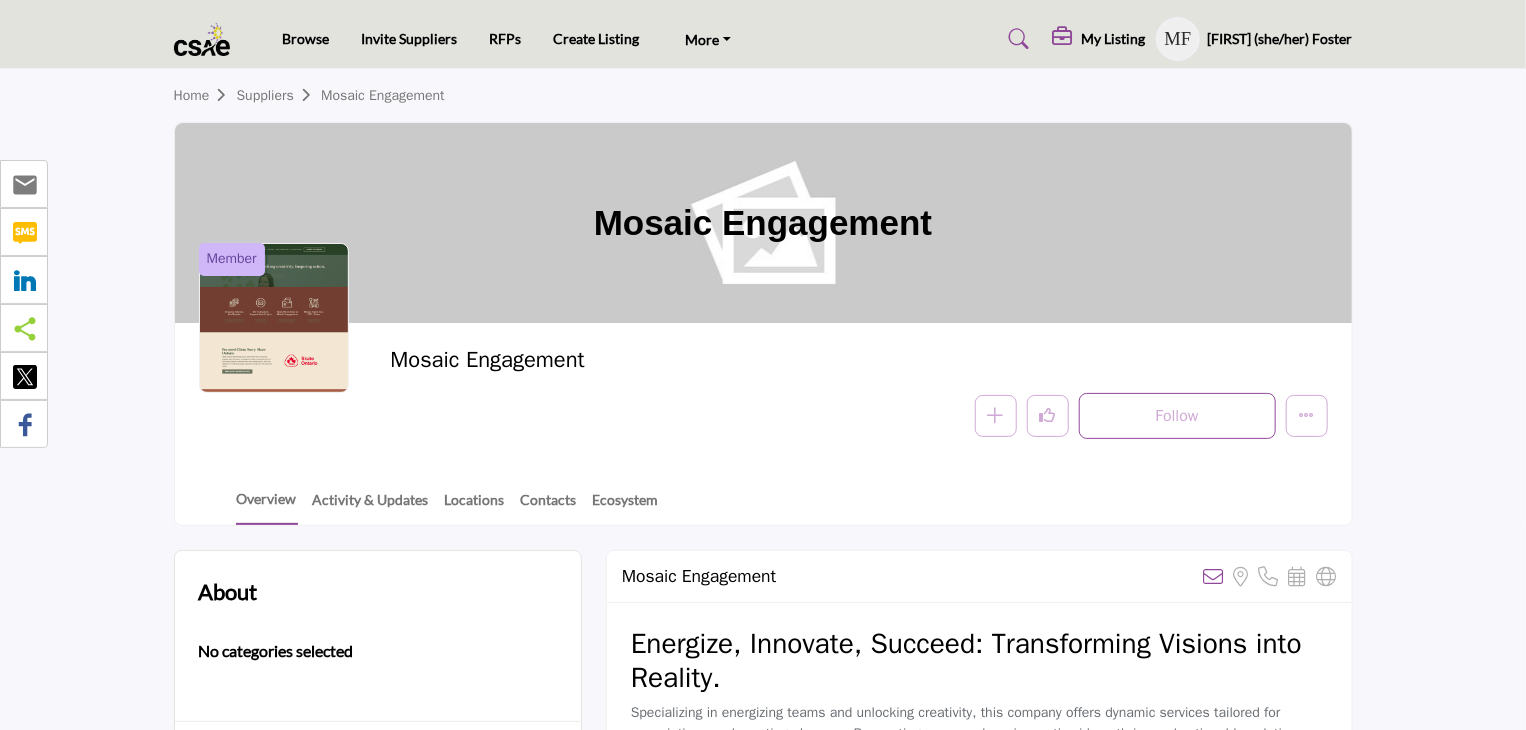 click on "Mosaic Engagement" at bounding box center (763, 223) 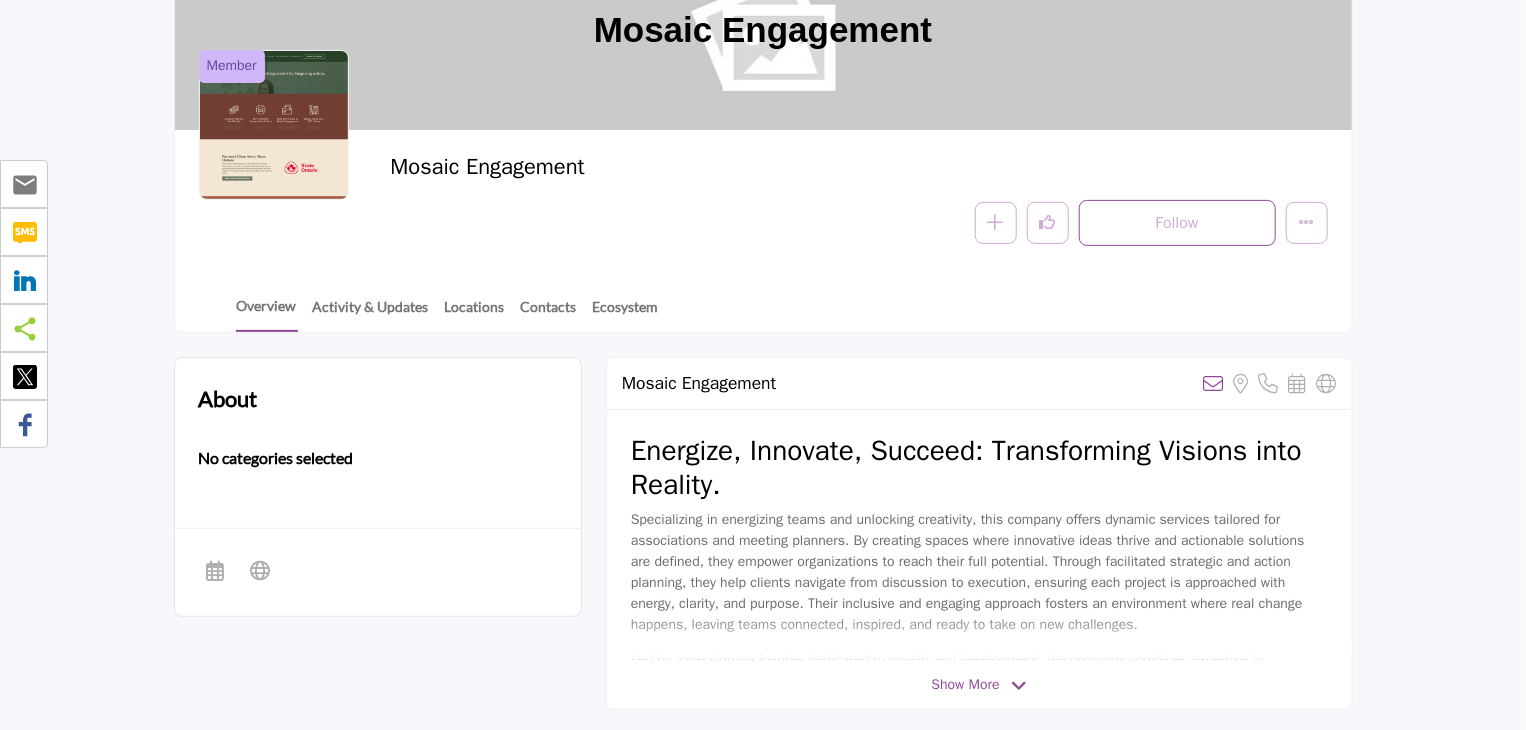 scroll, scrollTop: 0, scrollLeft: 0, axis: both 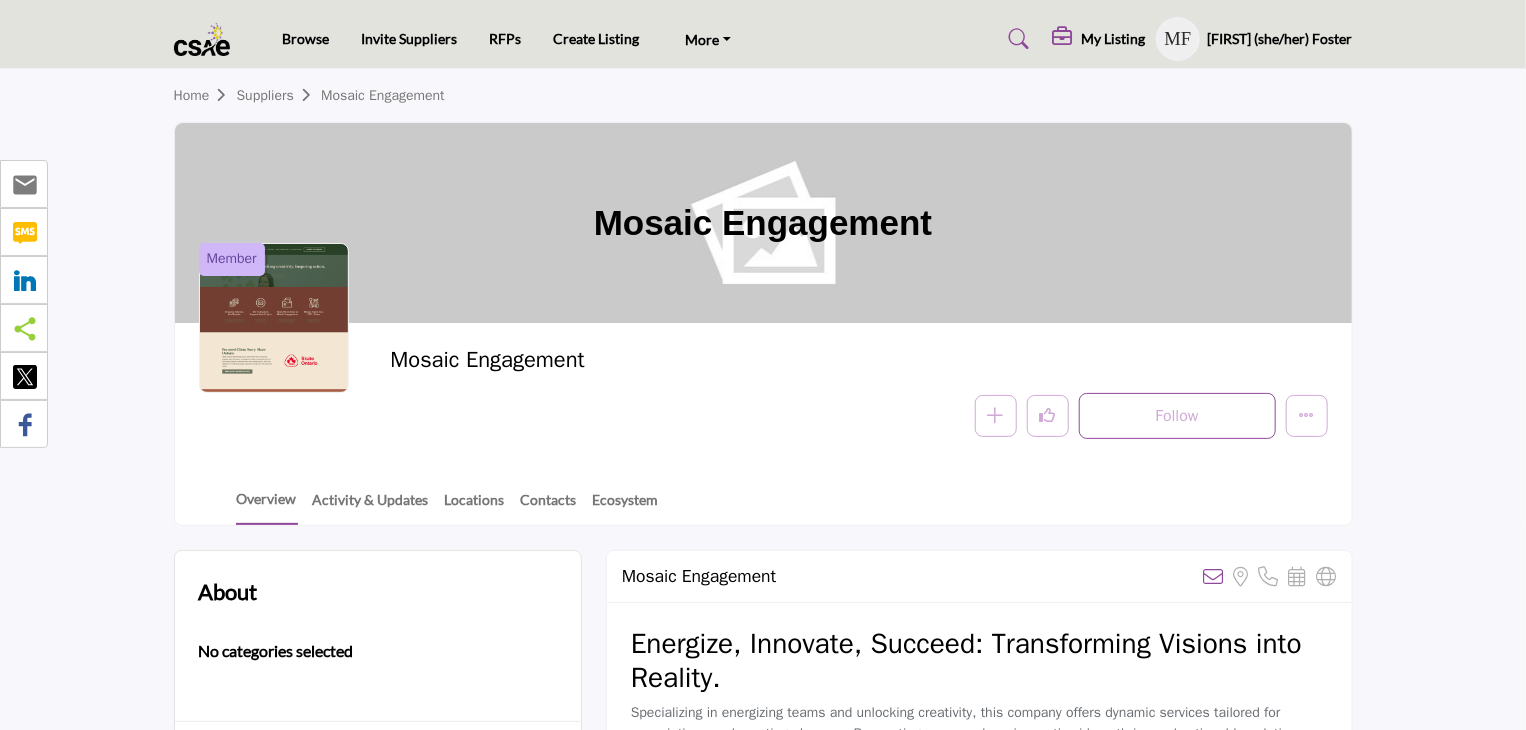 click on "Suppliers" at bounding box center (279, 95) 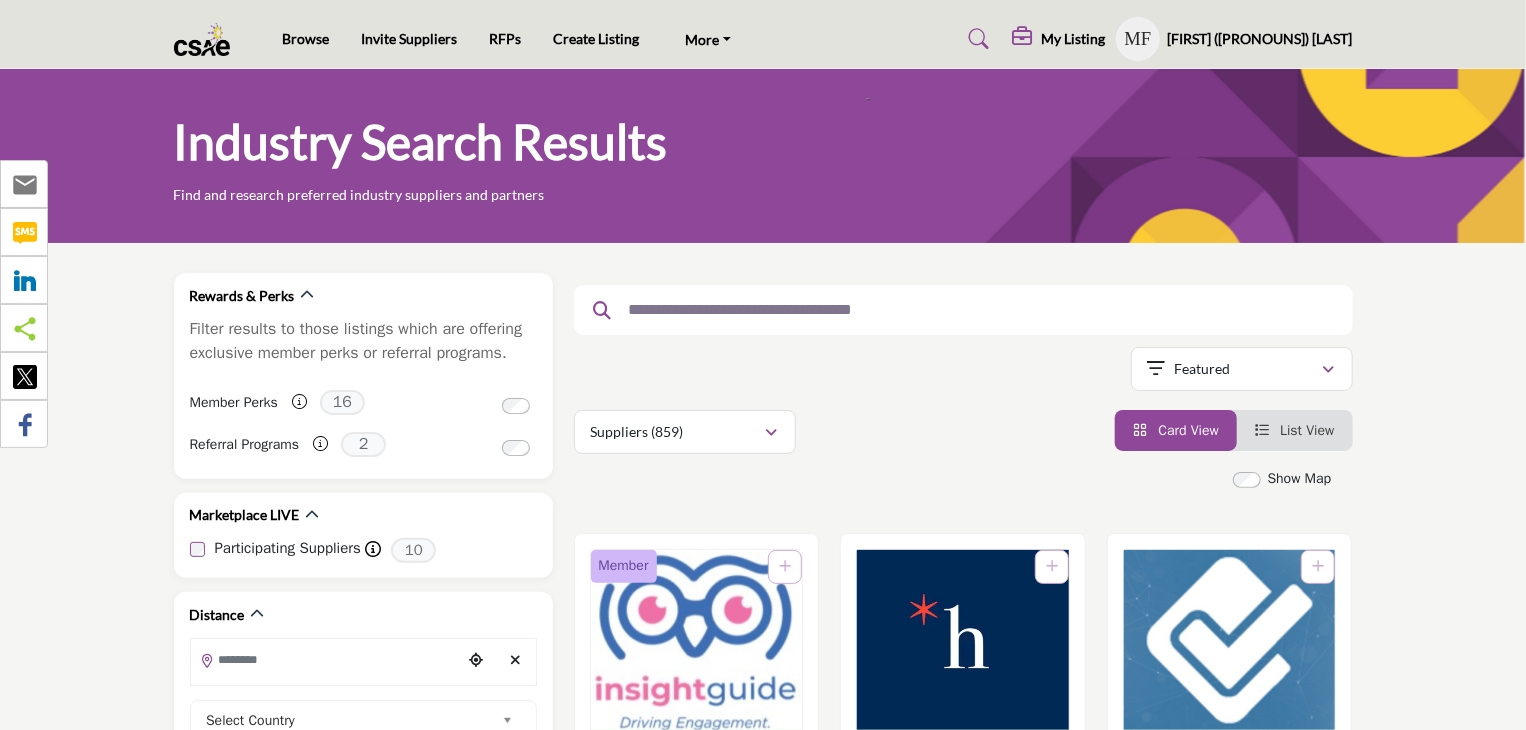 scroll, scrollTop: 0, scrollLeft: 0, axis: both 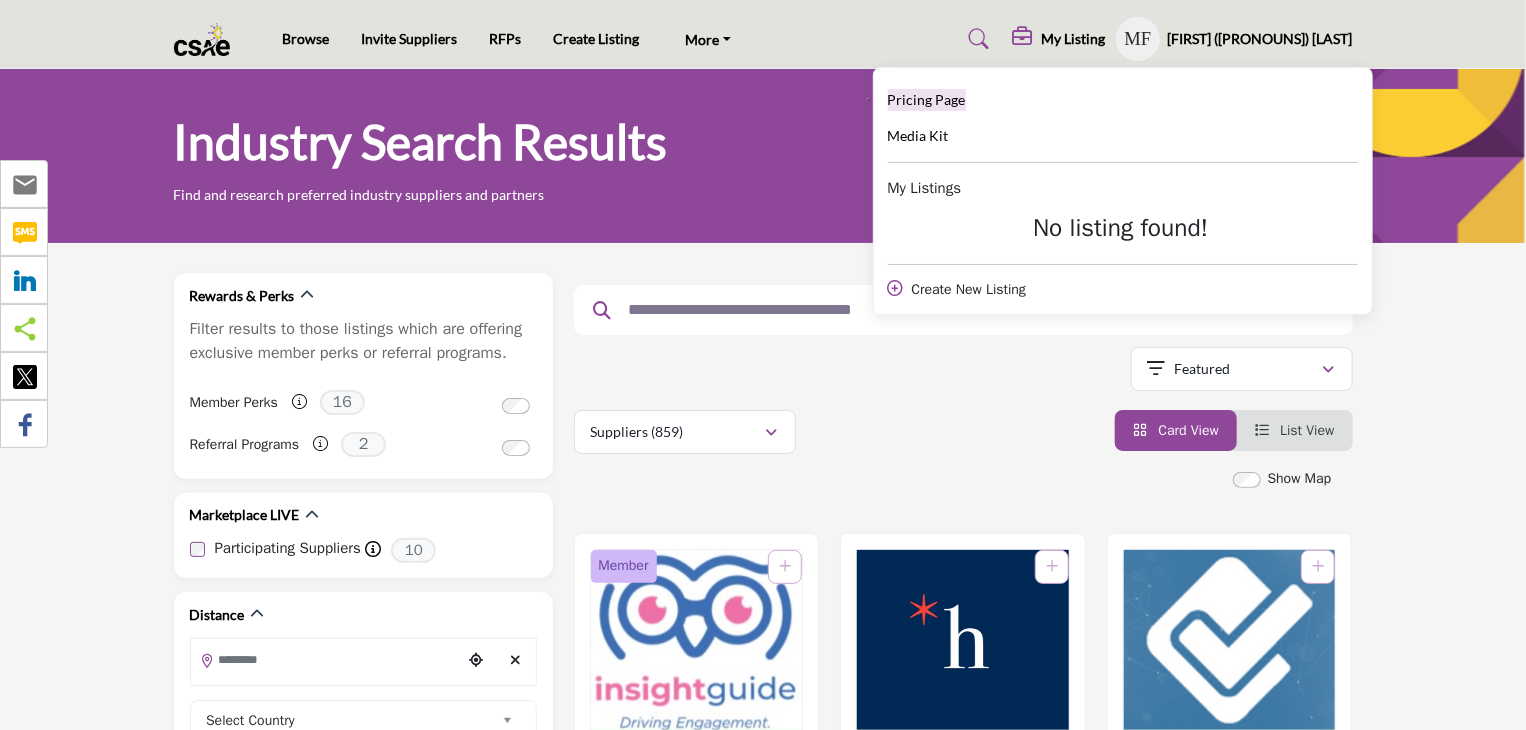 click on "Pricing Page" at bounding box center (927, 99) 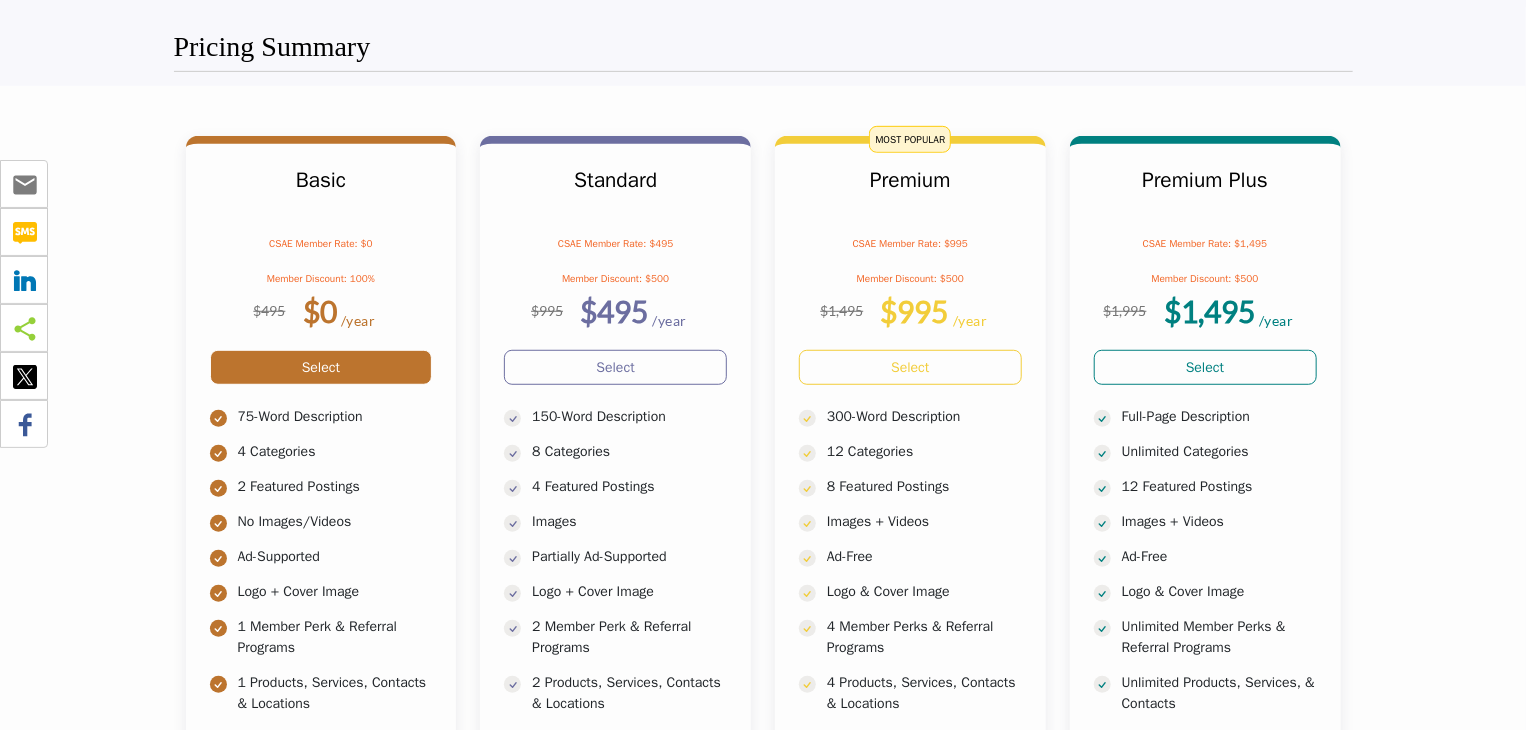 scroll, scrollTop: 500, scrollLeft: 0, axis: vertical 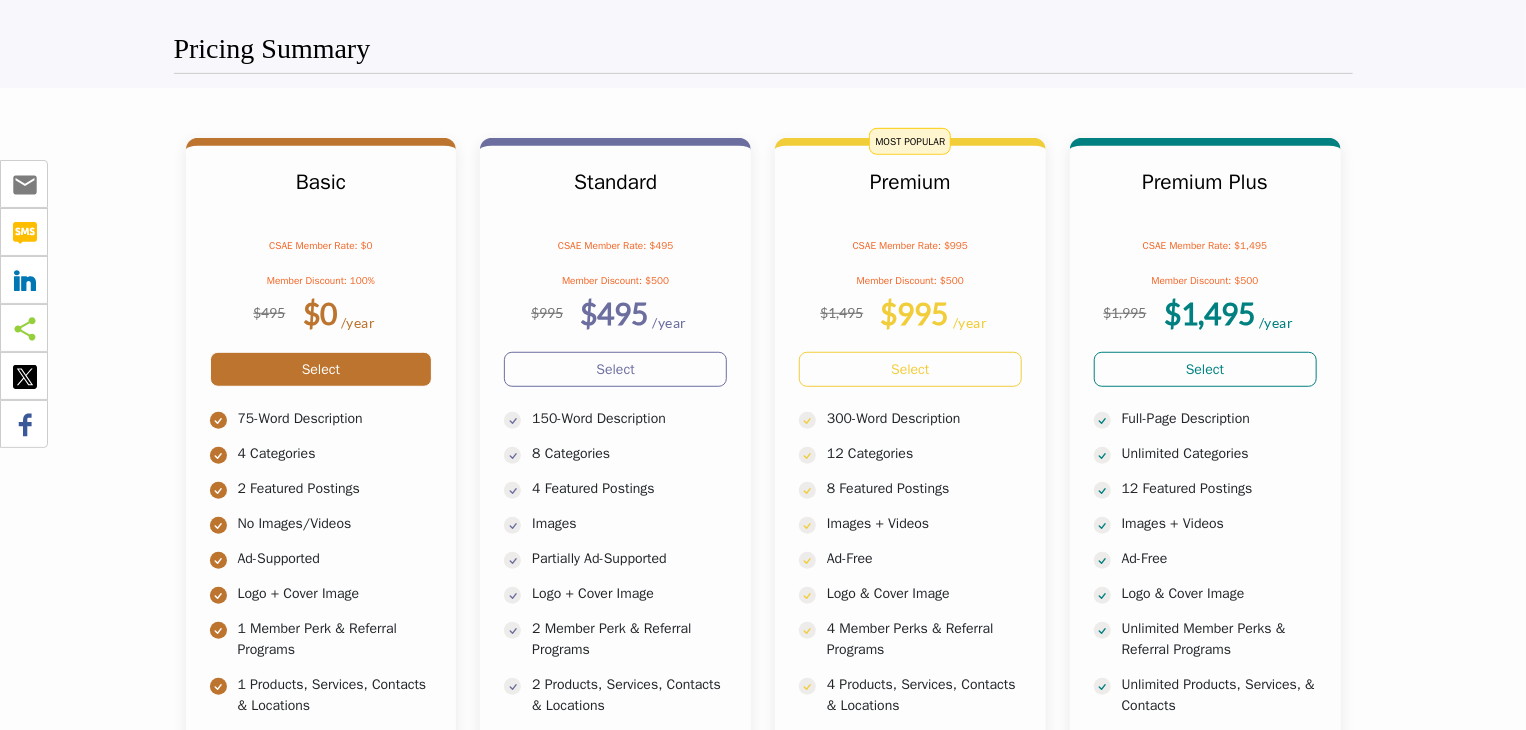 click on "Select" at bounding box center (321, 369) 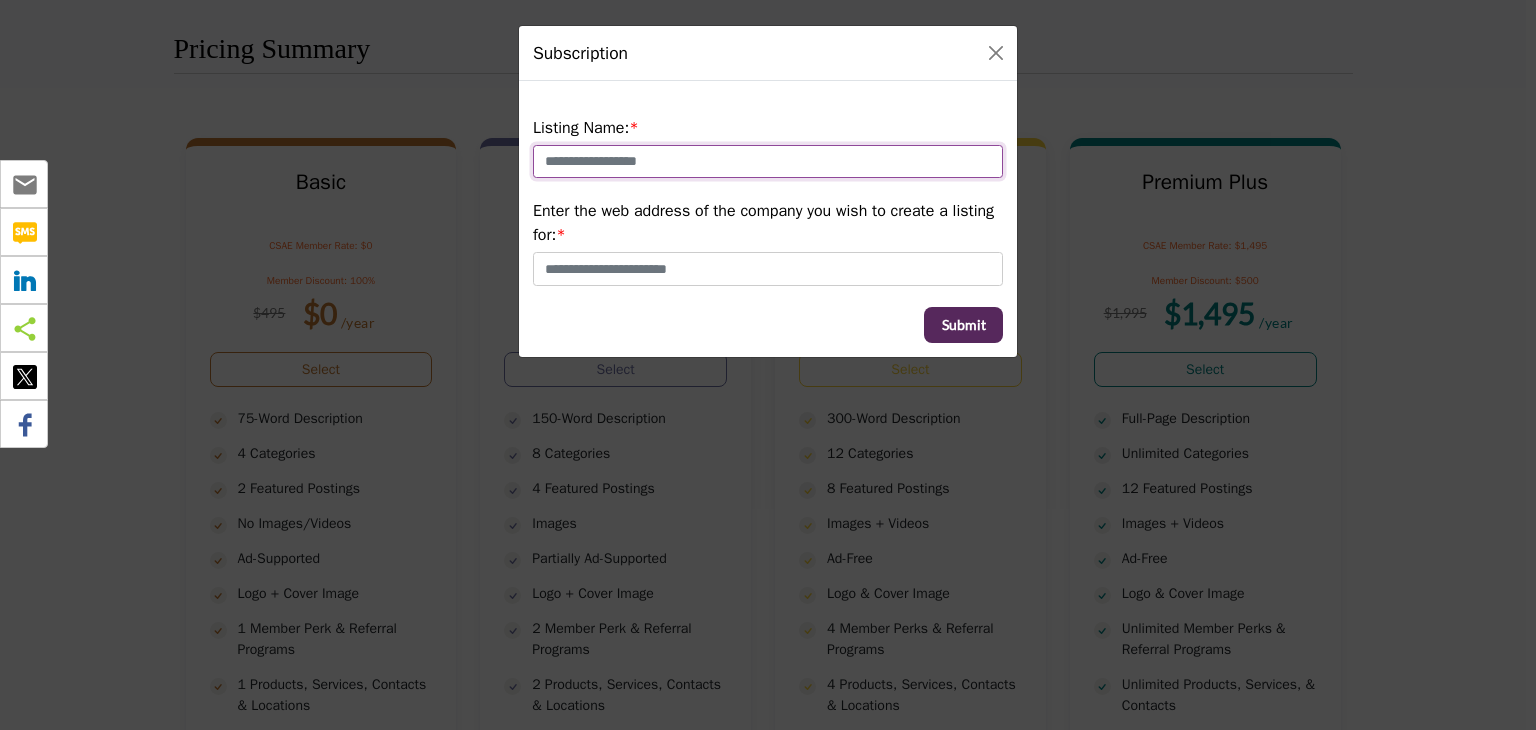 click at bounding box center (768, 162) 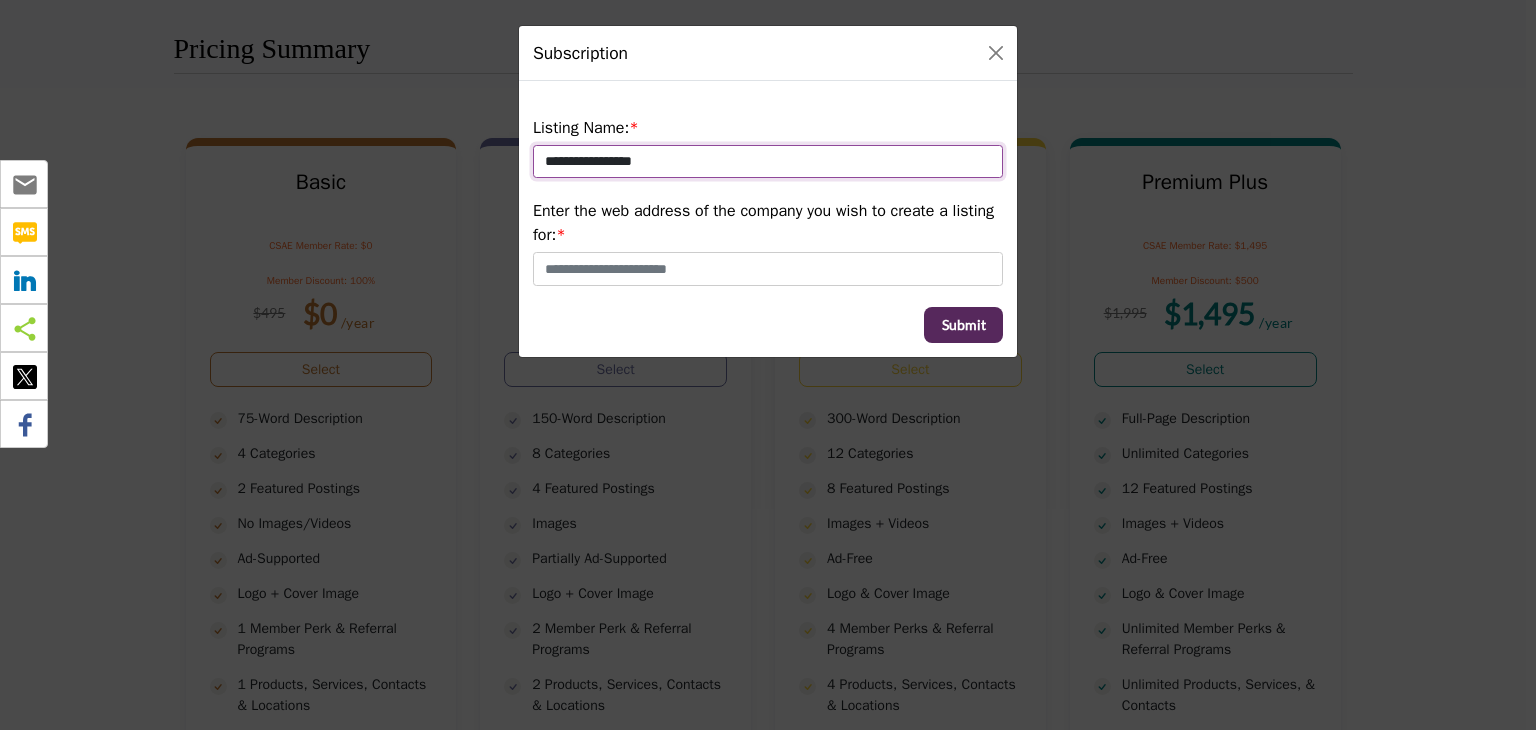 type on "**********" 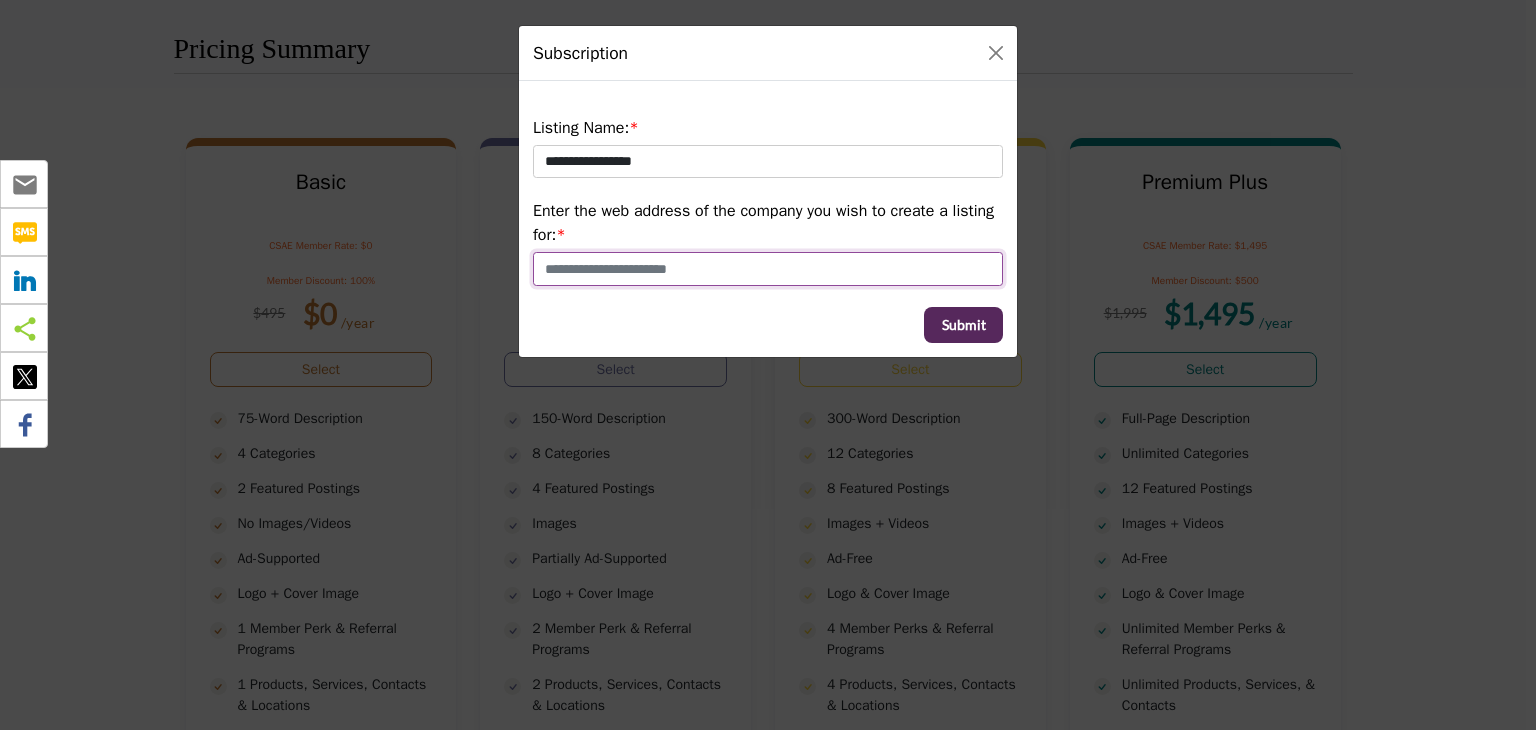 click at bounding box center [768, 269] 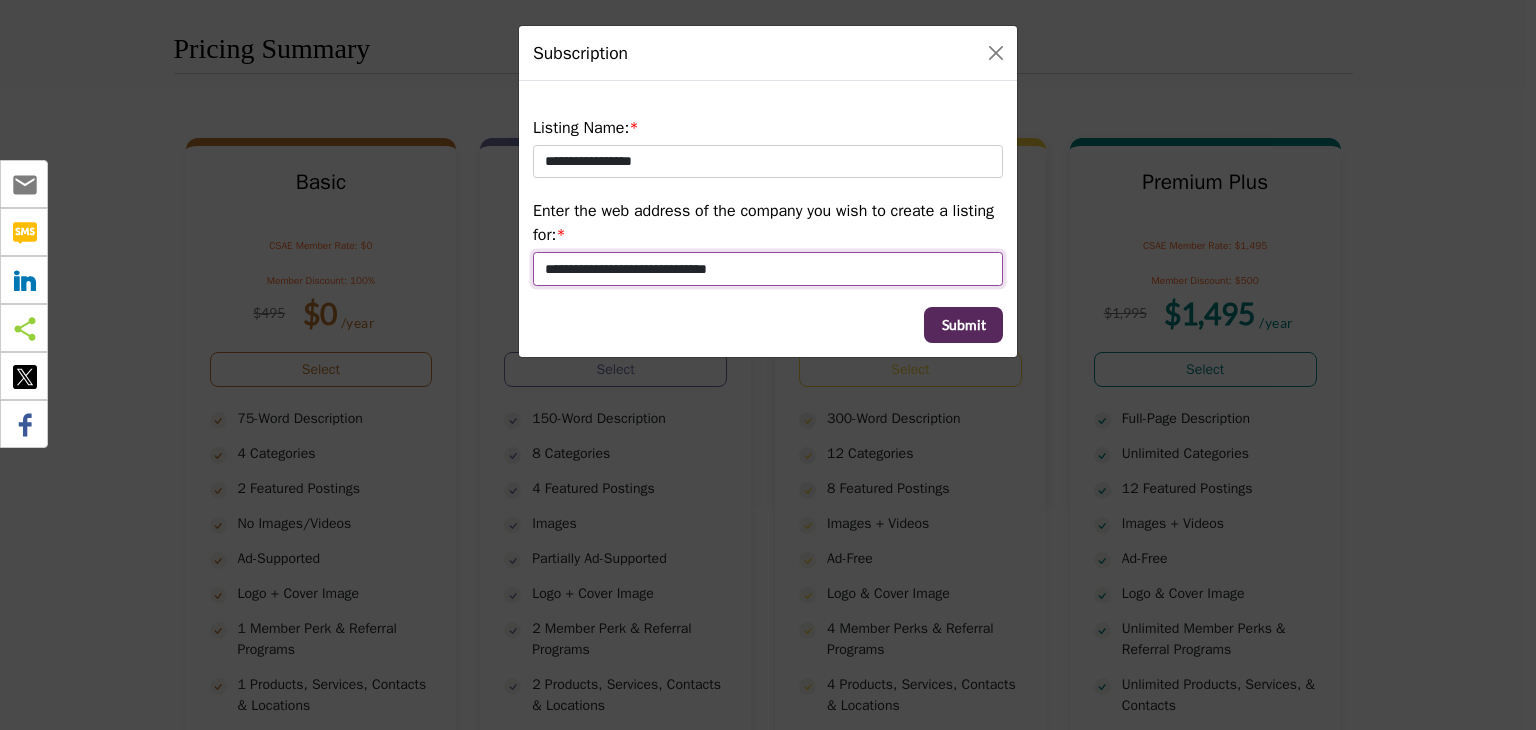 type on "**********" 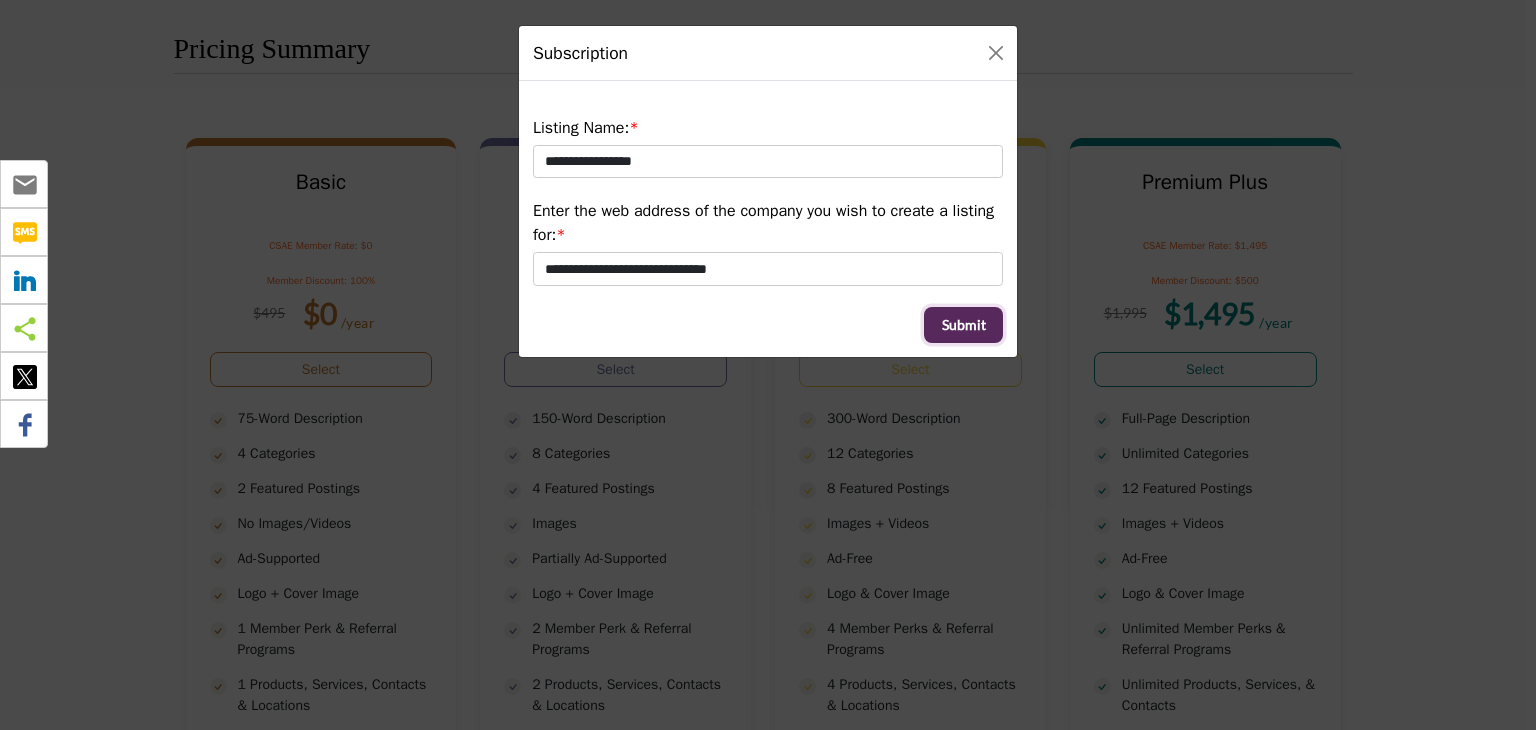 click on "Submit" at bounding box center [964, 325] 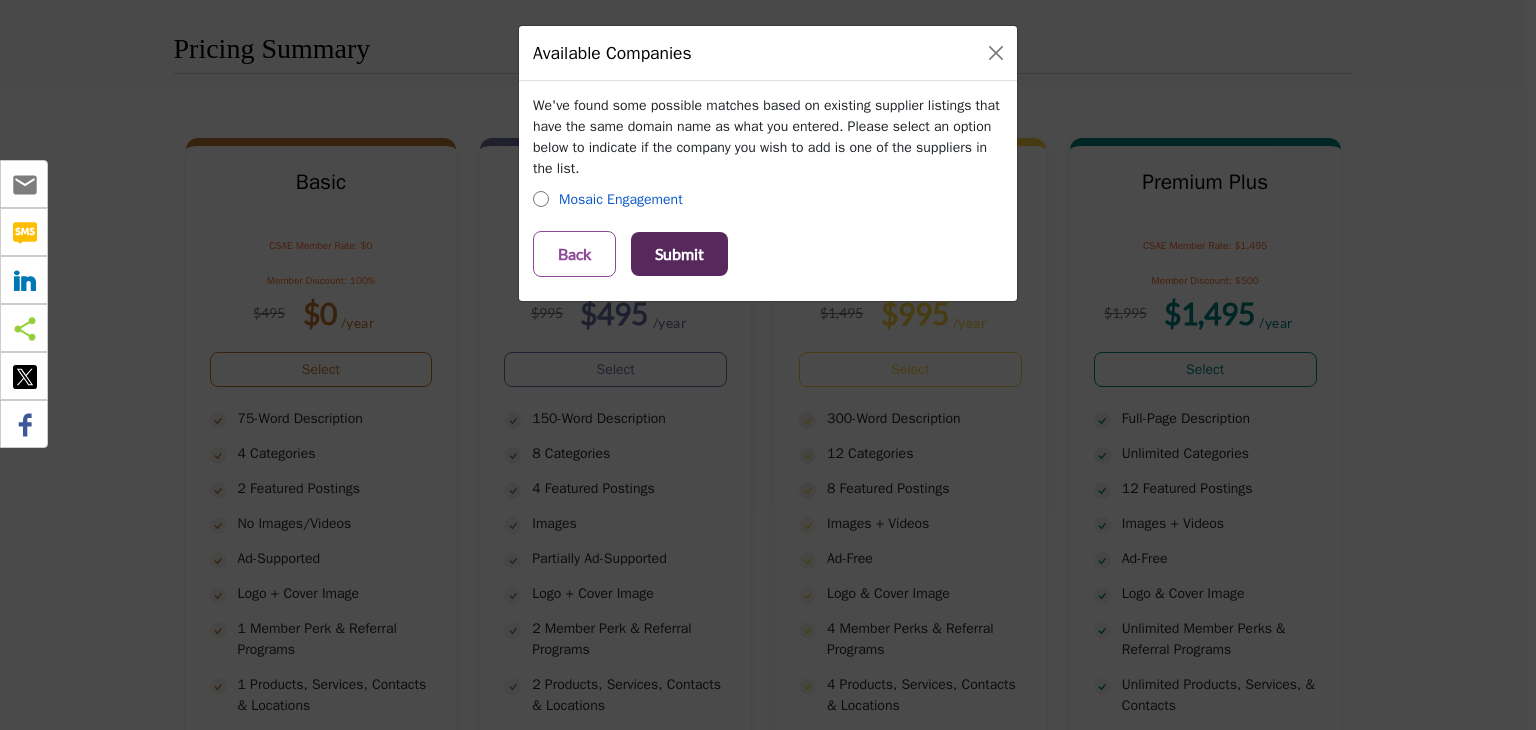 click on "Mosaic Engagement" at bounding box center [621, 199] 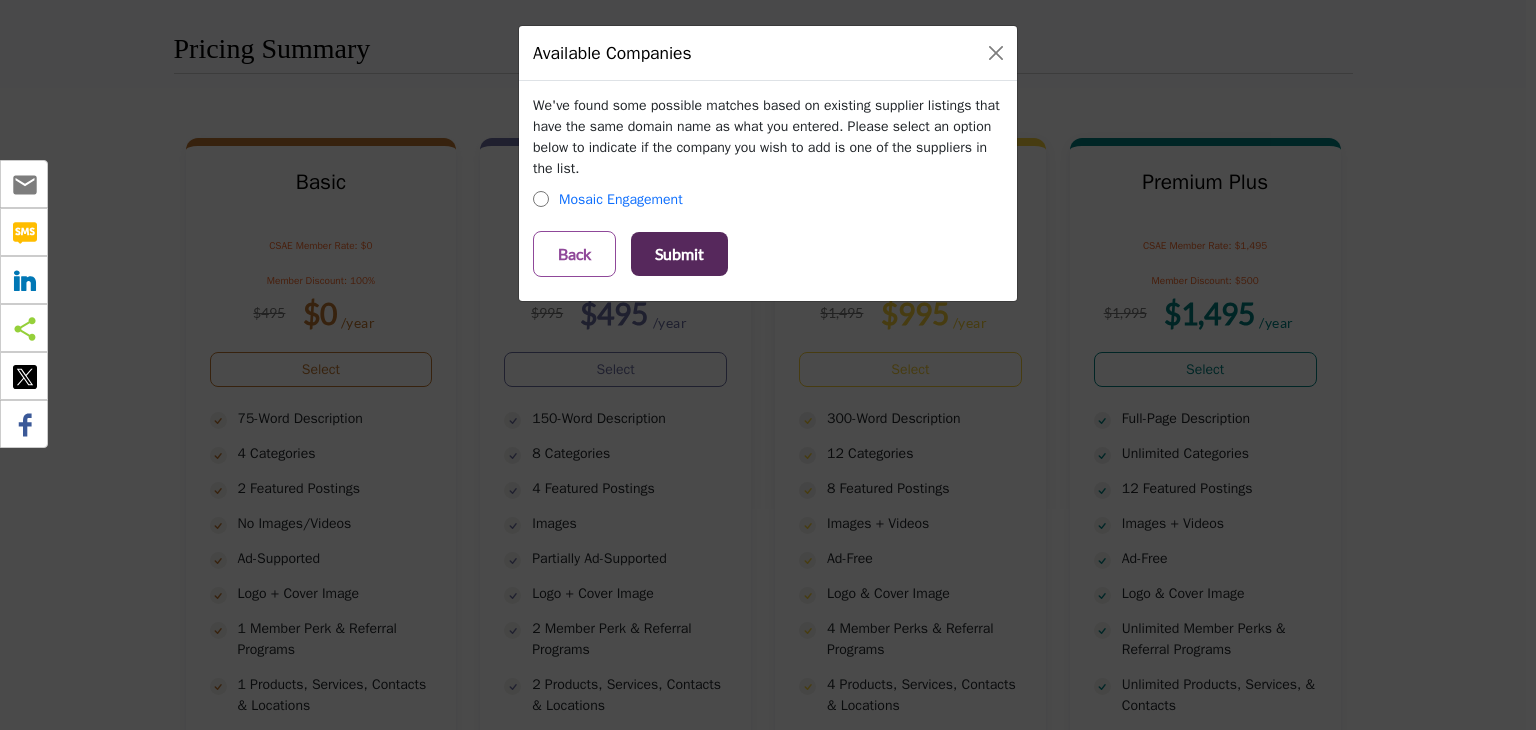 click on "Submit" at bounding box center [679, 254] 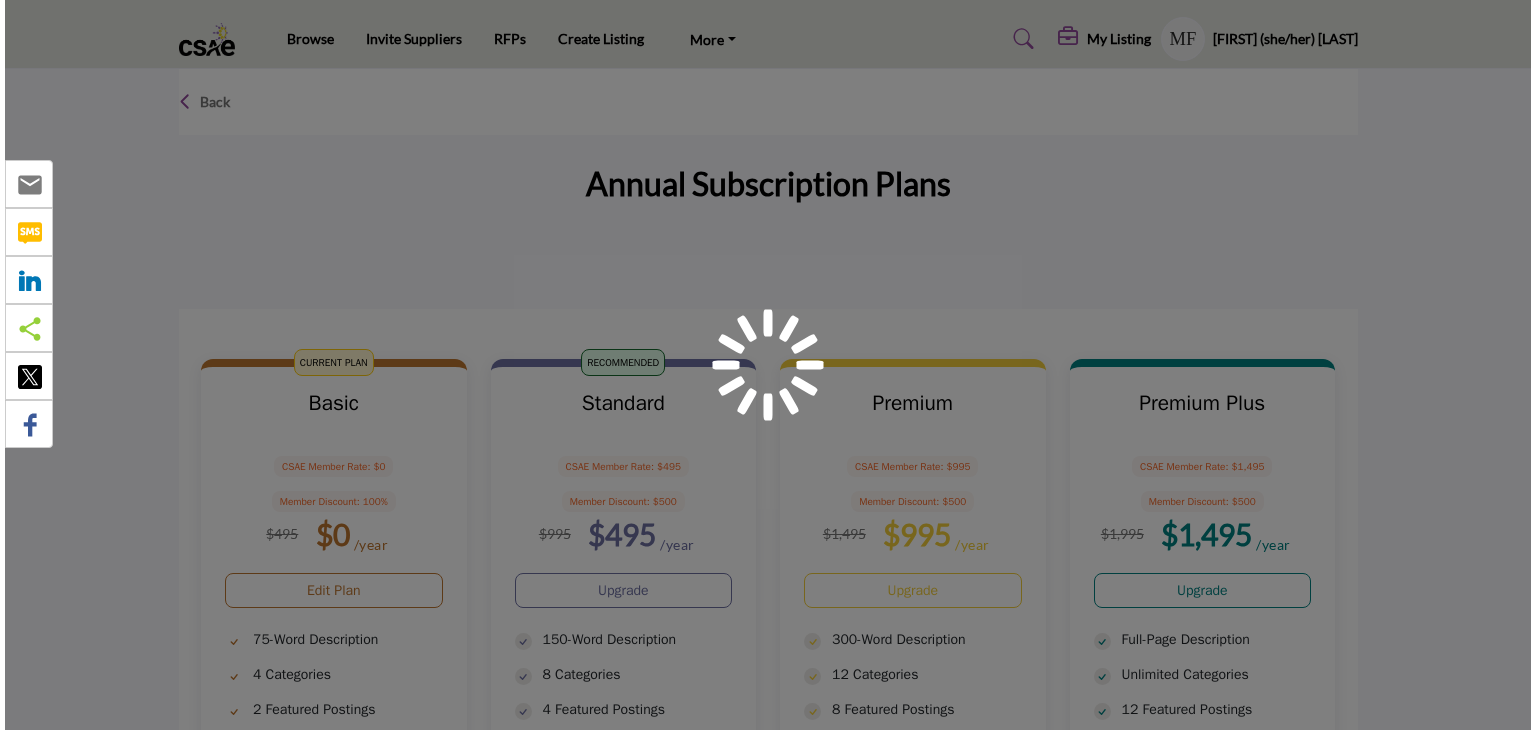scroll, scrollTop: 0, scrollLeft: 0, axis: both 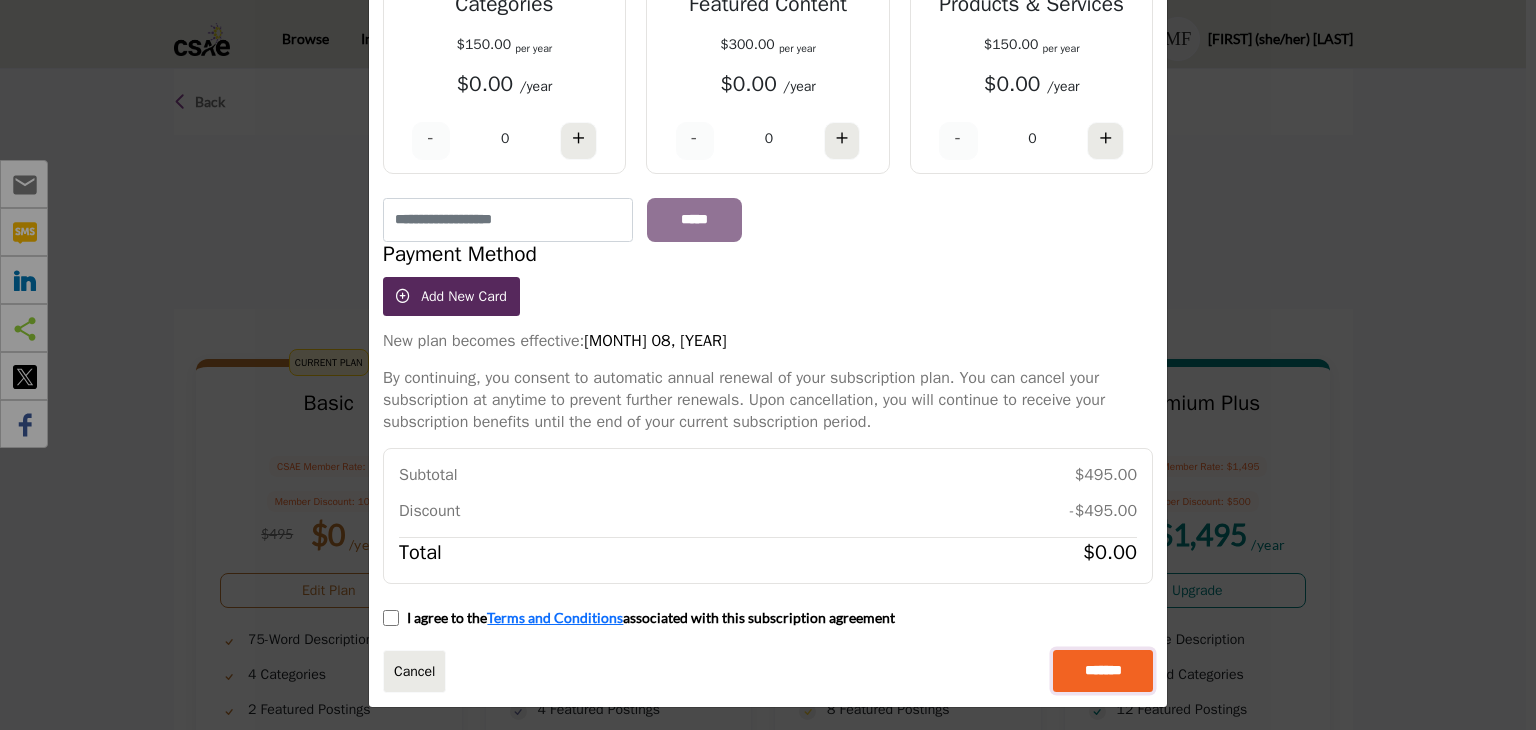 click on "*******" at bounding box center (1103, 671) 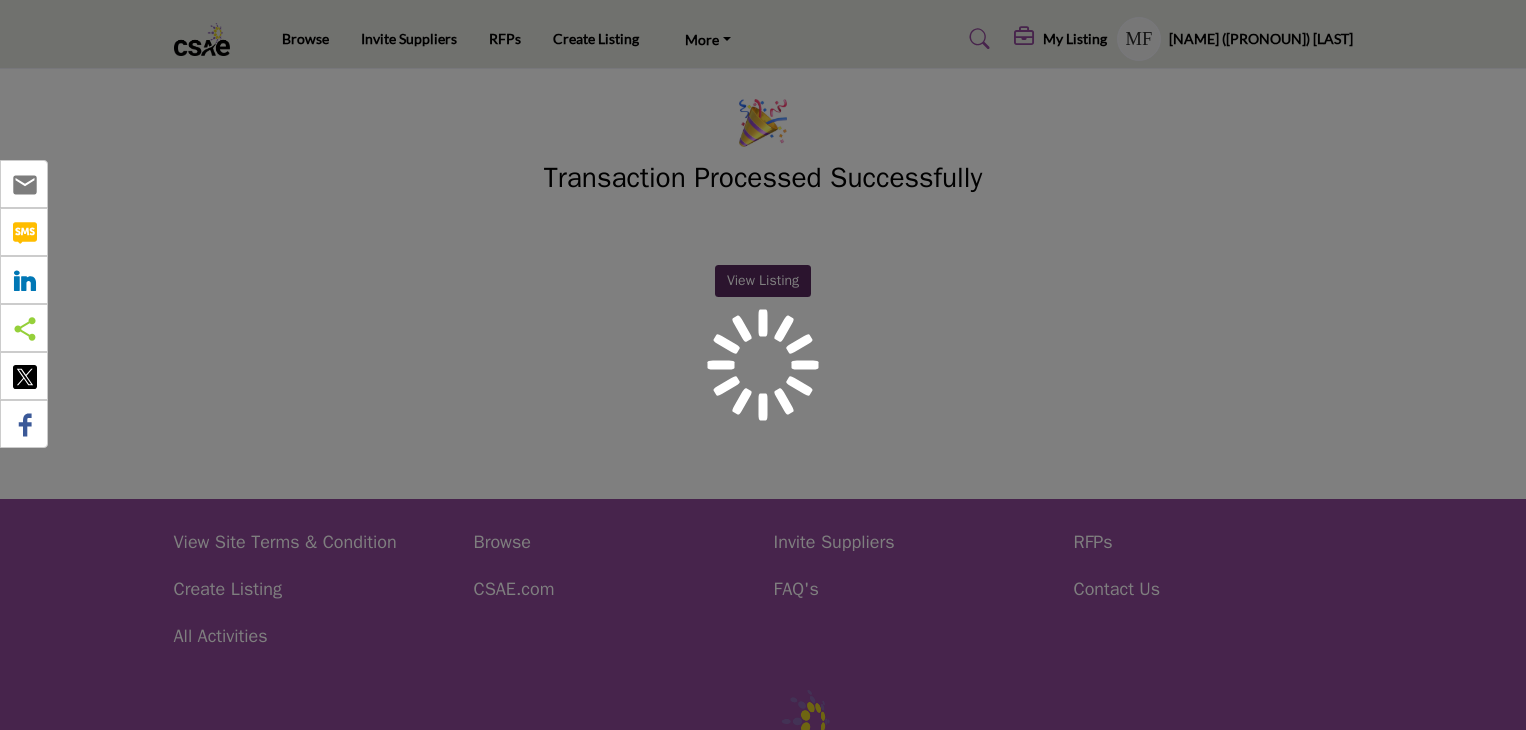 scroll, scrollTop: 0, scrollLeft: 0, axis: both 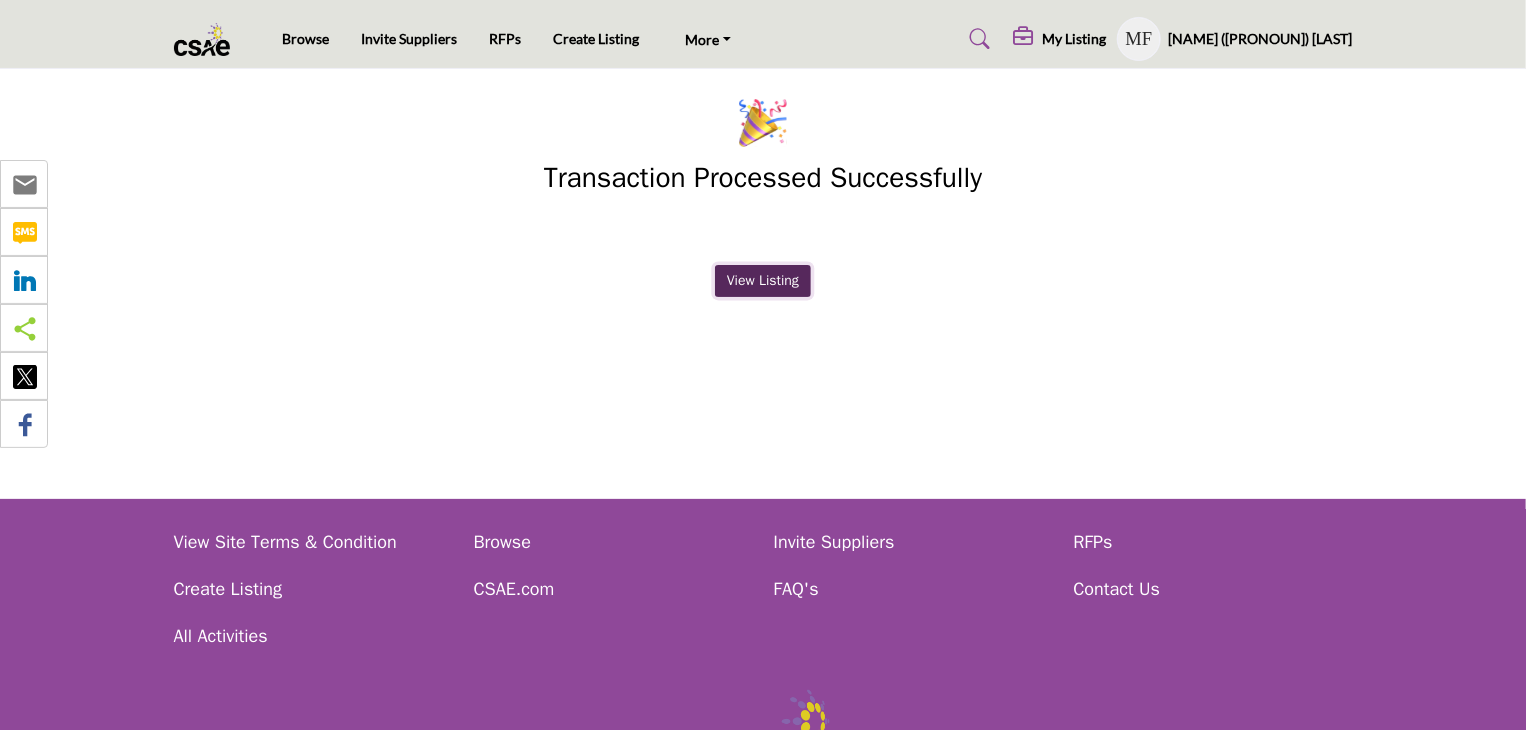 click on "View Listing" at bounding box center (762, 281) 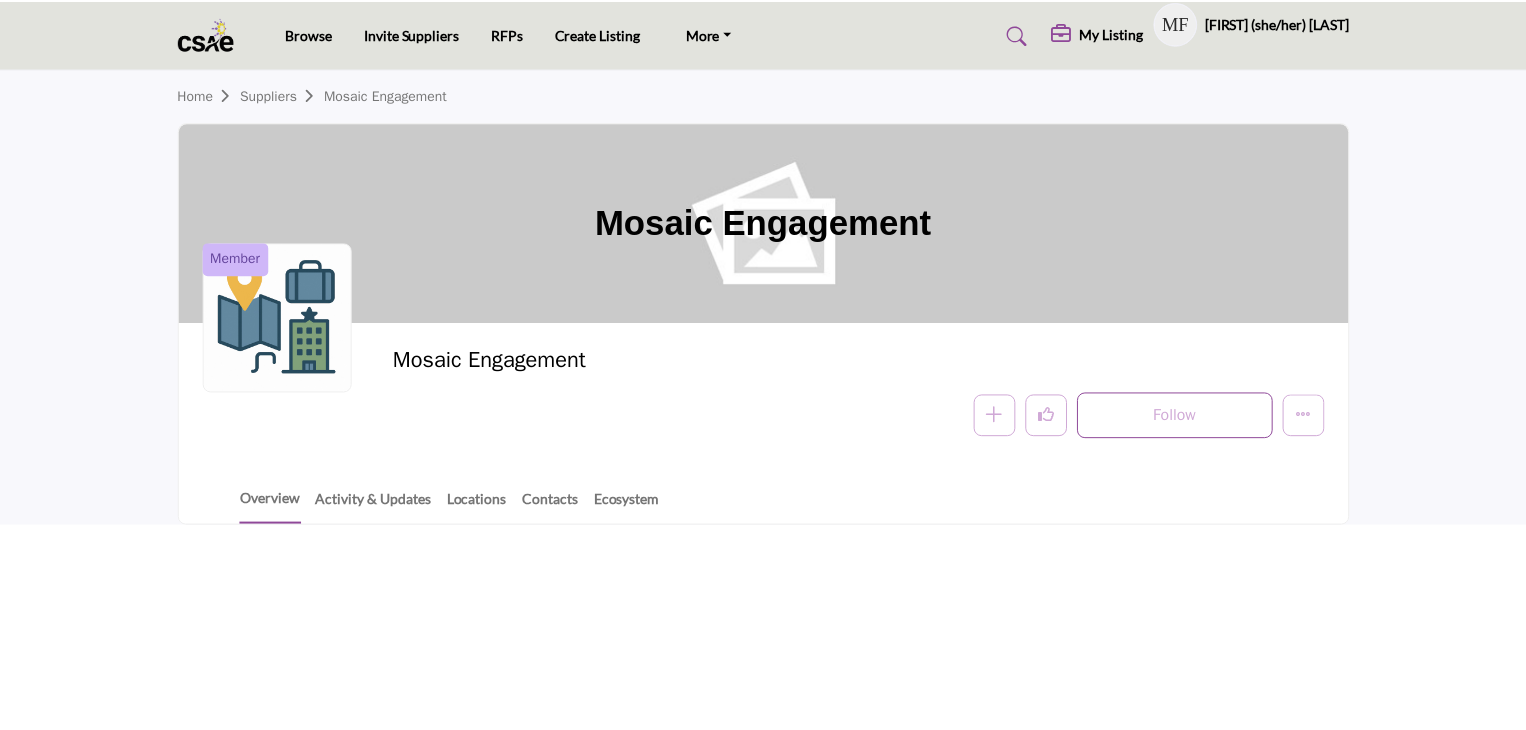 scroll, scrollTop: 0, scrollLeft: 0, axis: both 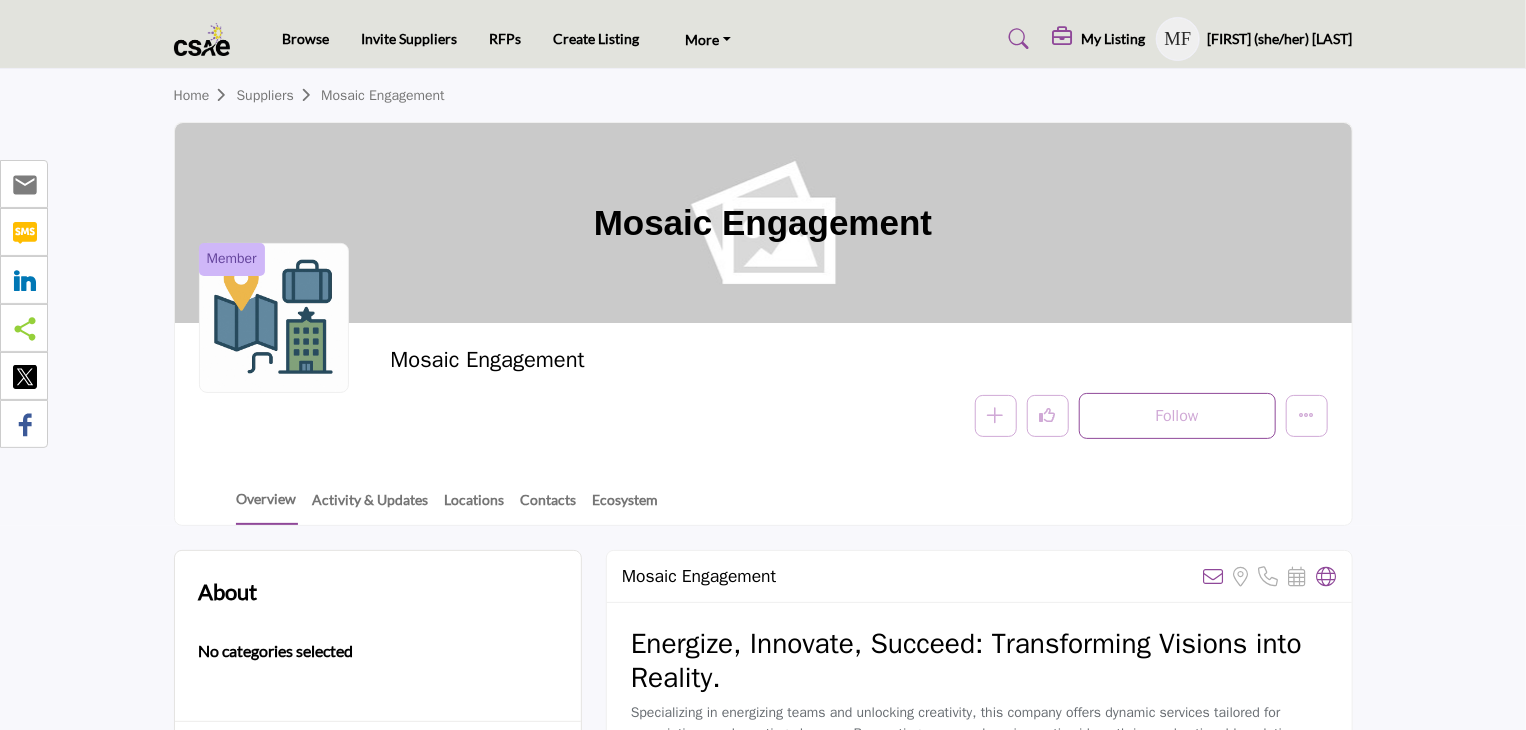 click on "My Listing" at bounding box center [1114, 39] 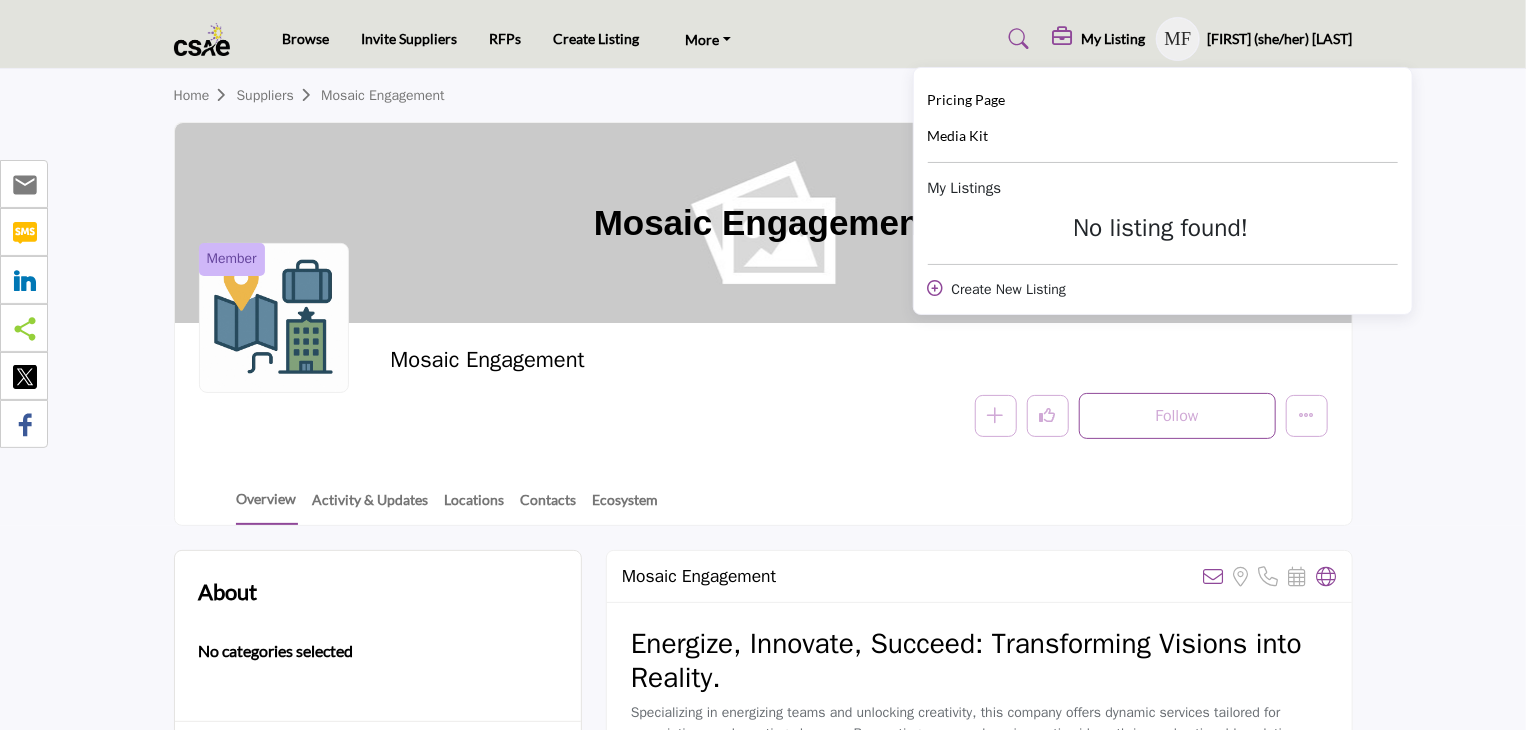 click on "Member
Mosaic Engagement
Follow
Following
Message
Recommend
Add to My Suppliers
Claim Listing
Report Page" at bounding box center [763, 393] 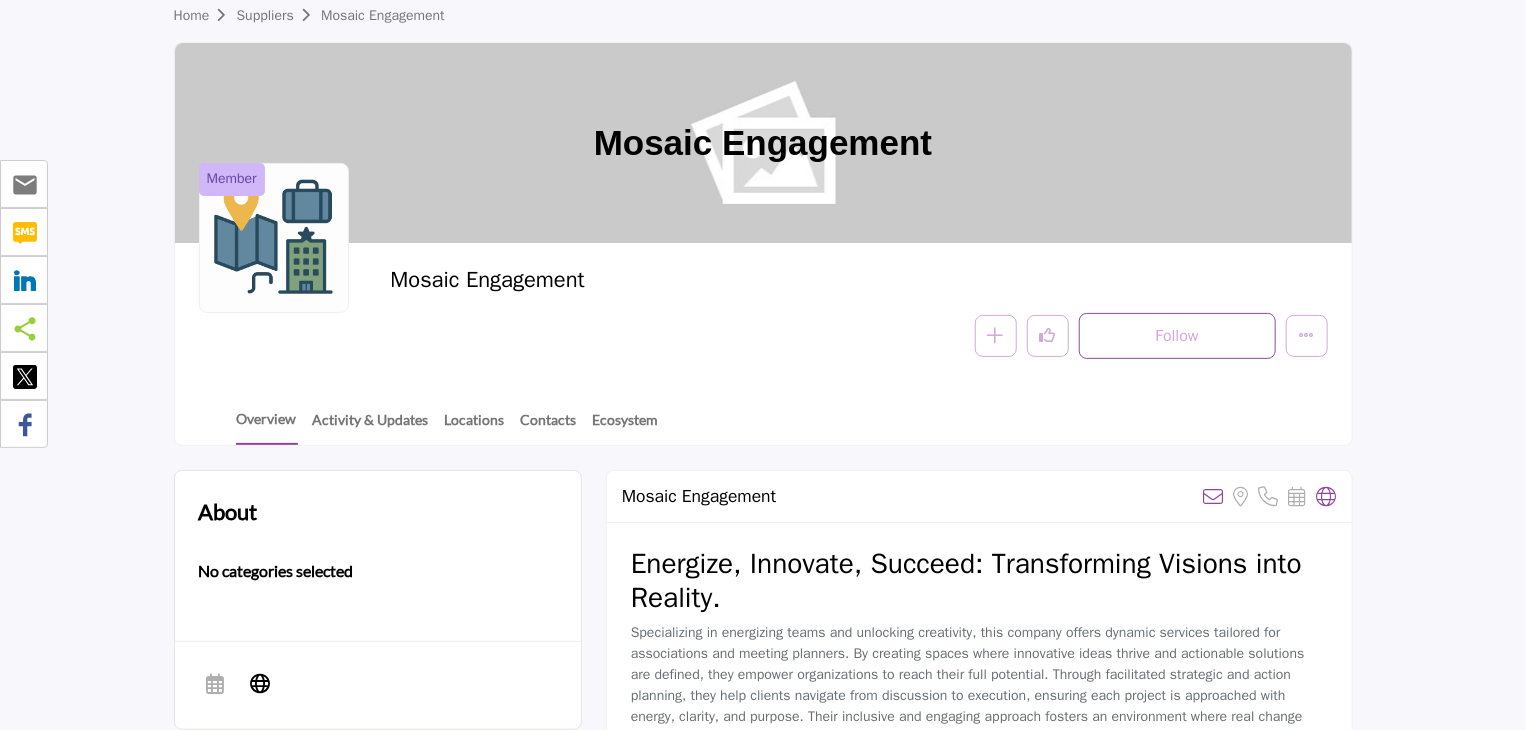 scroll, scrollTop: 0, scrollLeft: 0, axis: both 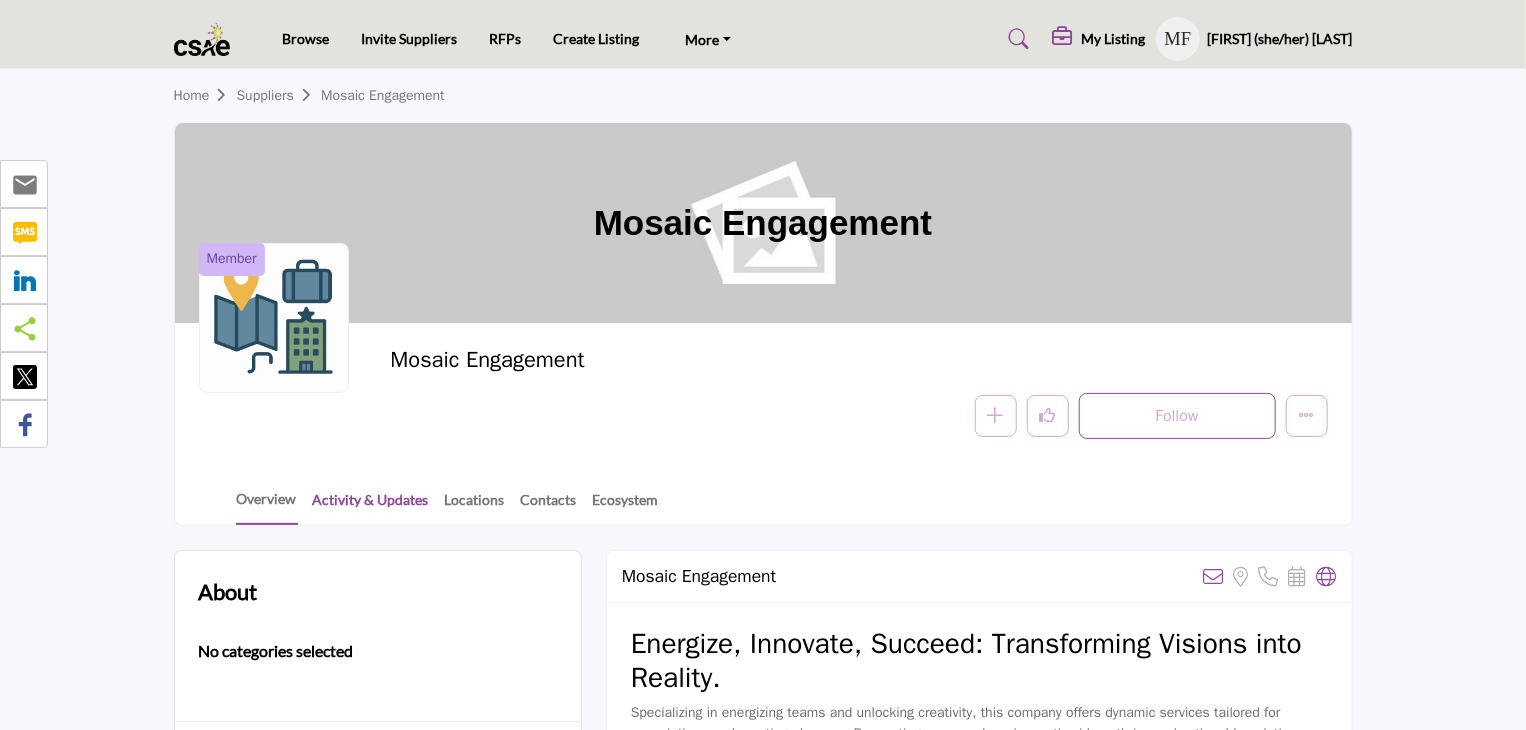 click on "Activity & Updates" at bounding box center [371, 506] 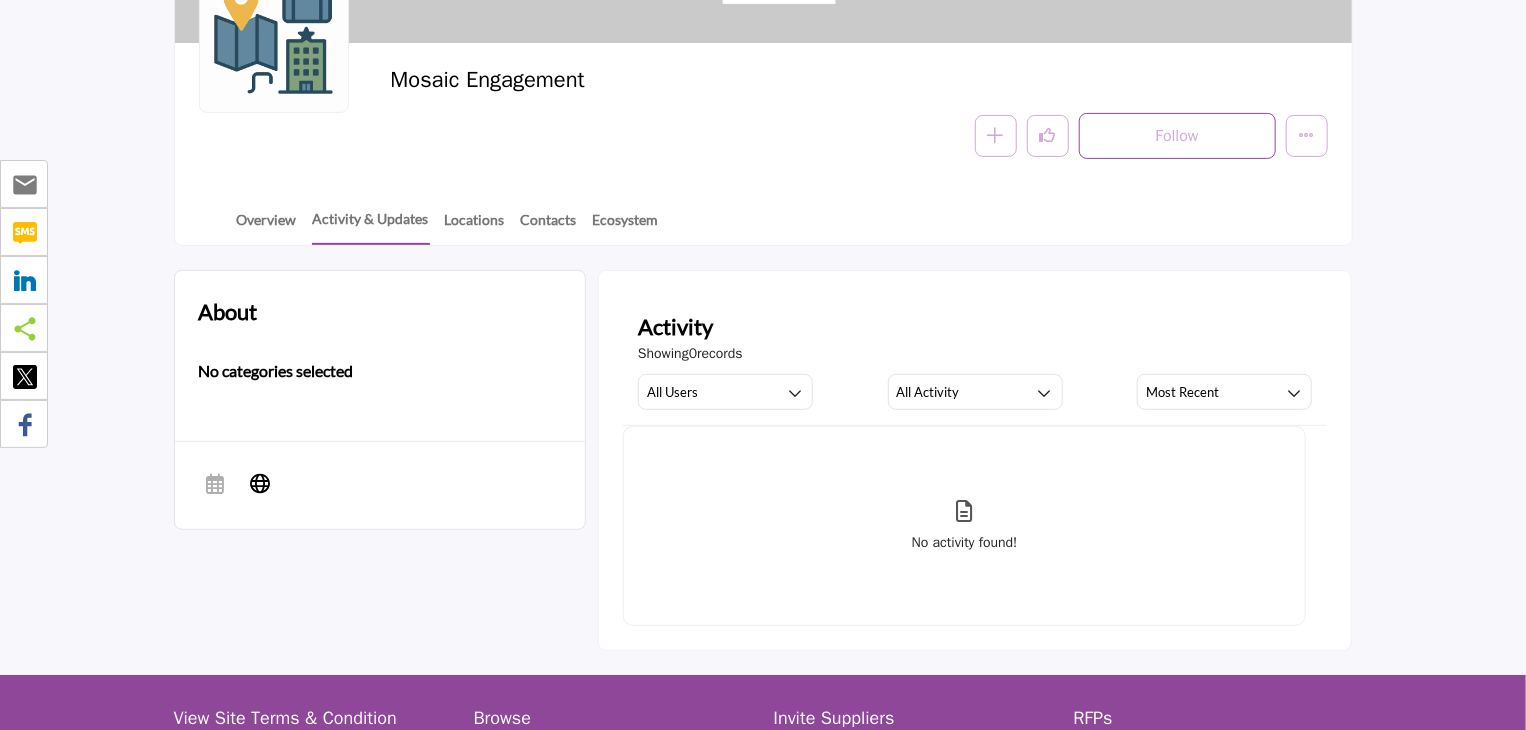 scroll, scrollTop: 0, scrollLeft: 0, axis: both 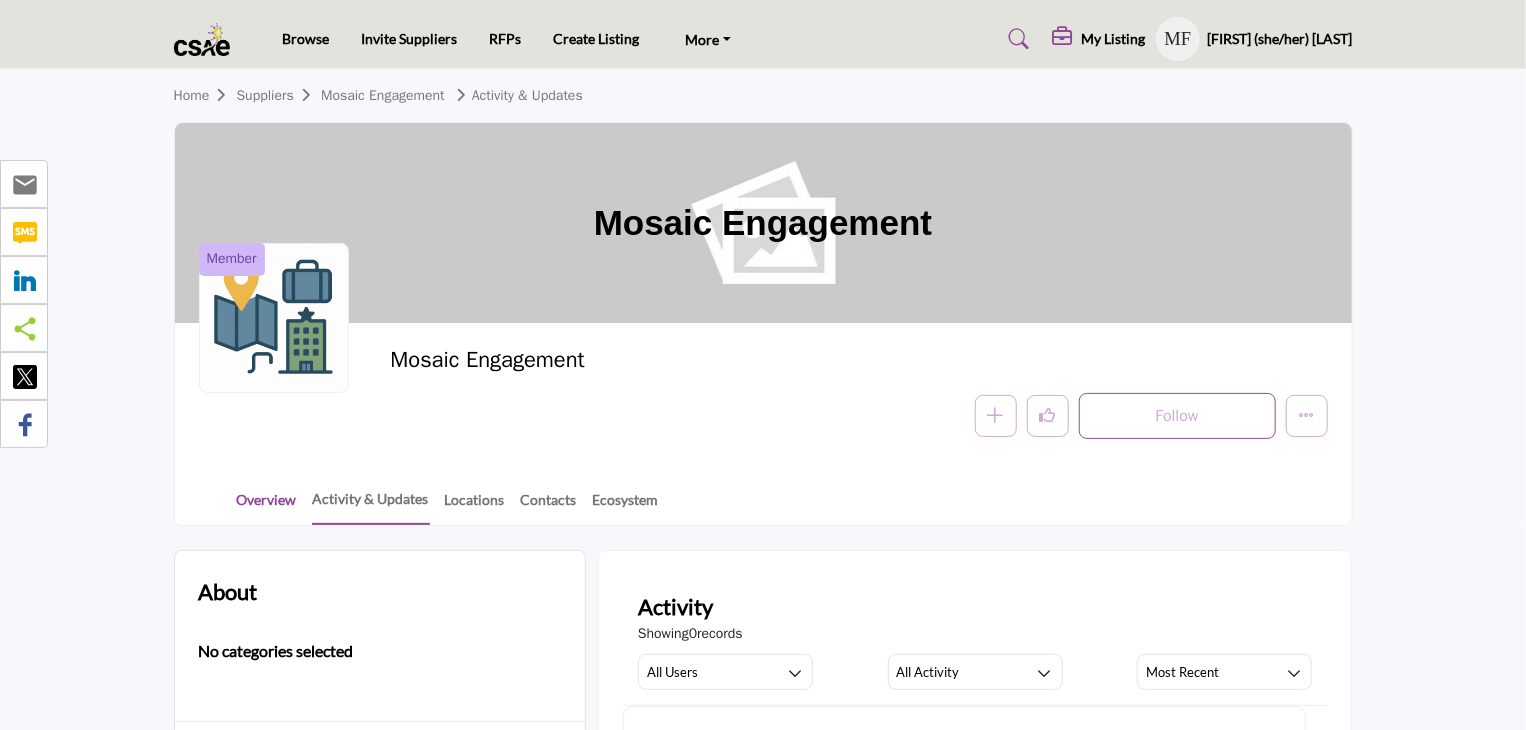 click on "Overview" at bounding box center (267, 506) 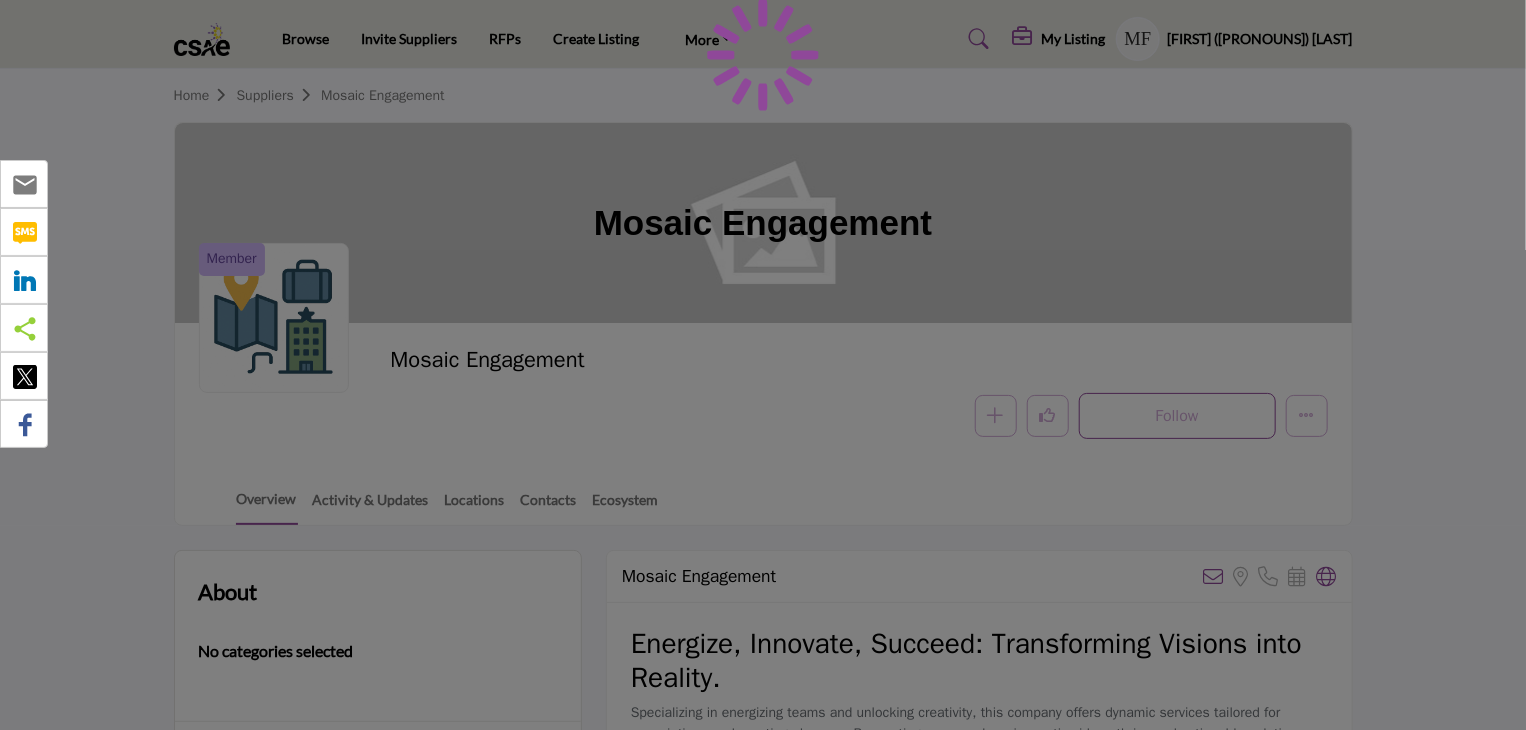 scroll, scrollTop: 200, scrollLeft: 0, axis: vertical 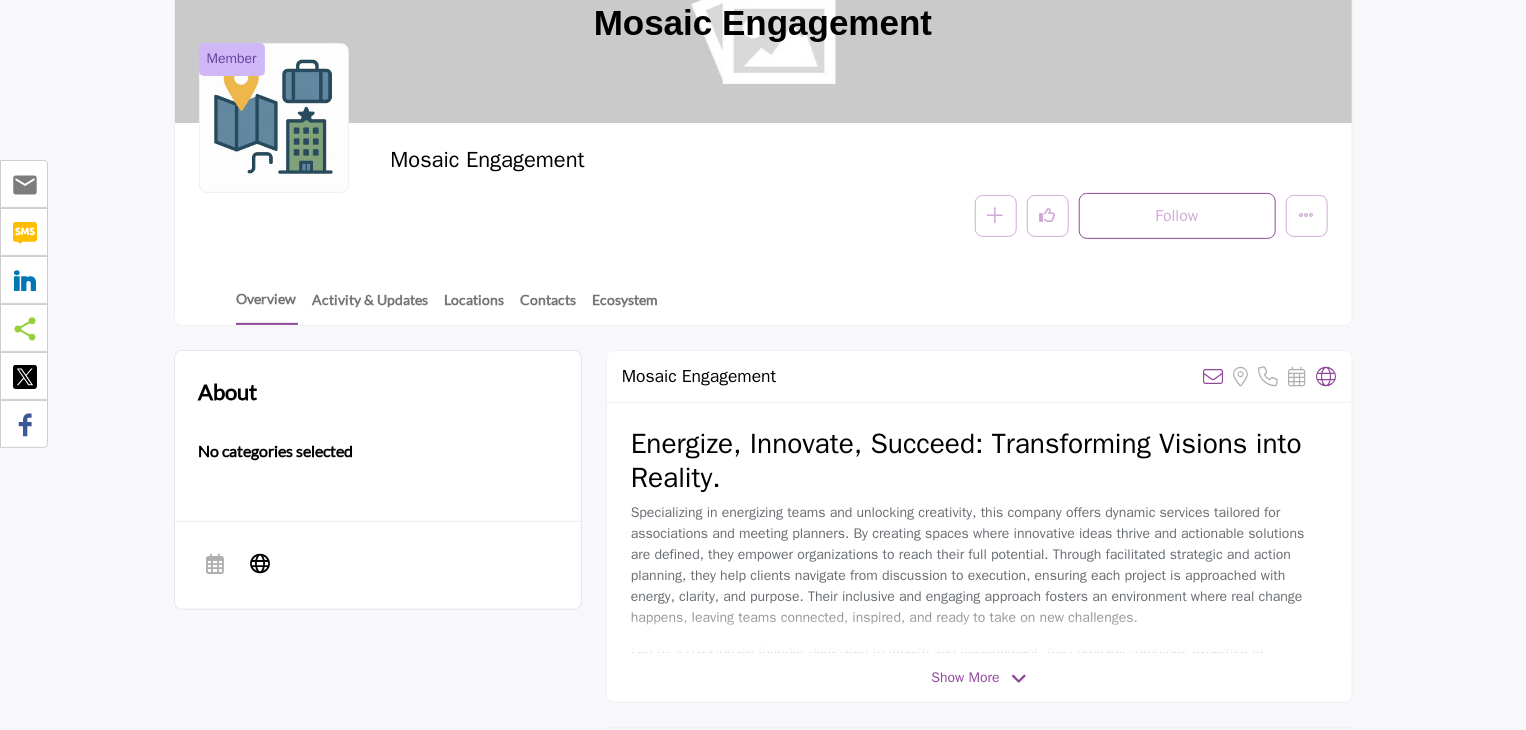 click at bounding box center (1019, 679) 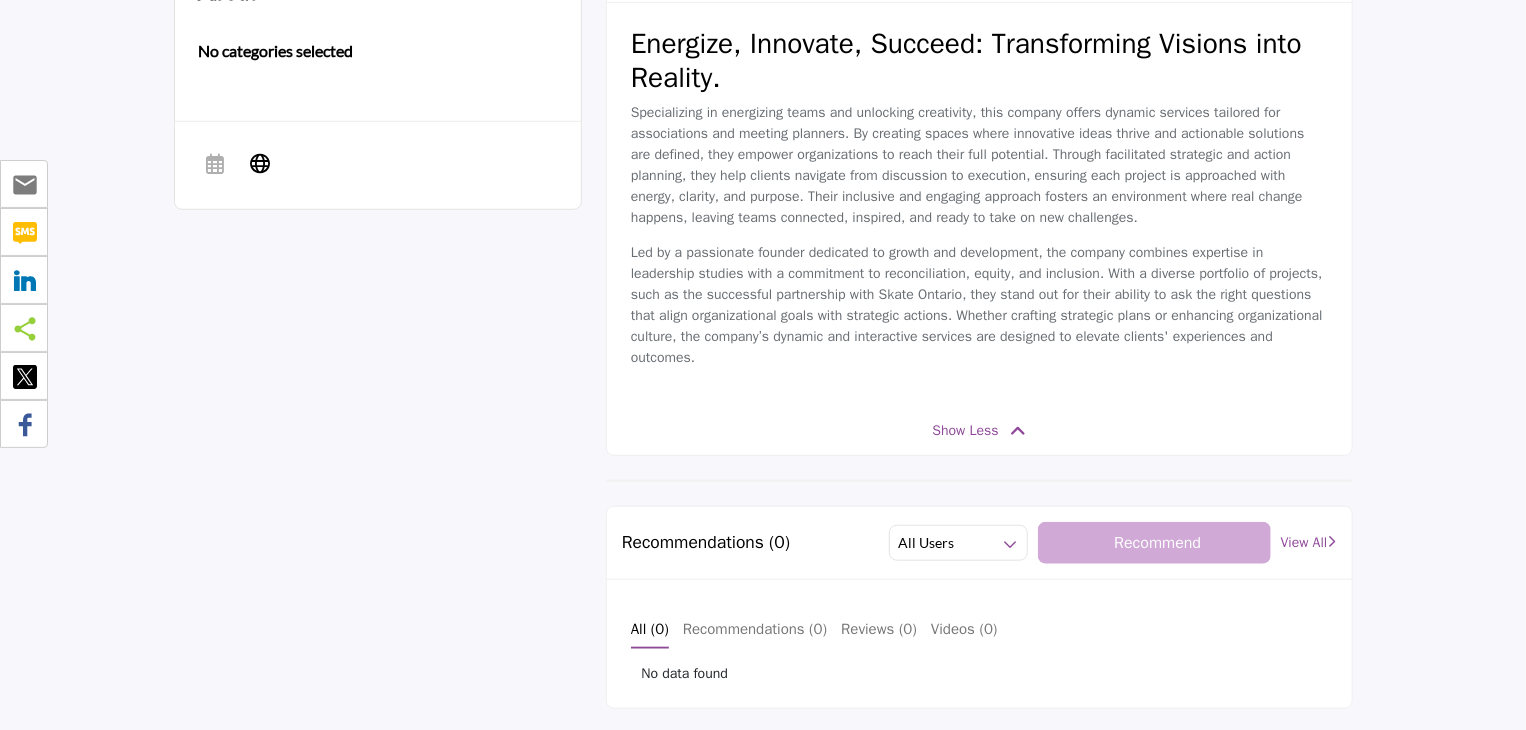 scroll, scrollTop: 0, scrollLeft: 0, axis: both 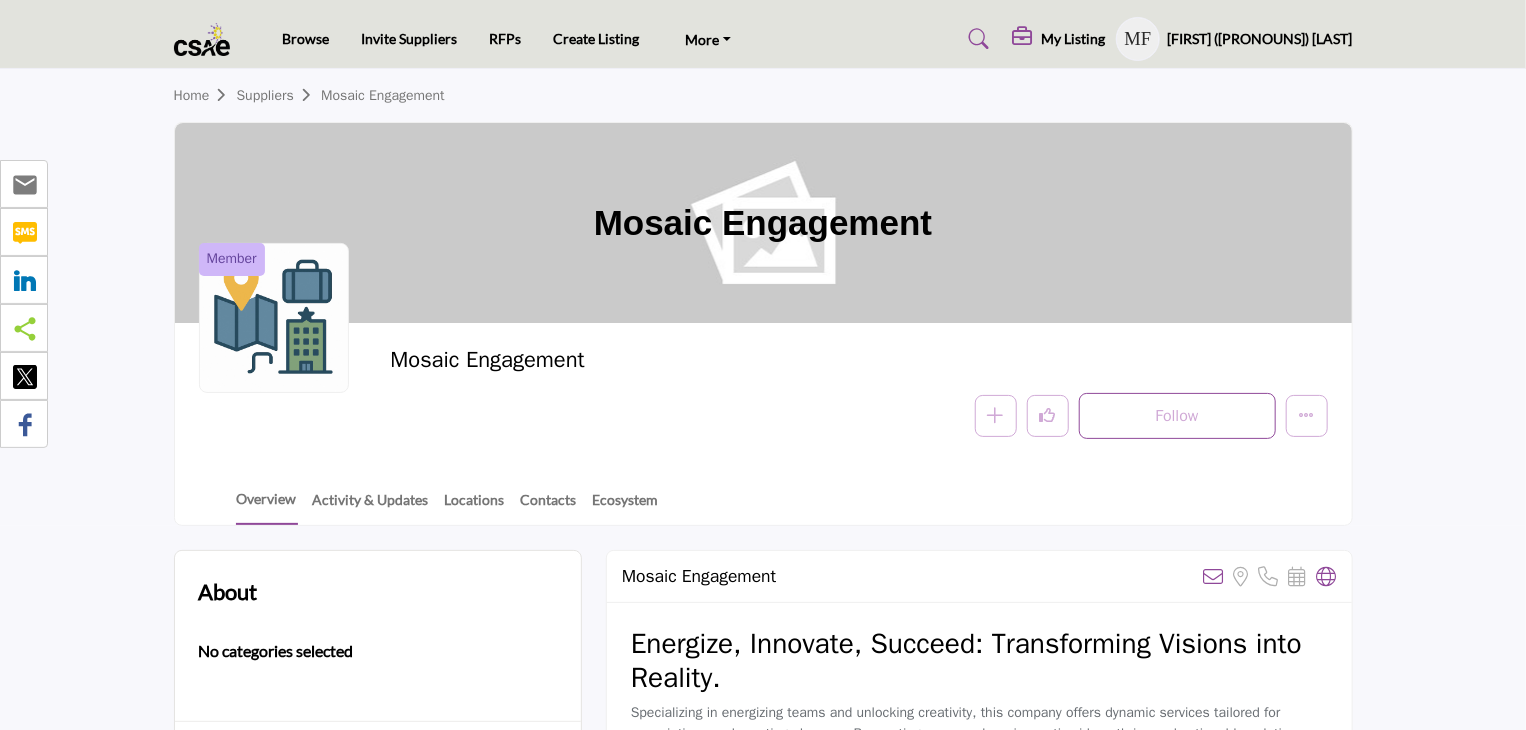 click at bounding box center [1025, 37] 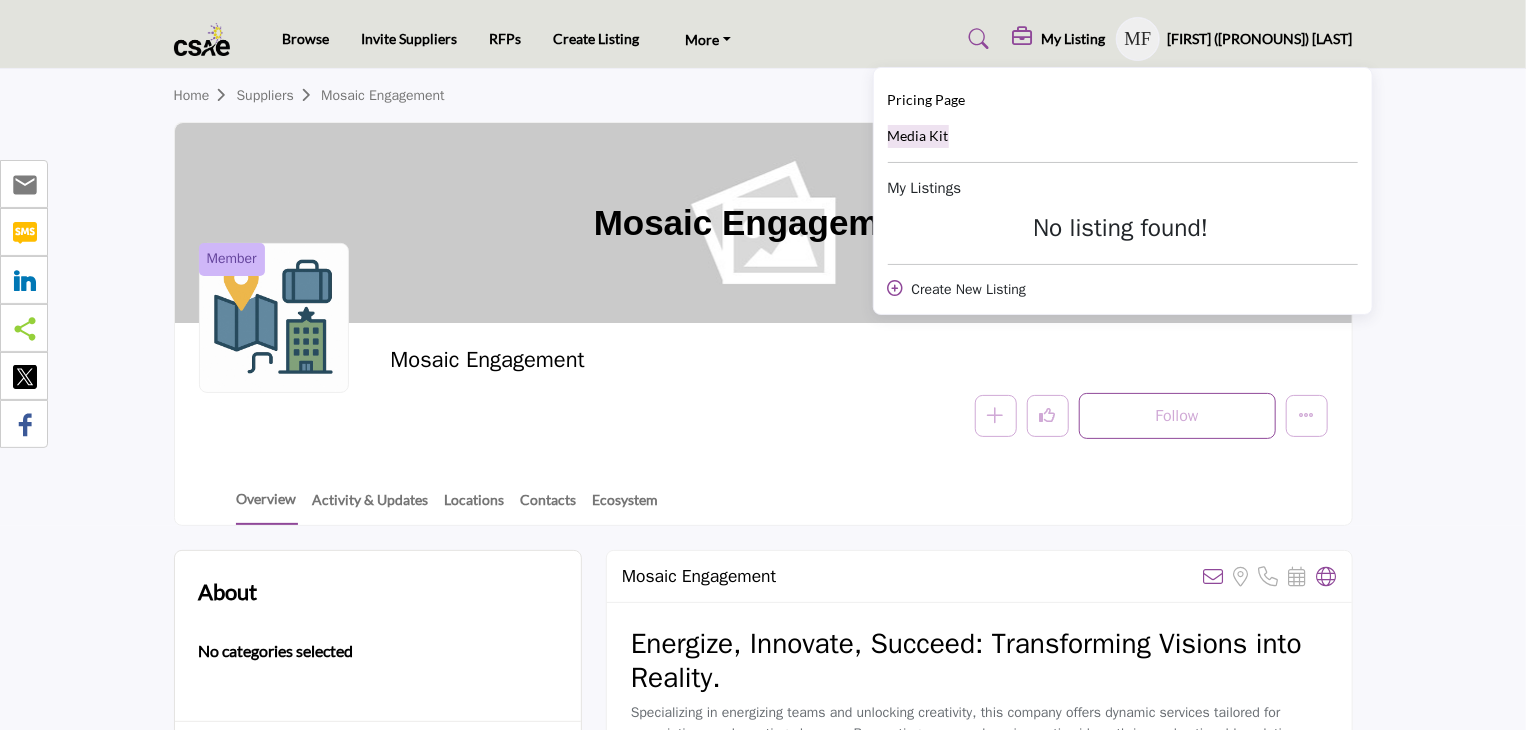 click on "Media Kit" at bounding box center (918, 135) 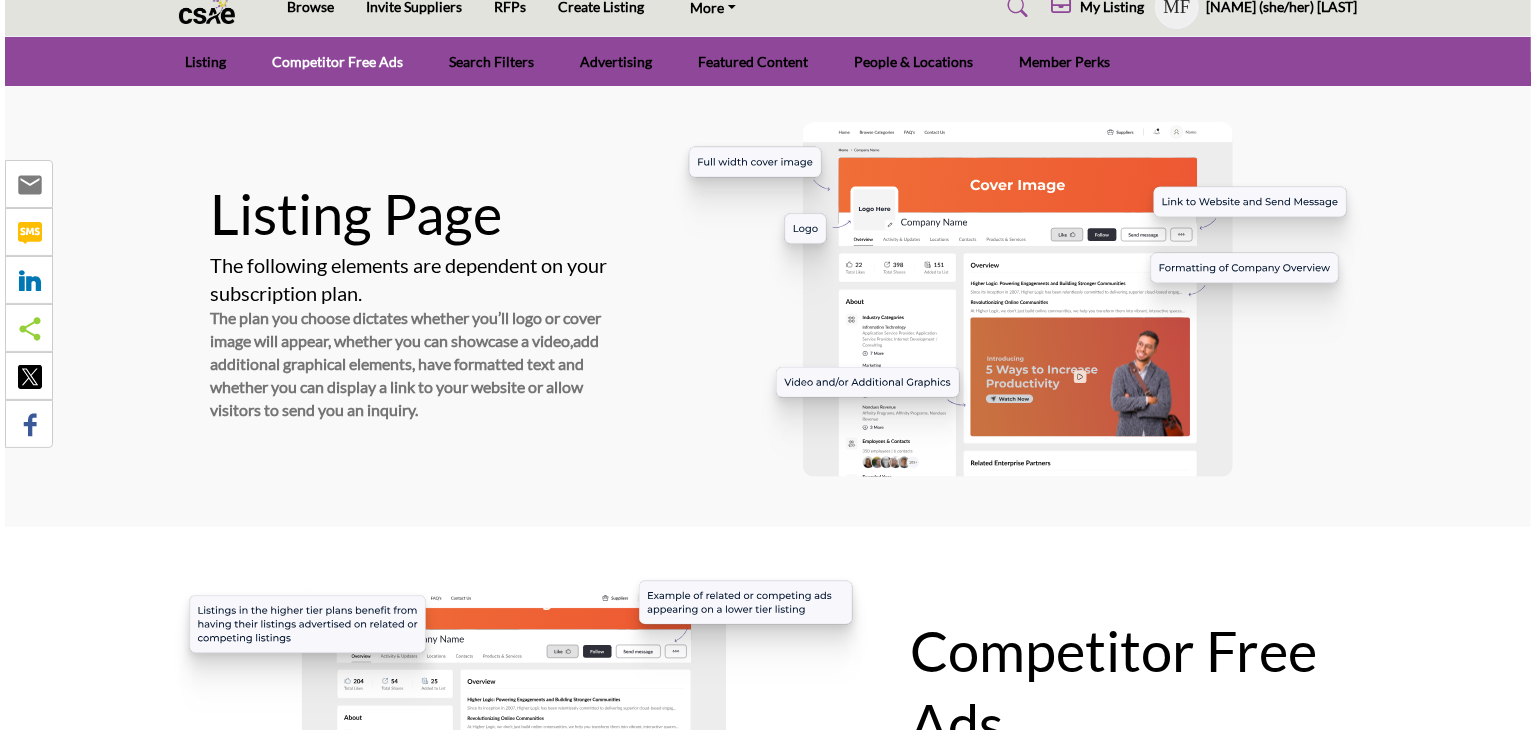 scroll, scrollTop: 0, scrollLeft: 0, axis: both 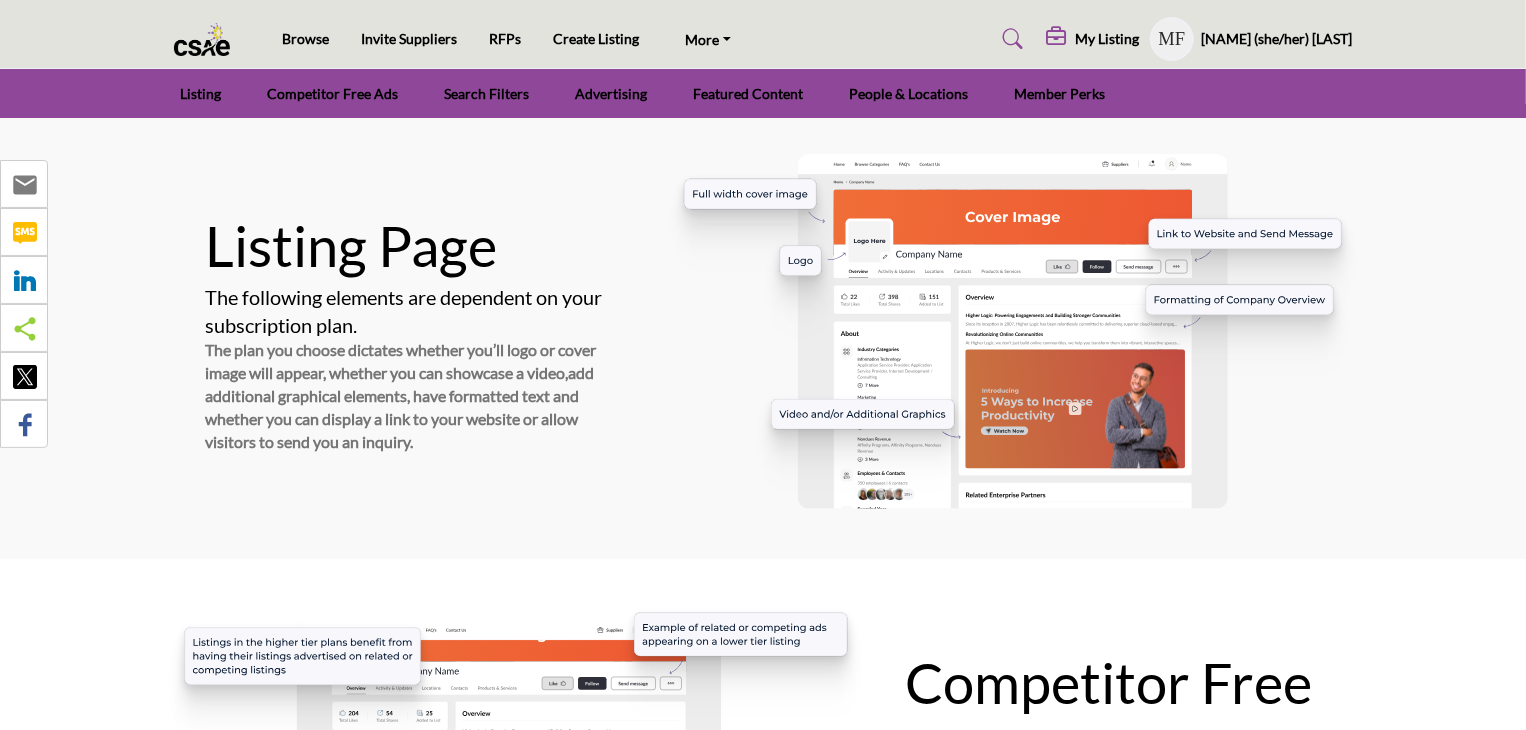 click on "[NAME] (she/her) [LAST]" at bounding box center [1277, 39] 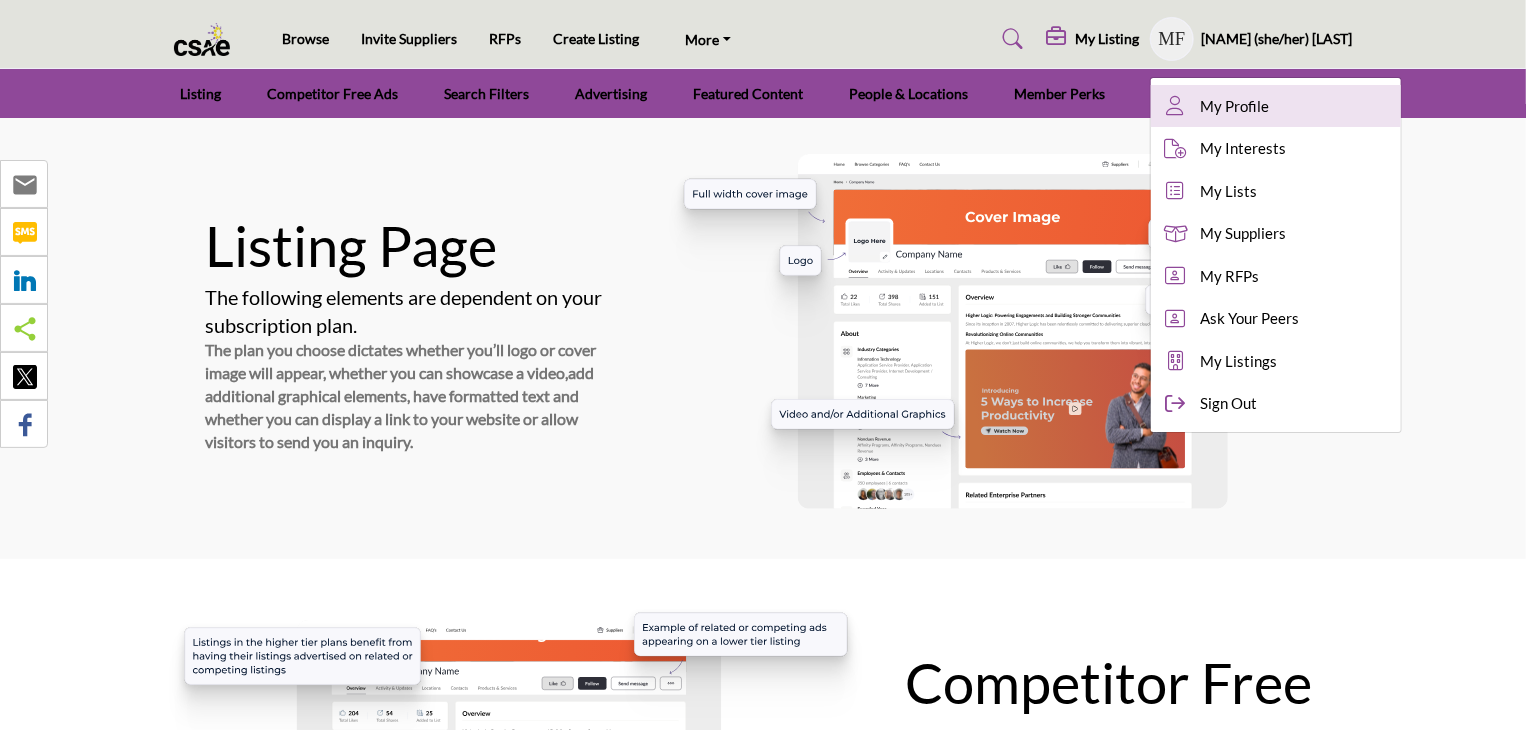 click on "My Profile" at bounding box center [1235, 106] 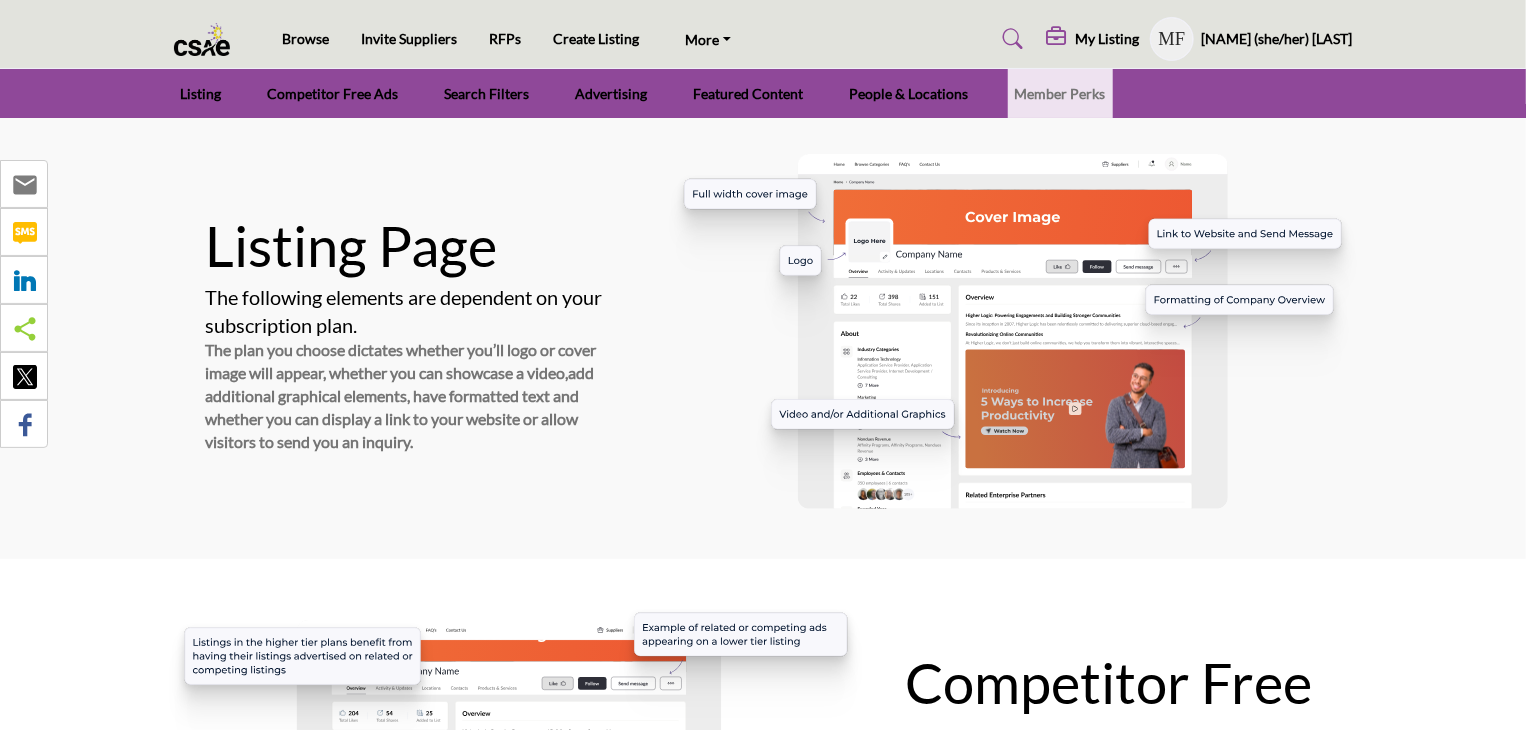 click on "[NAME] (she/her) [LAST]" at bounding box center [1277, 39] 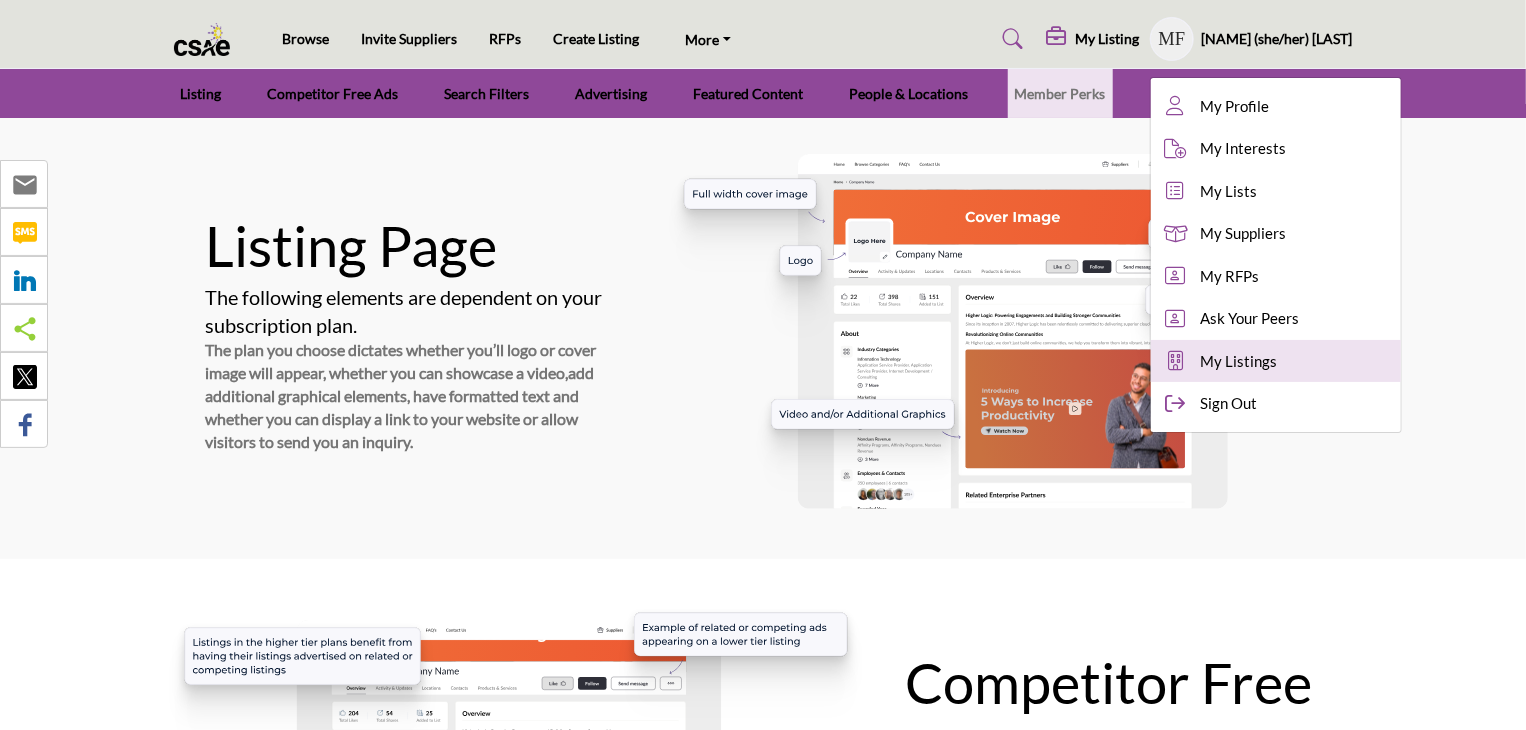 click on "My Listings" at bounding box center (1239, 361) 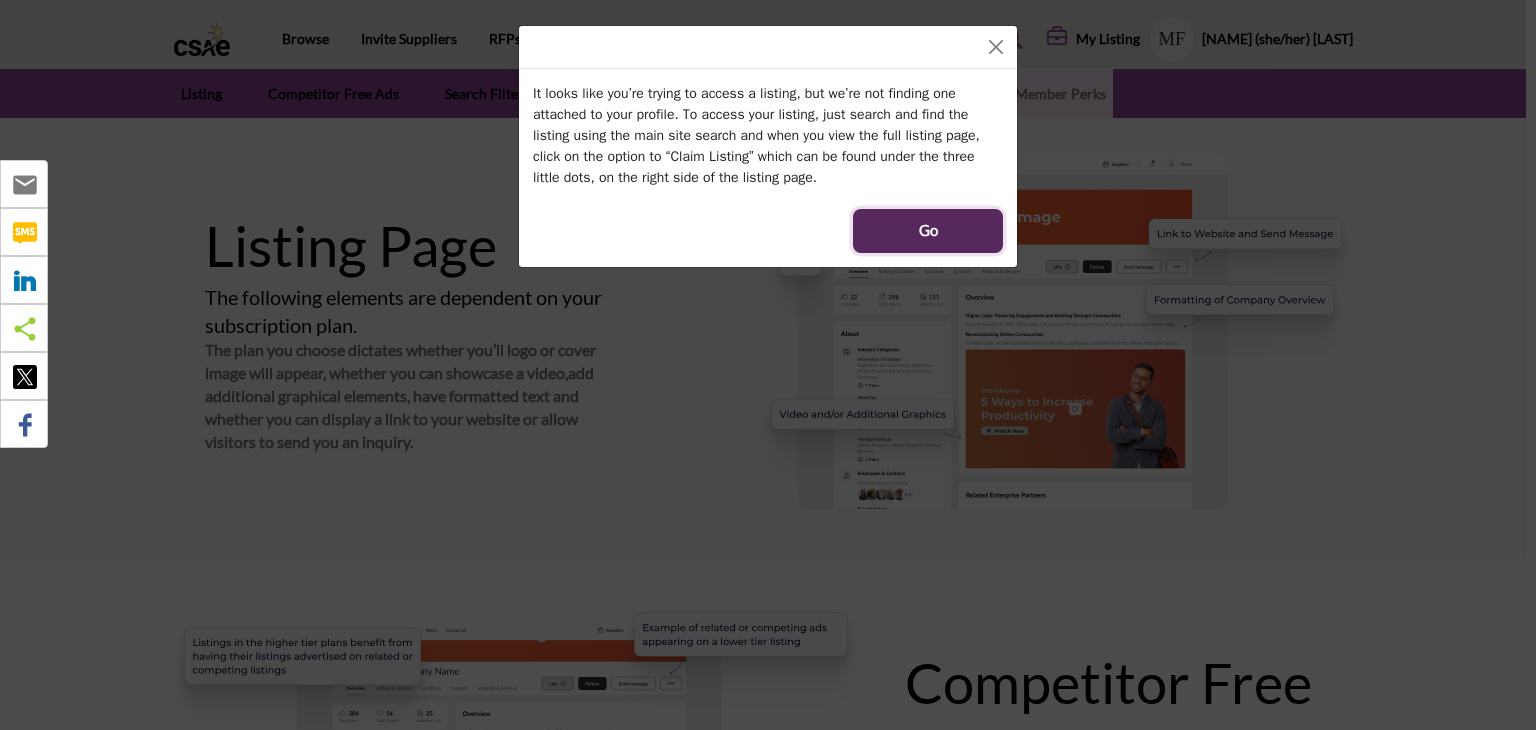 click on "Go" at bounding box center [928, 231] 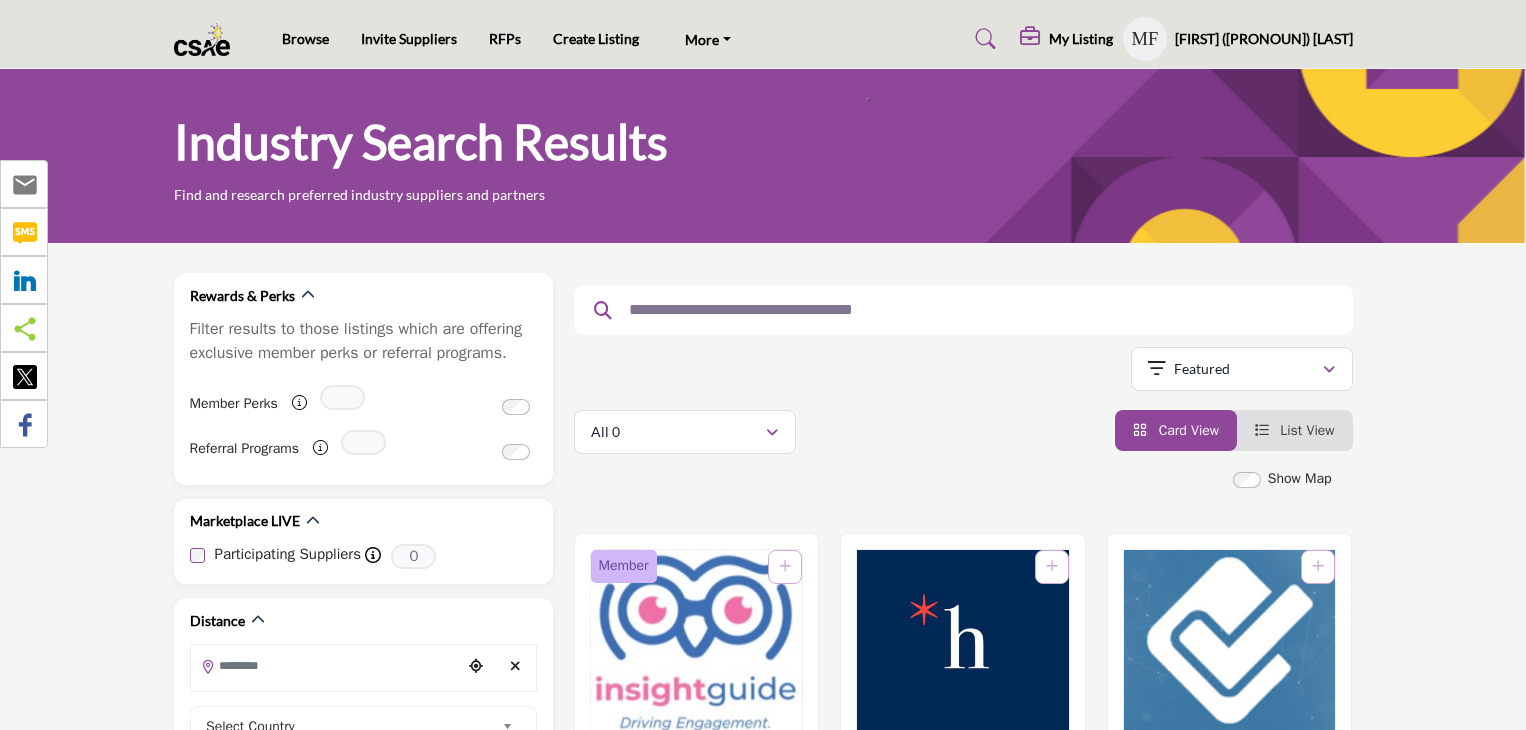 scroll, scrollTop: 0, scrollLeft: 0, axis: both 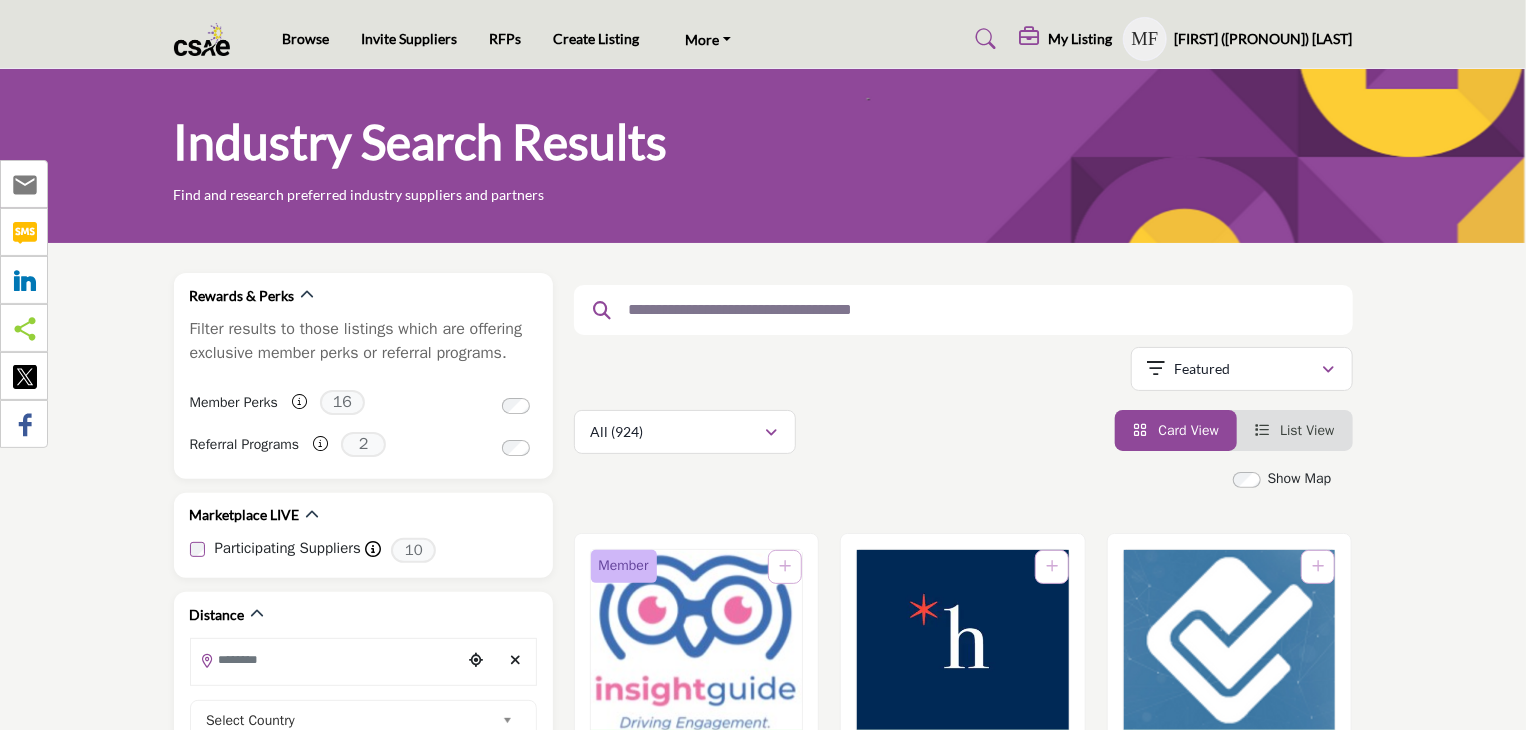 click on "My Listing" at bounding box center (1081, 39) 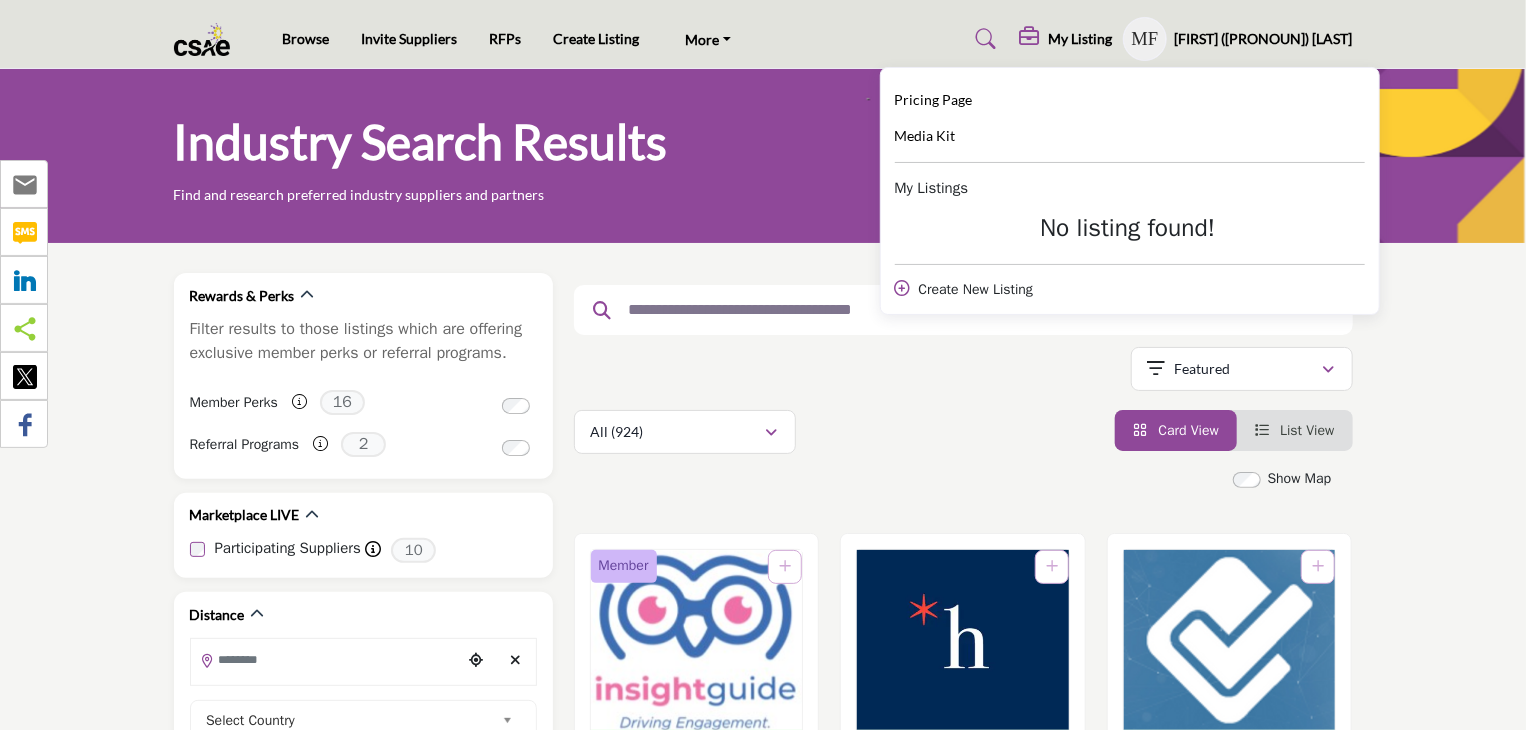 click on "Industry Search Results
Find and research preferred industry suppliers and partners" at bounding box center (763, 158) 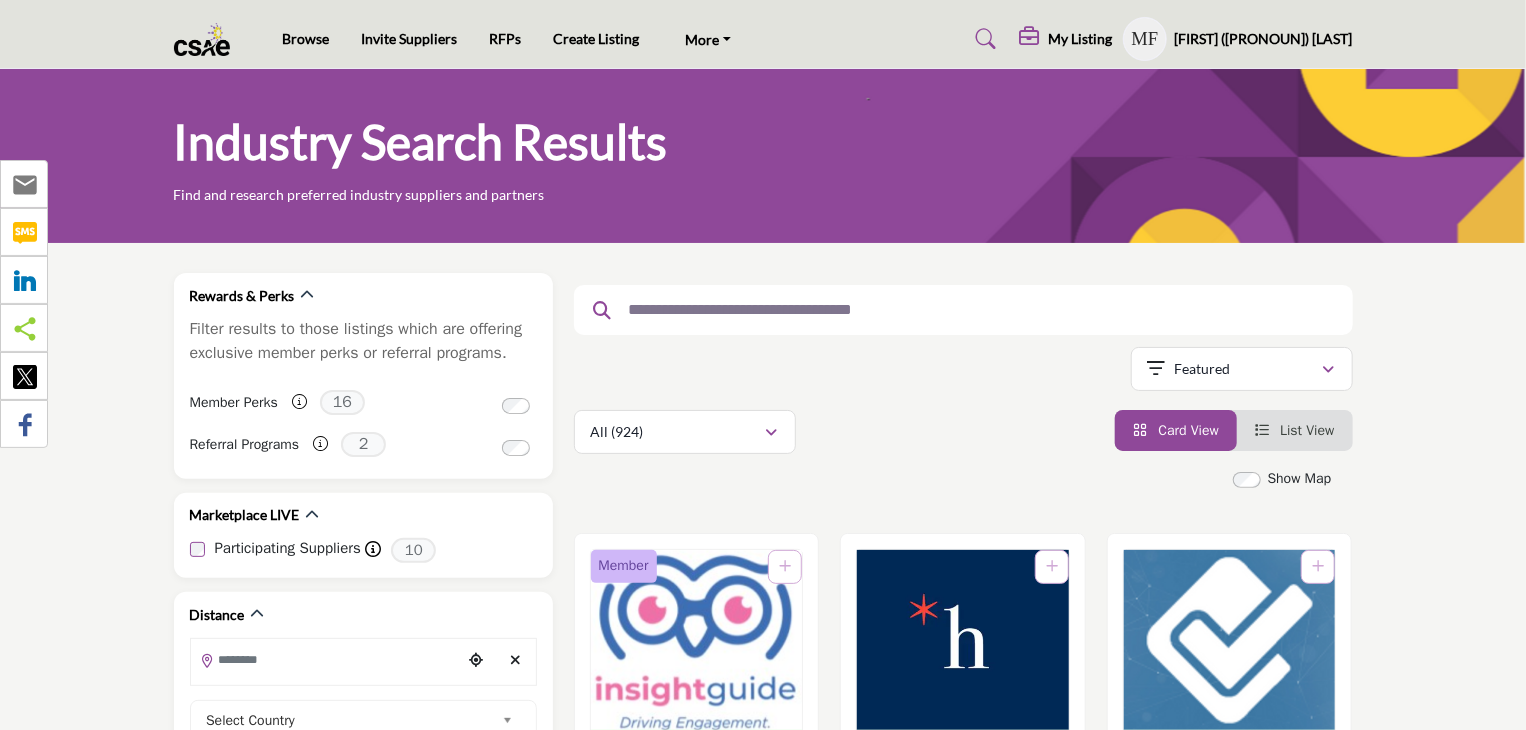 click at bounding box center (986, 39) 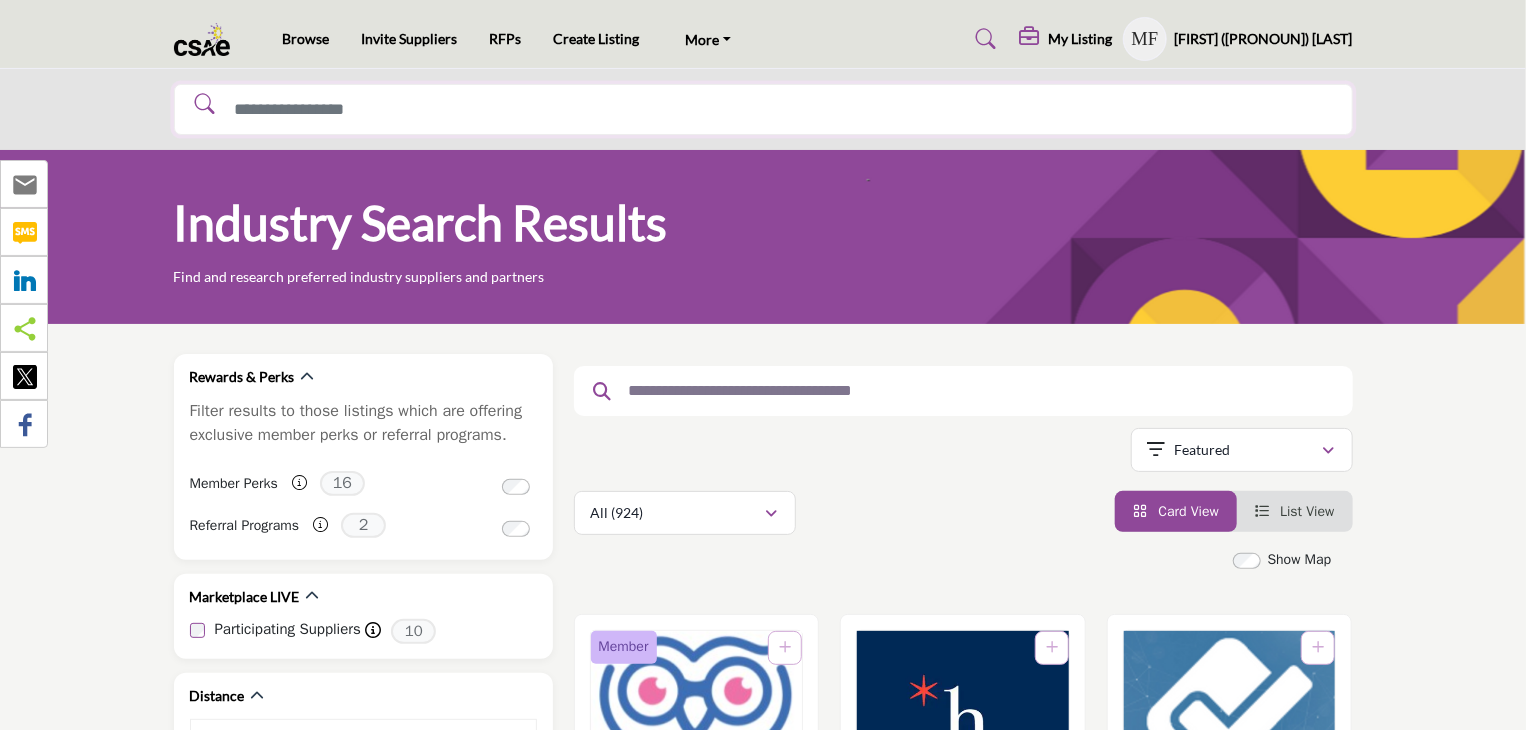 click at bounding box center [763, 109] 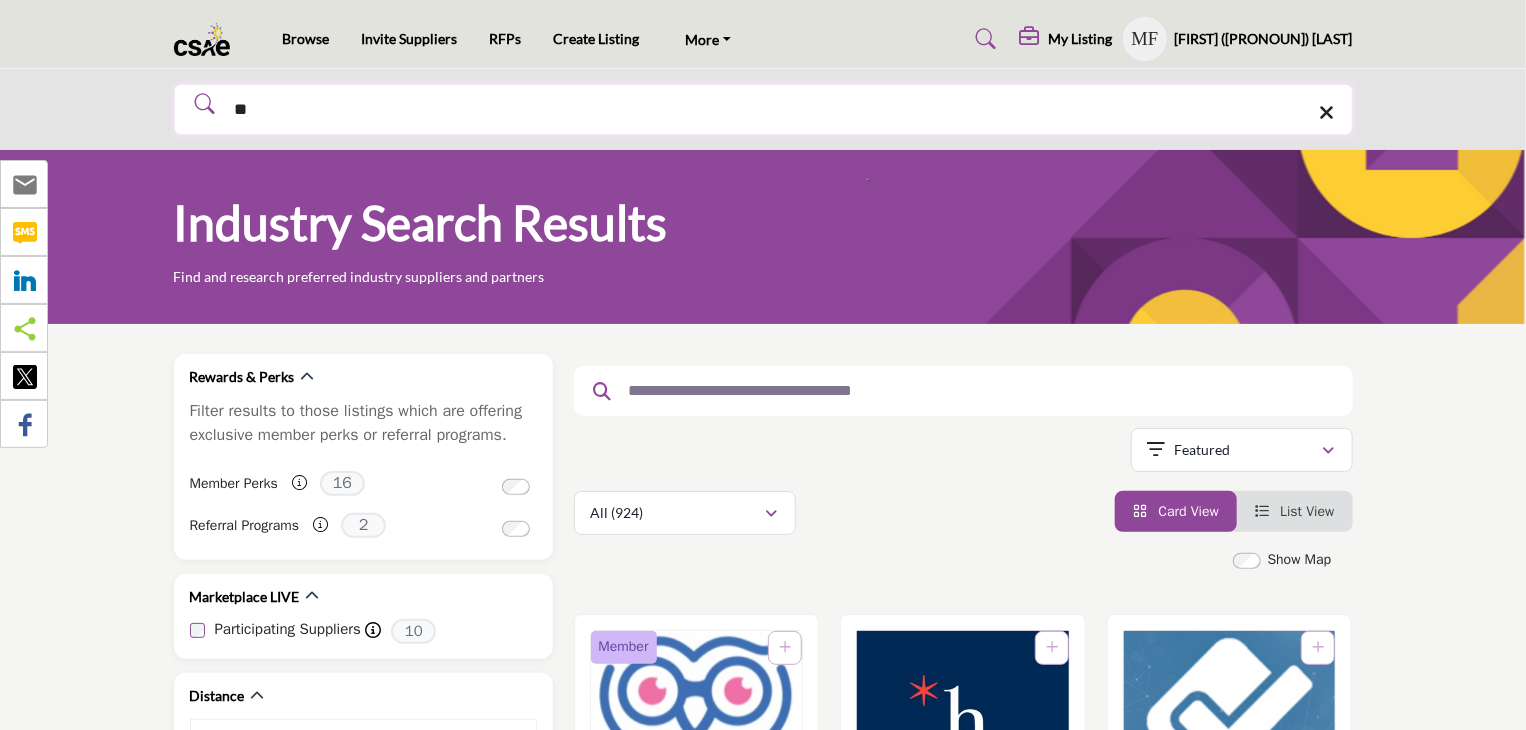 type on "*" 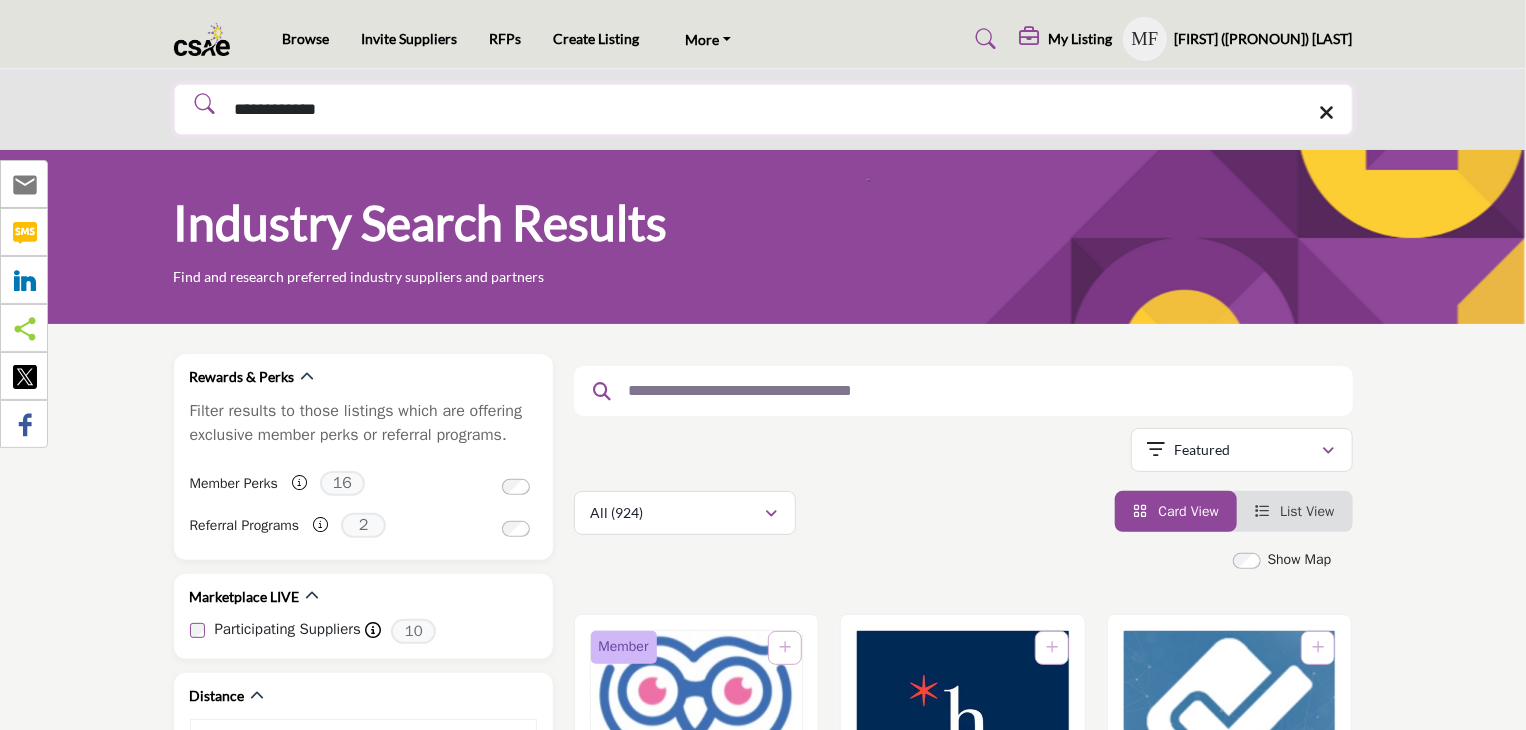 type on "**********" 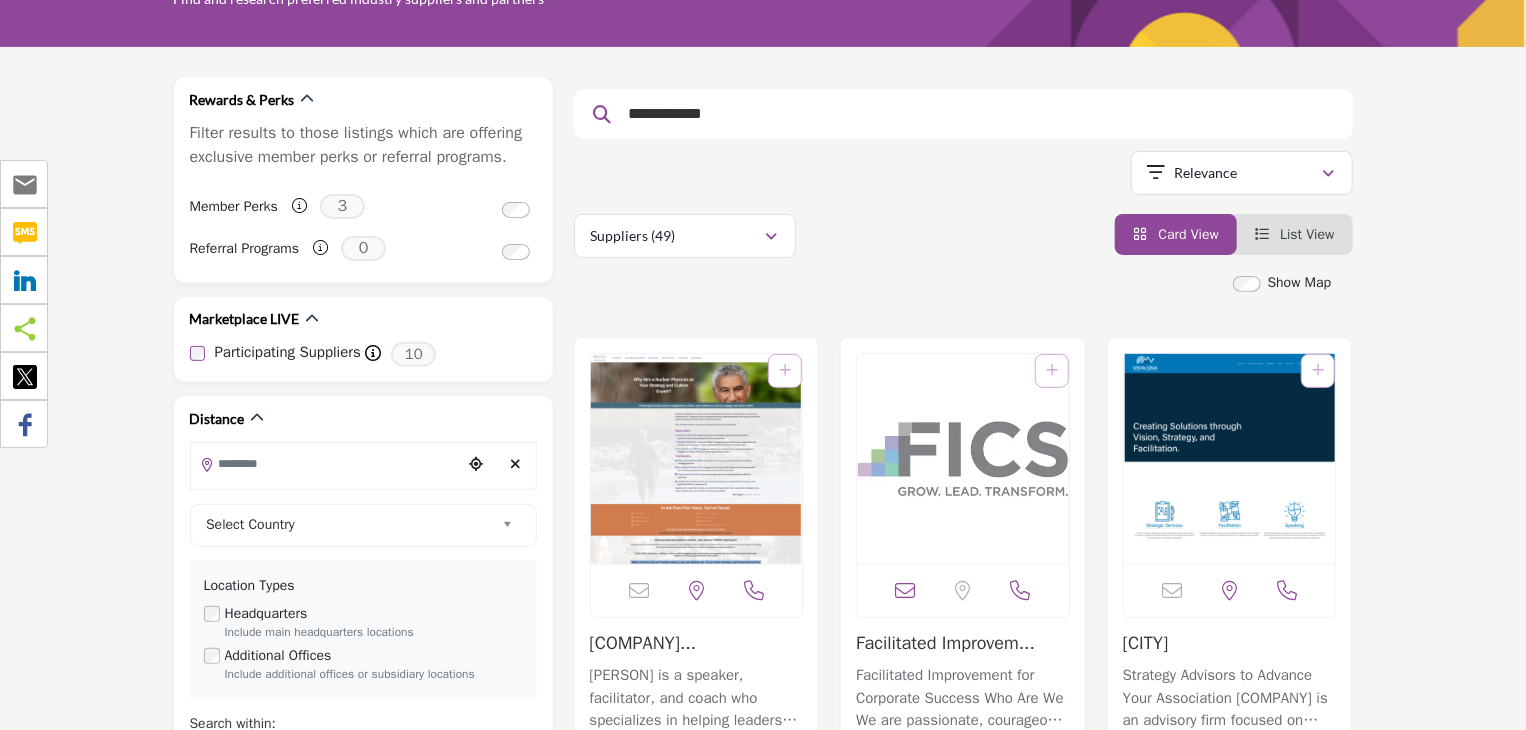 scroll, scrollTop: 200, scrollLeft: 0, axis: vertical 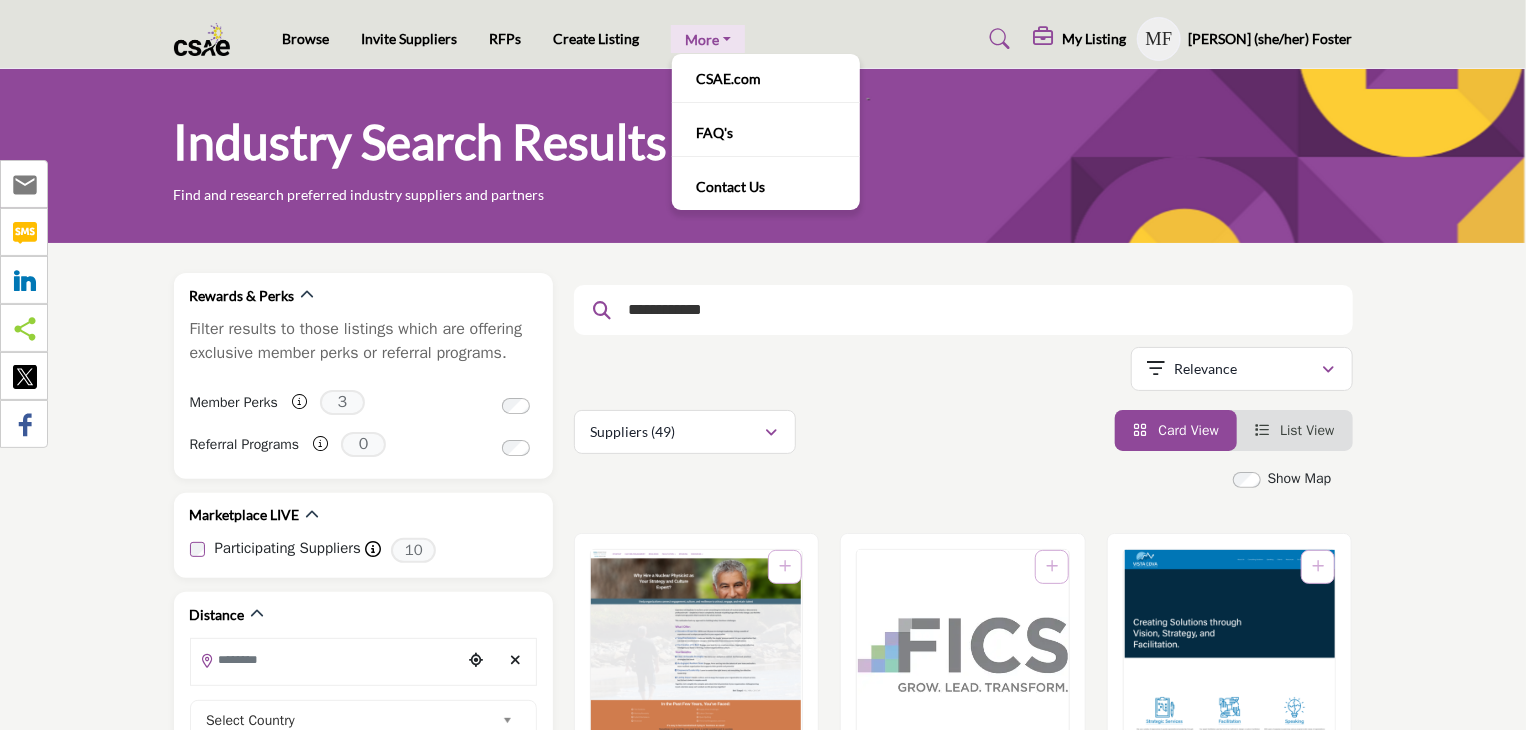 click on "More" at bounding box center (708, 39) 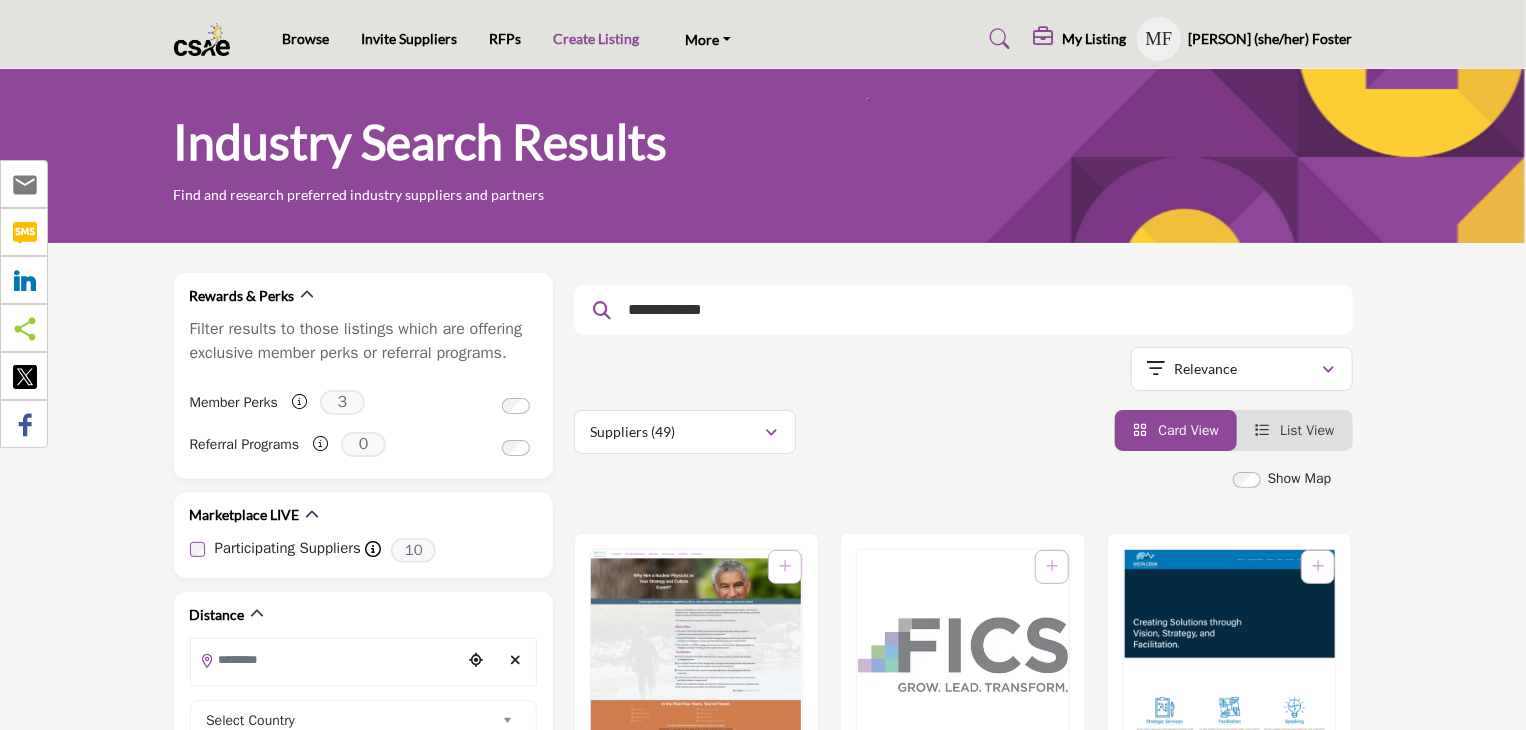 click on "Create Listing" at bounding box center [596, 38] 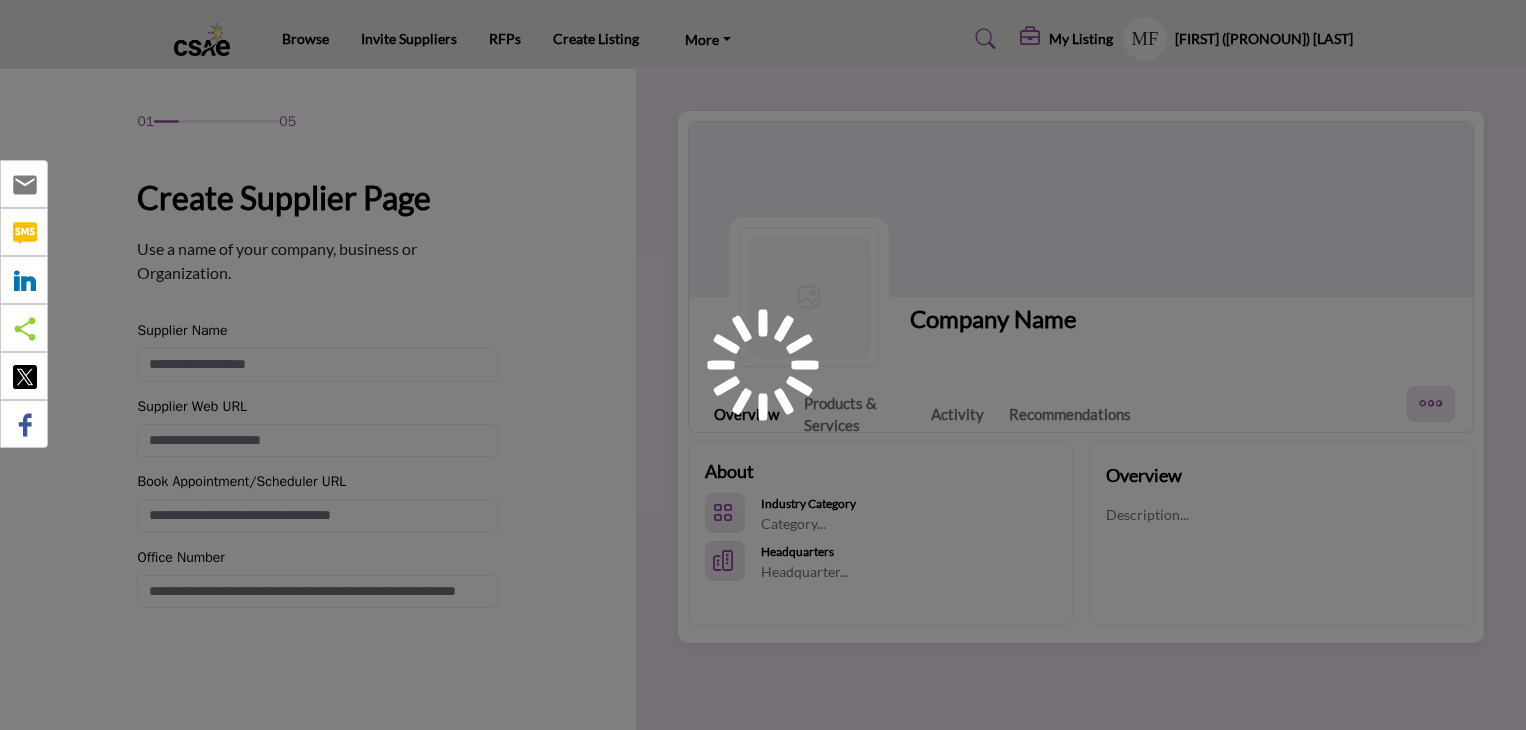 scroll, scrollTop: 0, scrollLeft: 0, axis: both 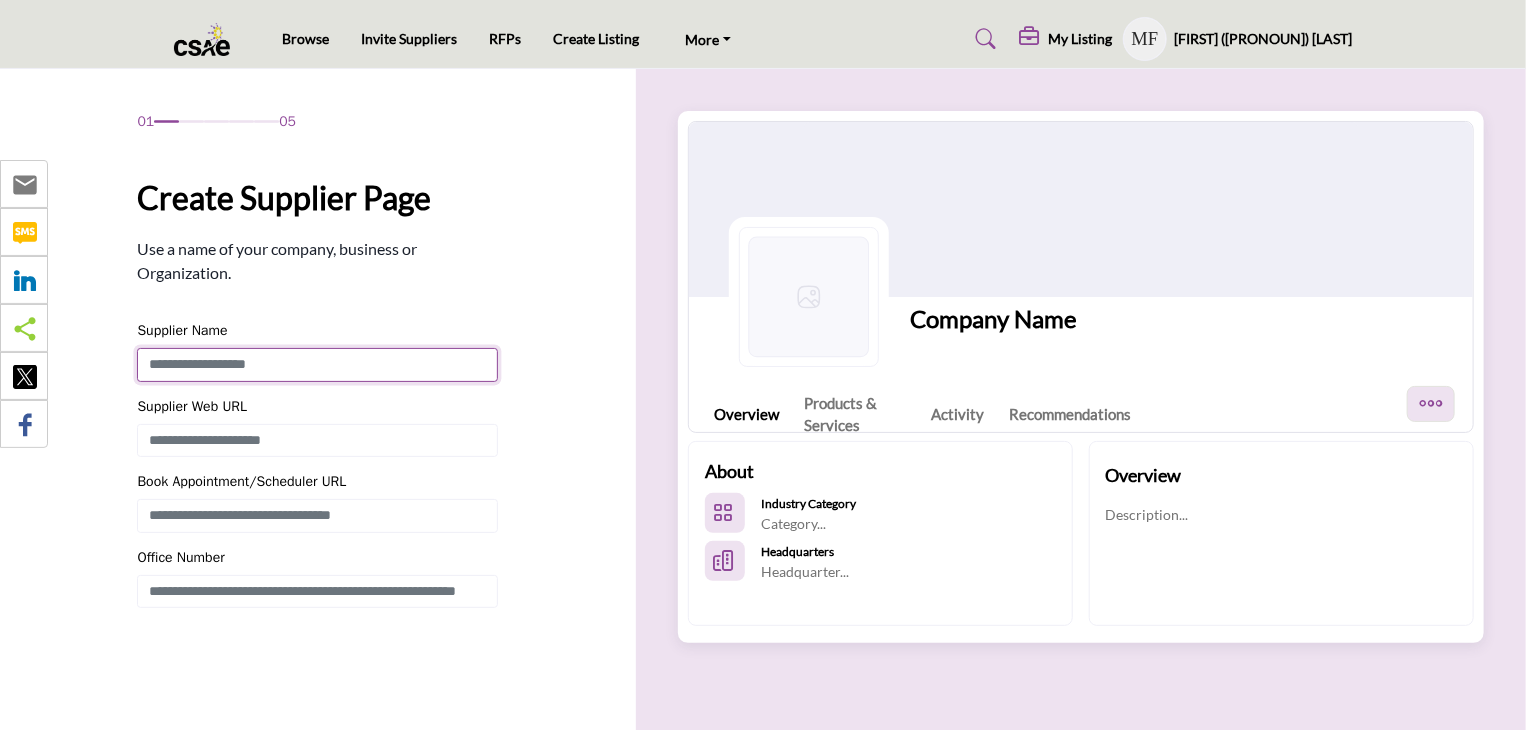 click at bounding box center (317, 365) 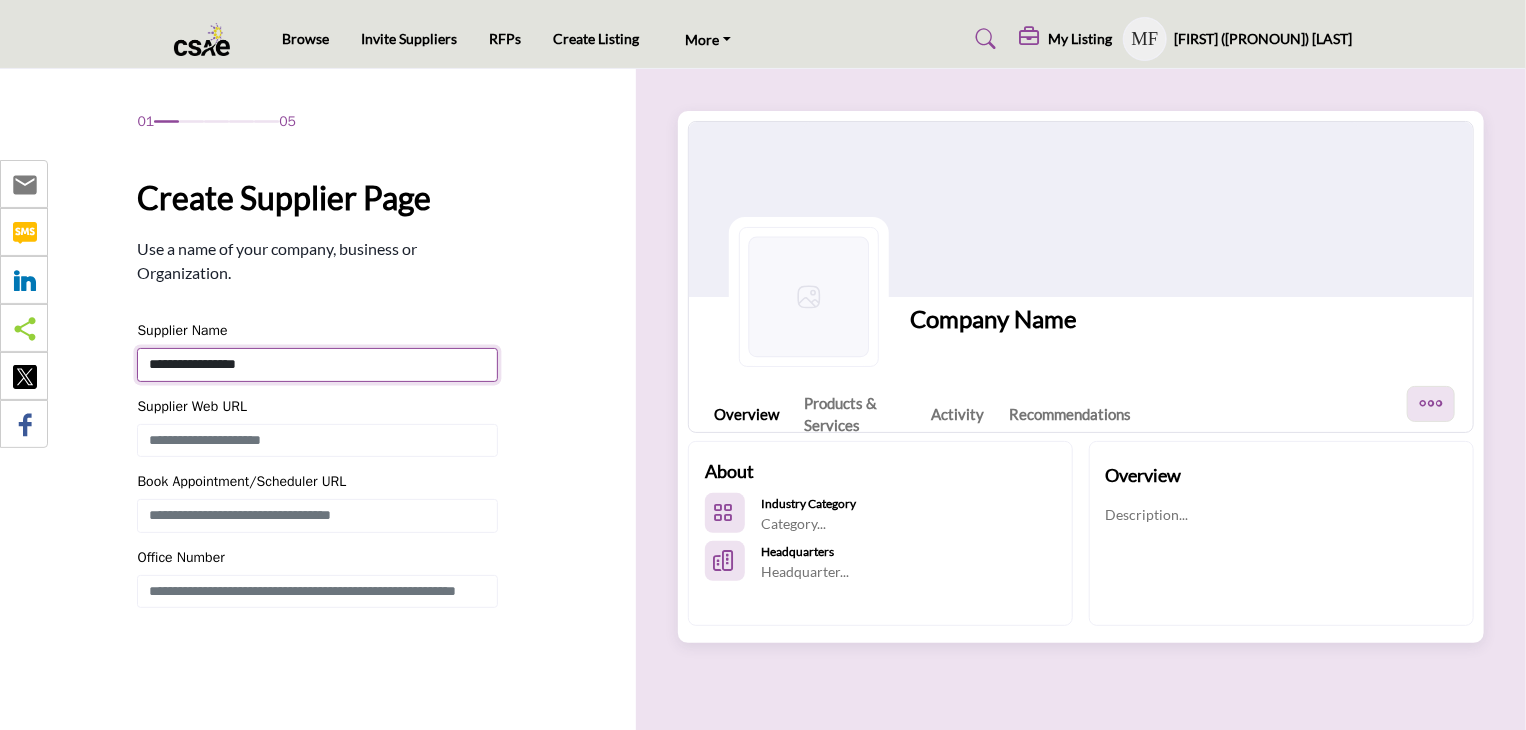 type on "**********" 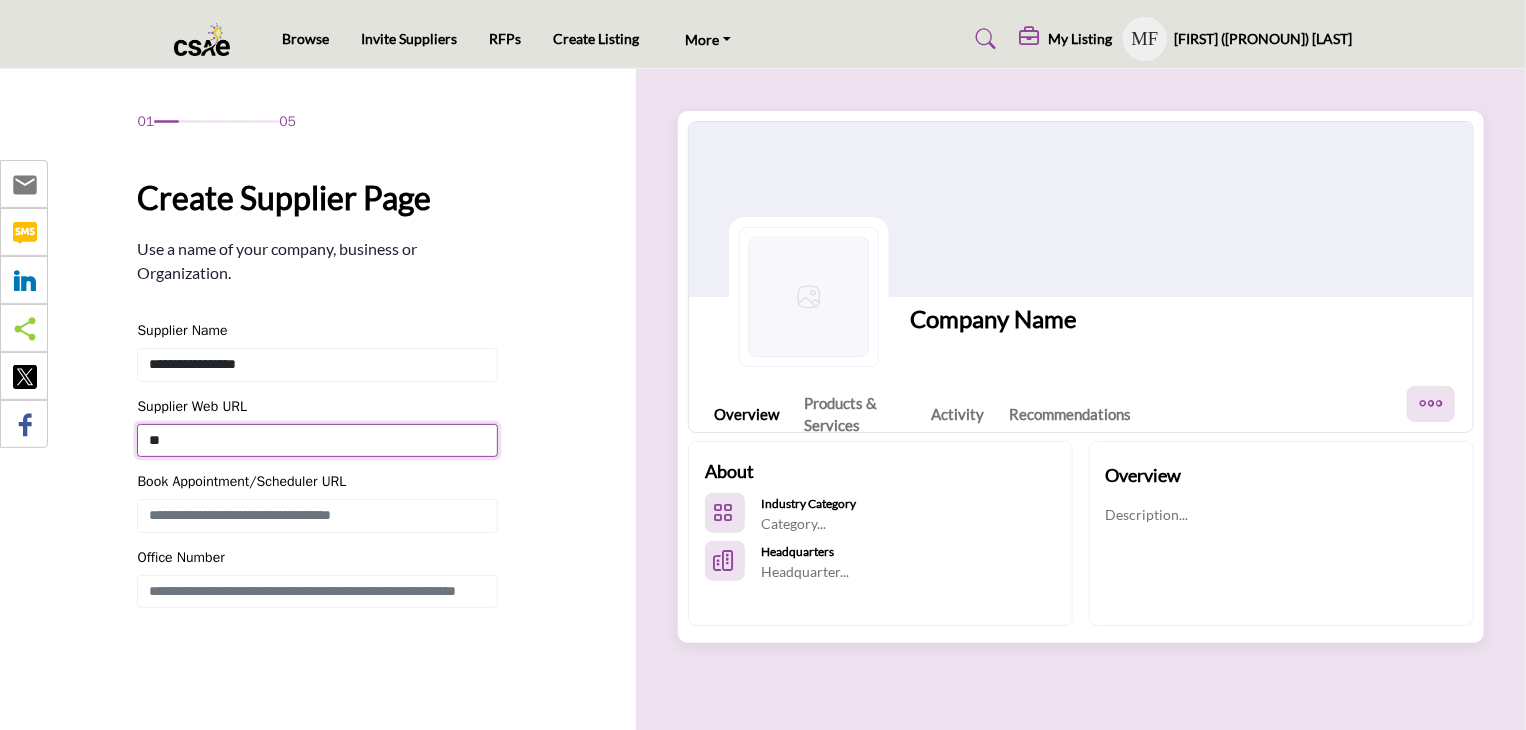type on "*" 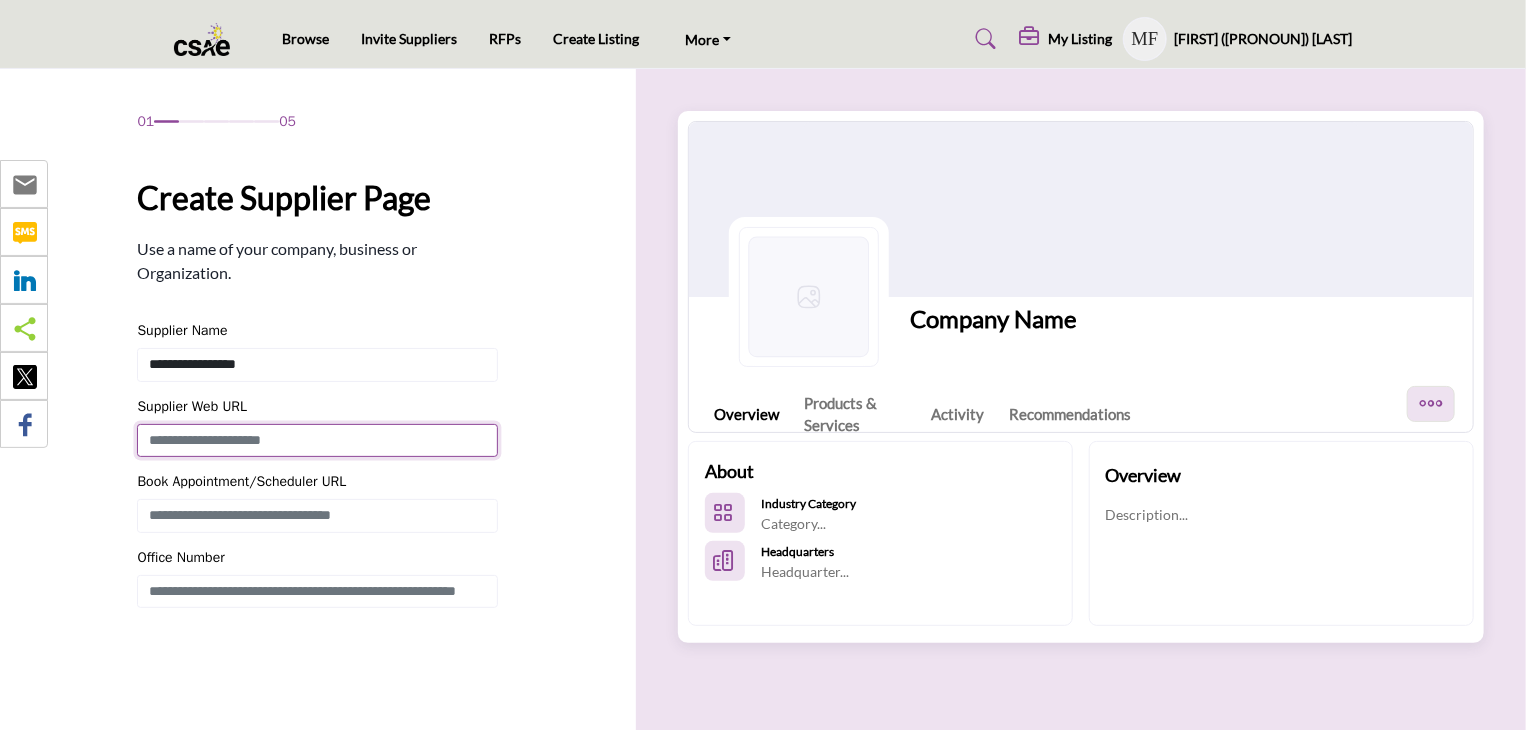 paste on "**********" 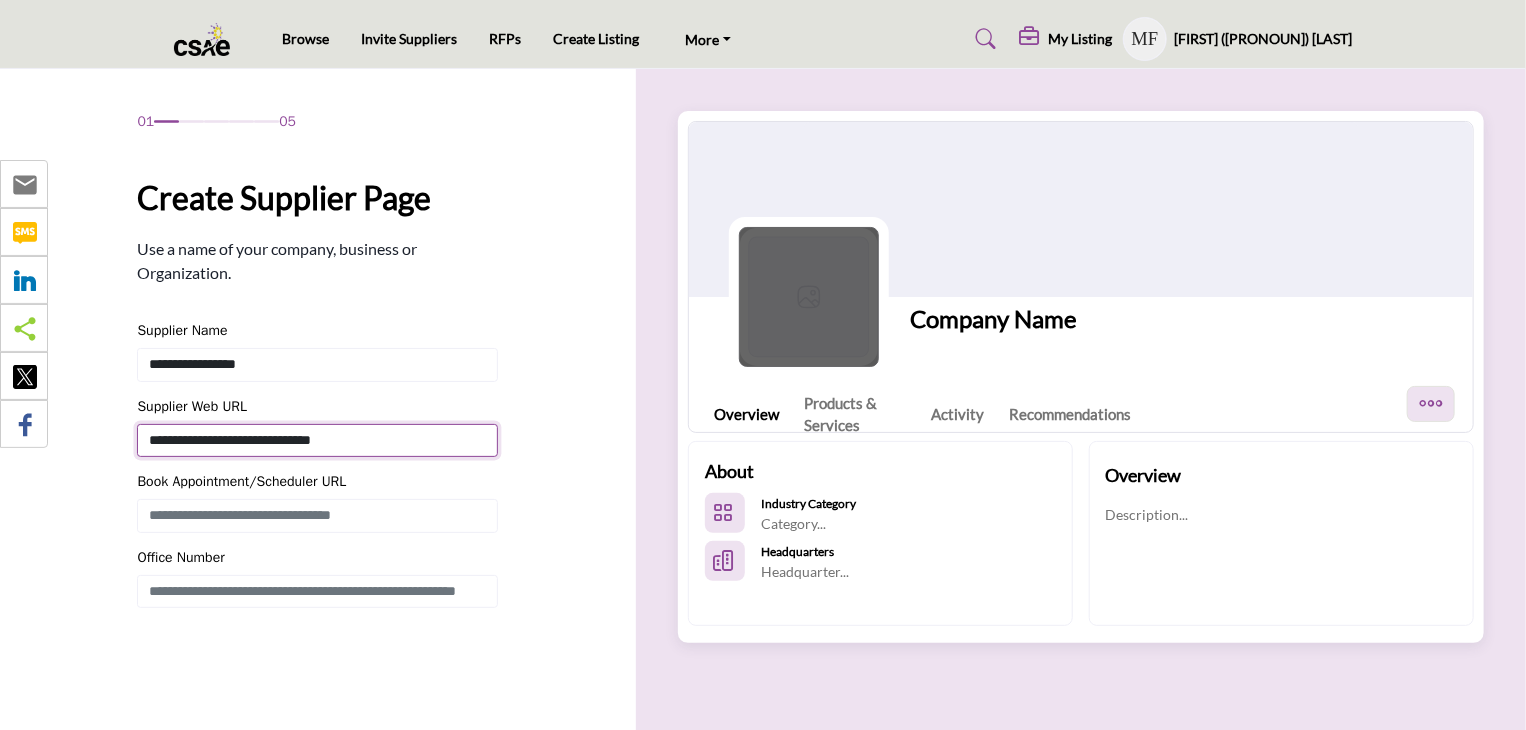 type on "**********" 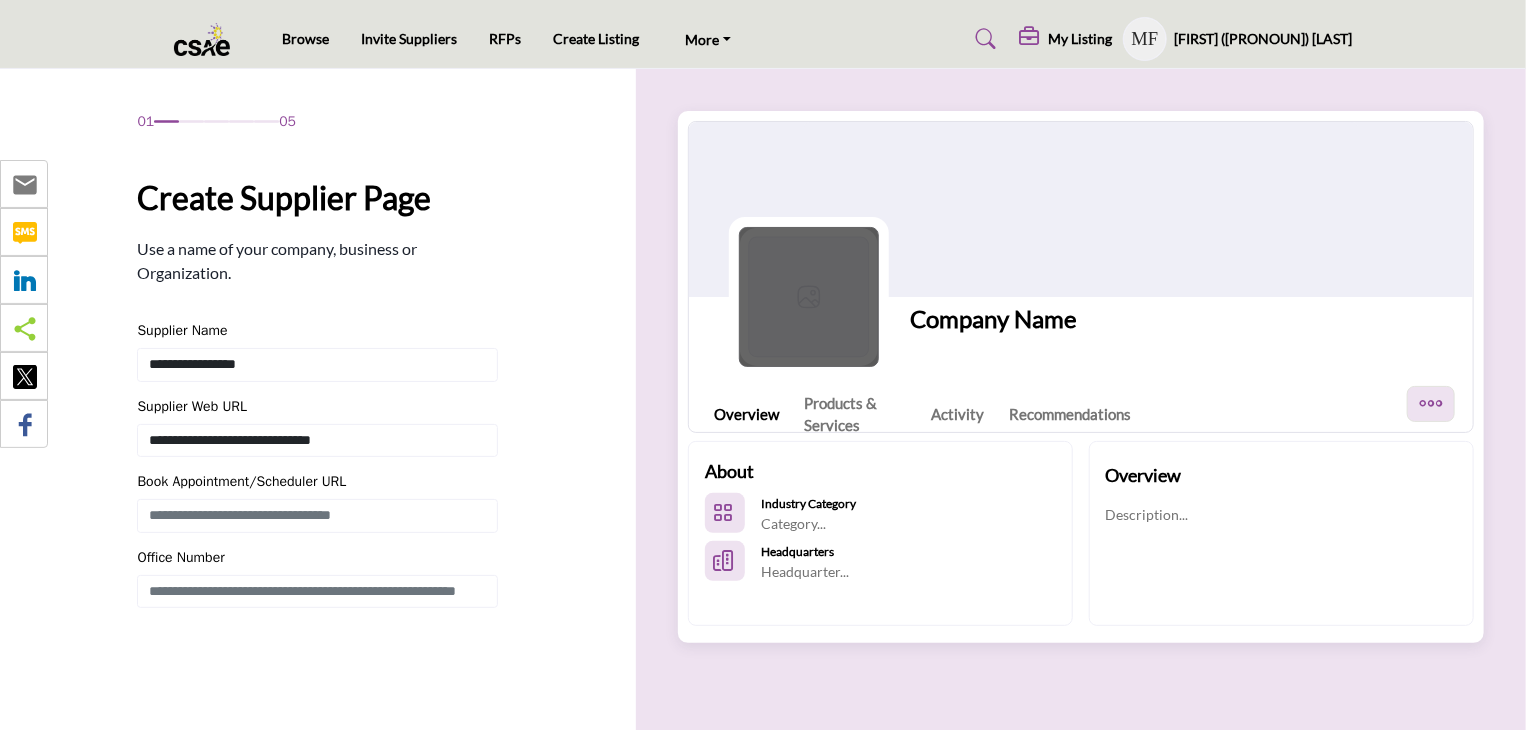 click at bounding box center (809, 297) 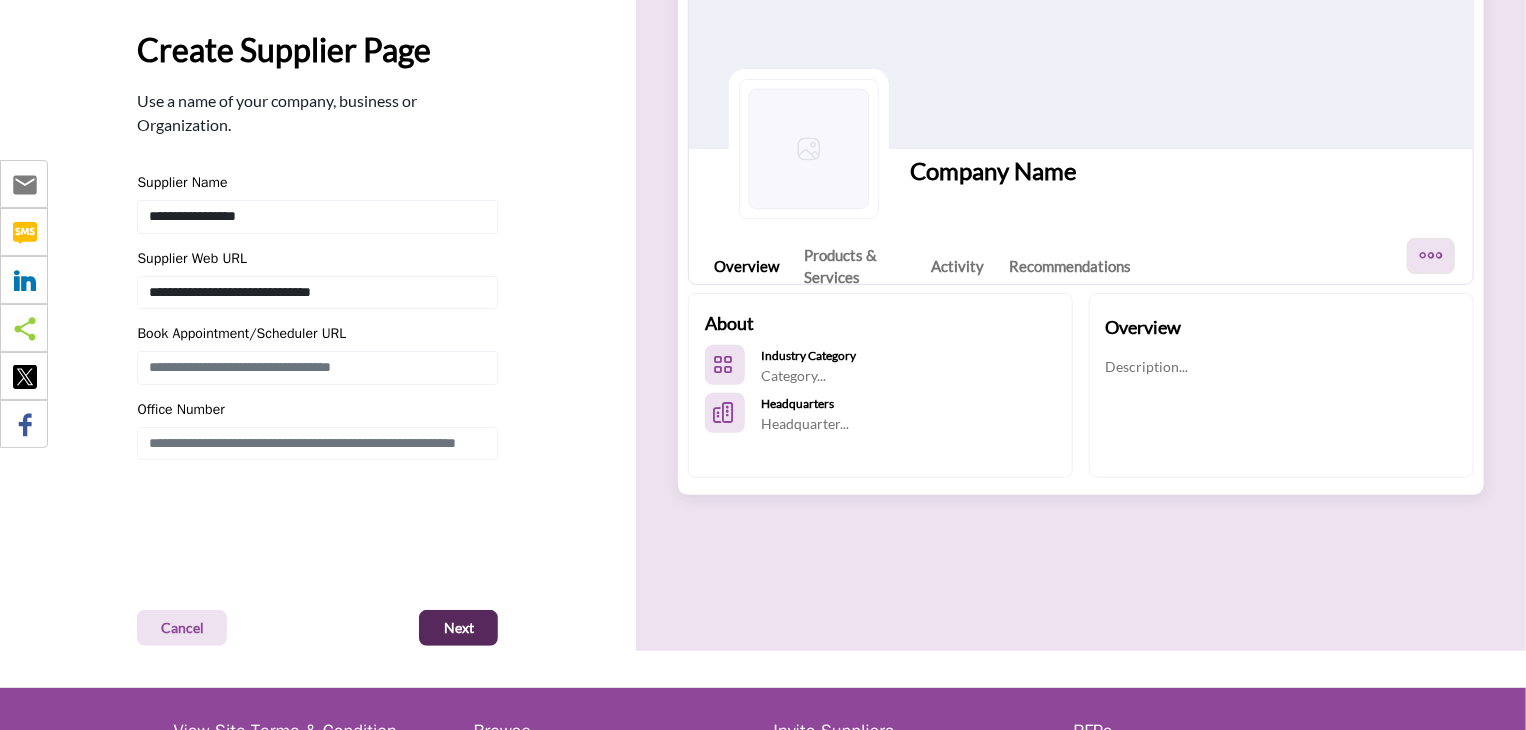 scroll, scrollTop: 0, scrollLeft: 0, axis: both 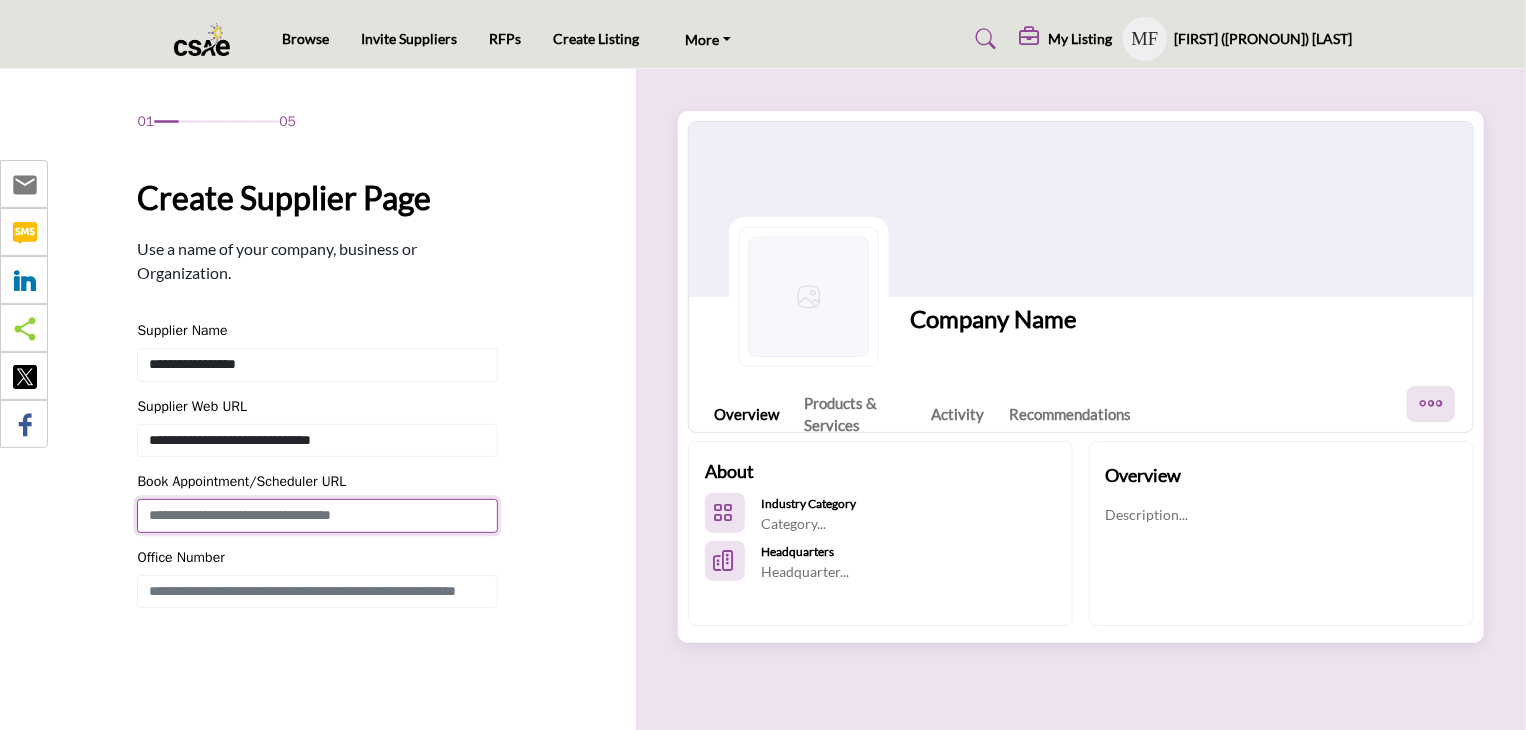 click at bounding box center (317, 516) 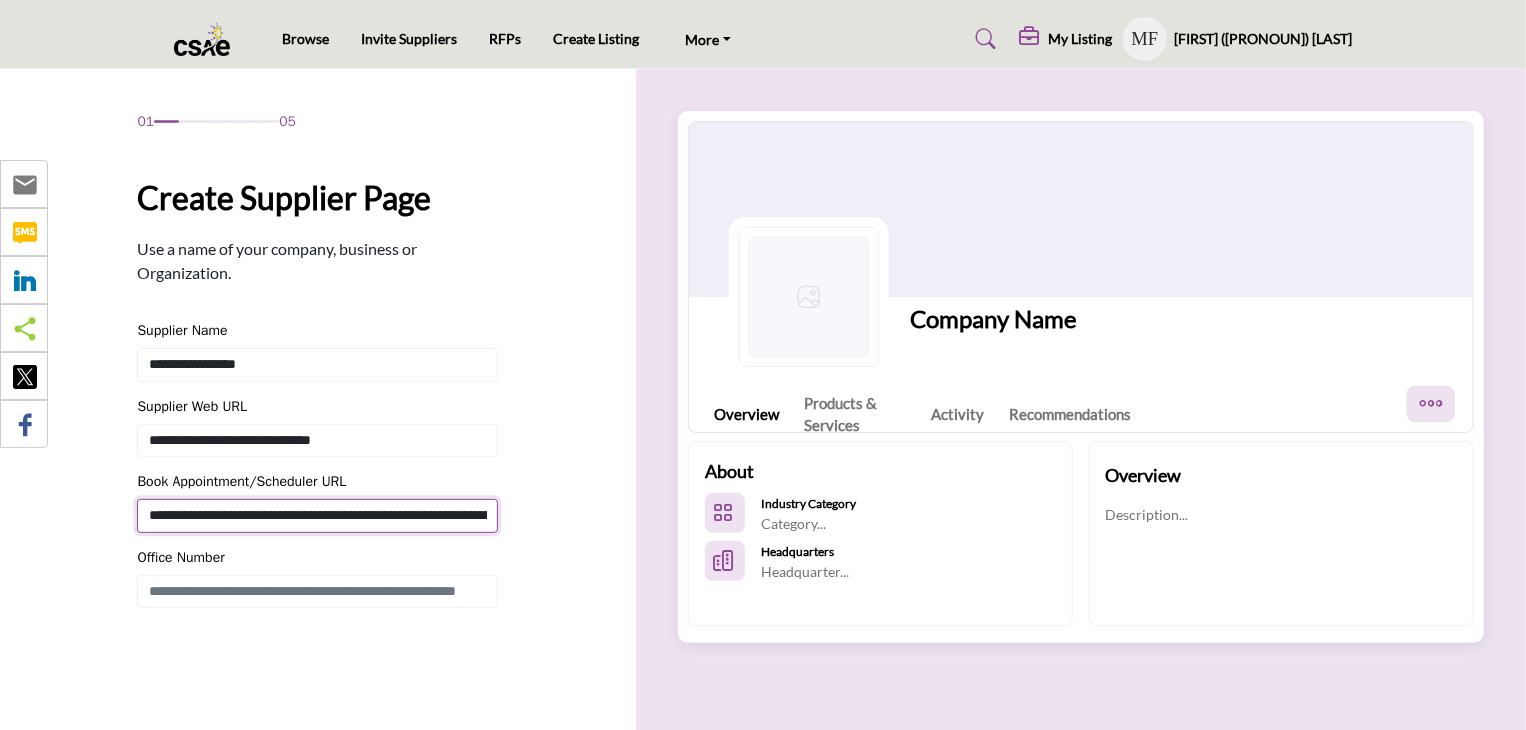 scroll, scrollTop: 0, scrollLeft: 144, axis: horizontal 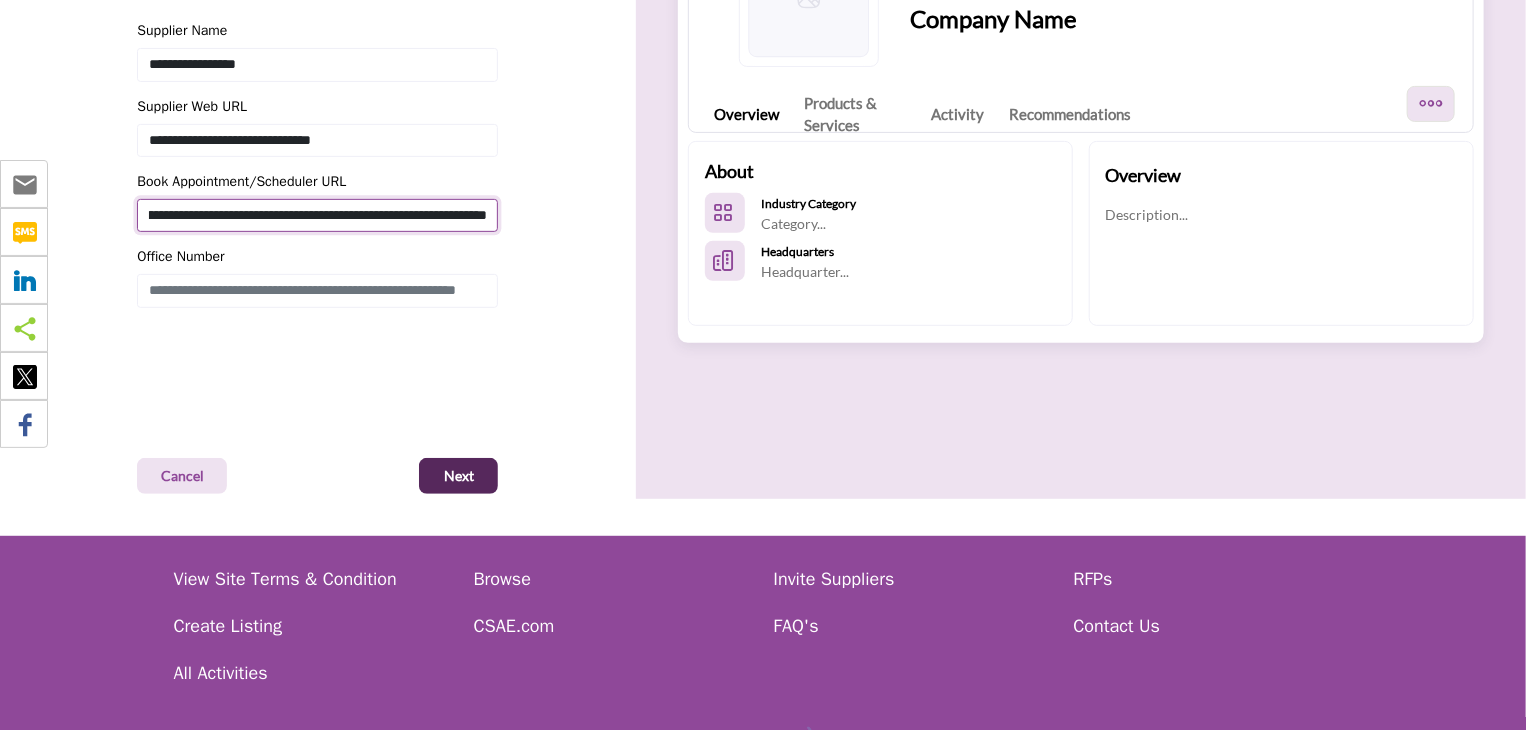 type on "**********" 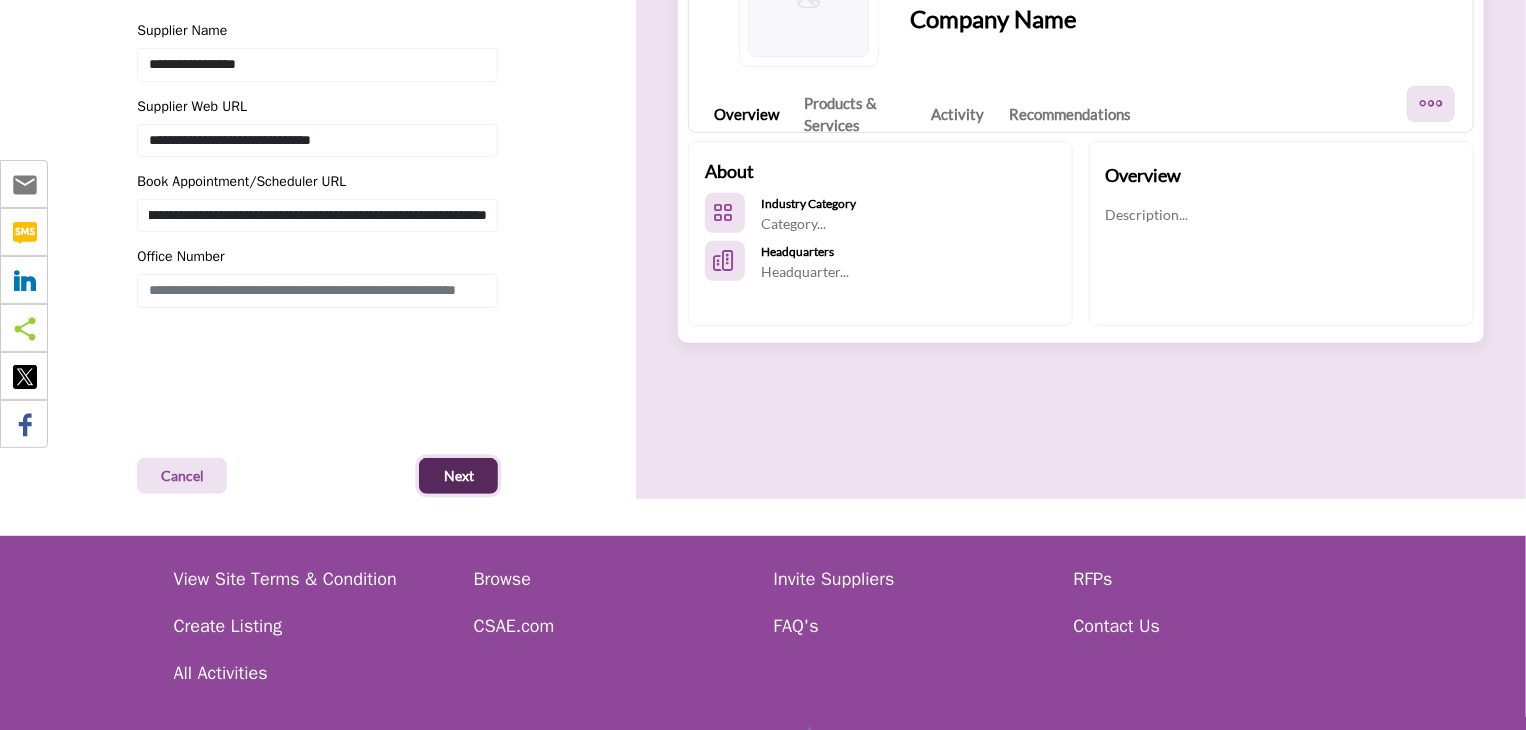 click on "Next" at bounding box center [458, 476] 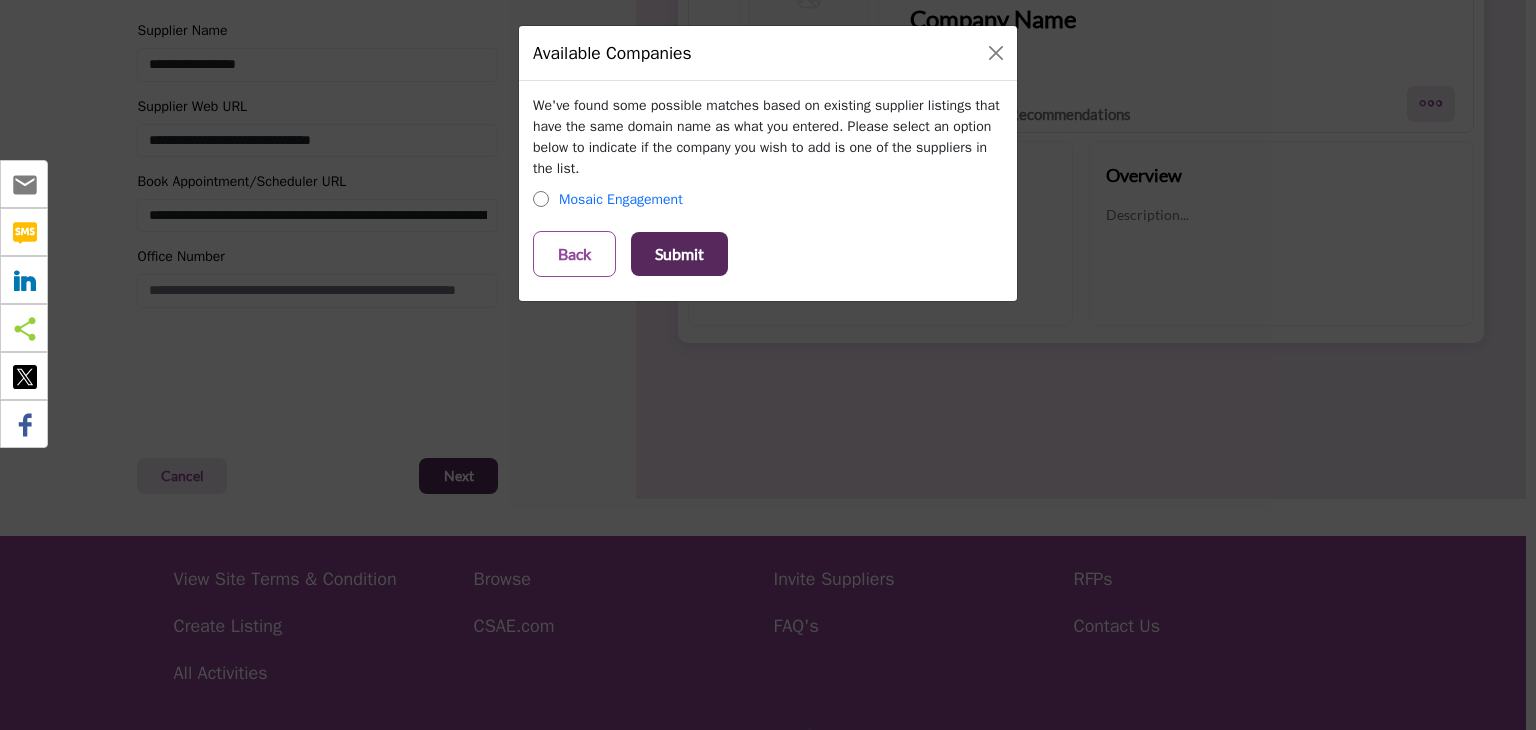 click on "Submit" at bounding box center (679, 254) 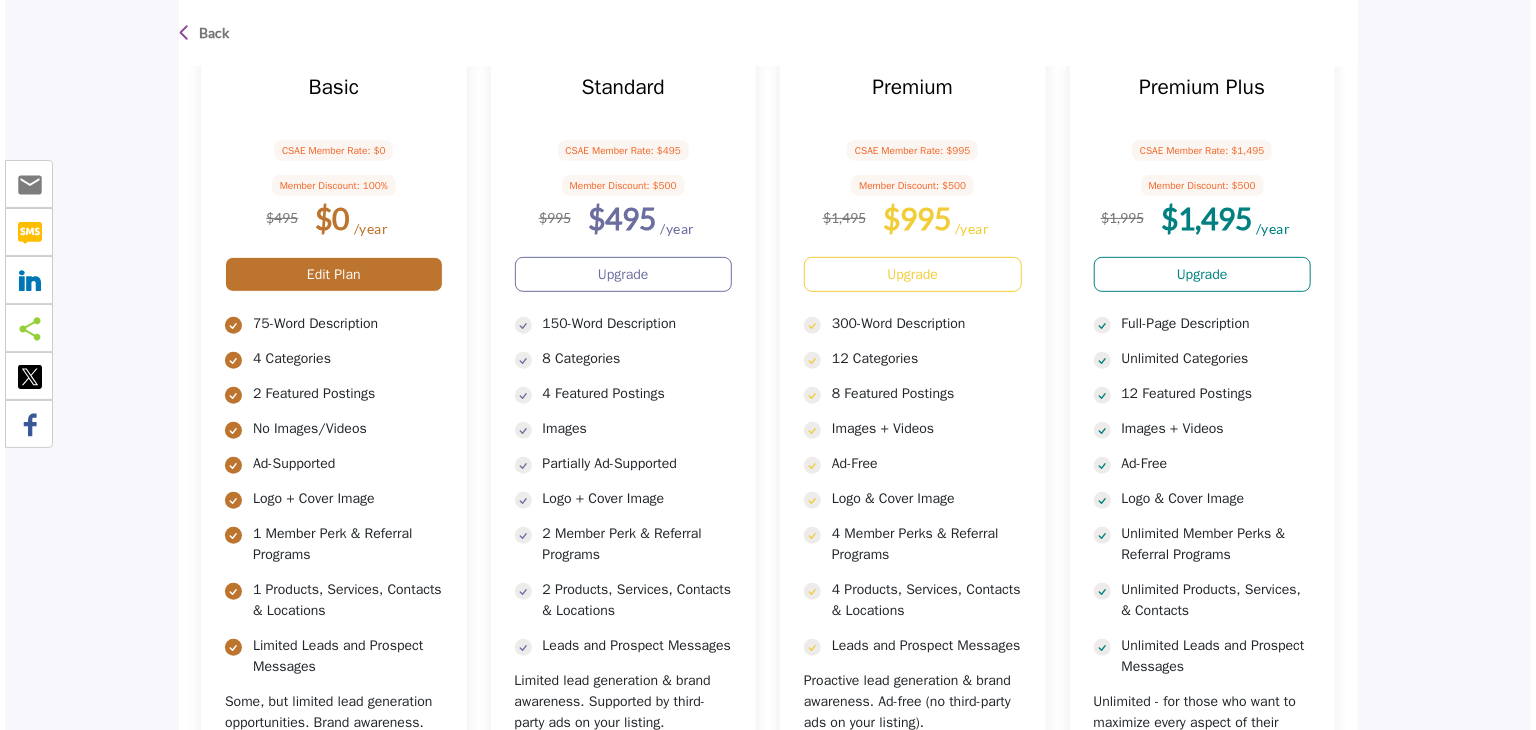 scroll, scrollTop: 200, scrollLeft: 0, axis: vertical 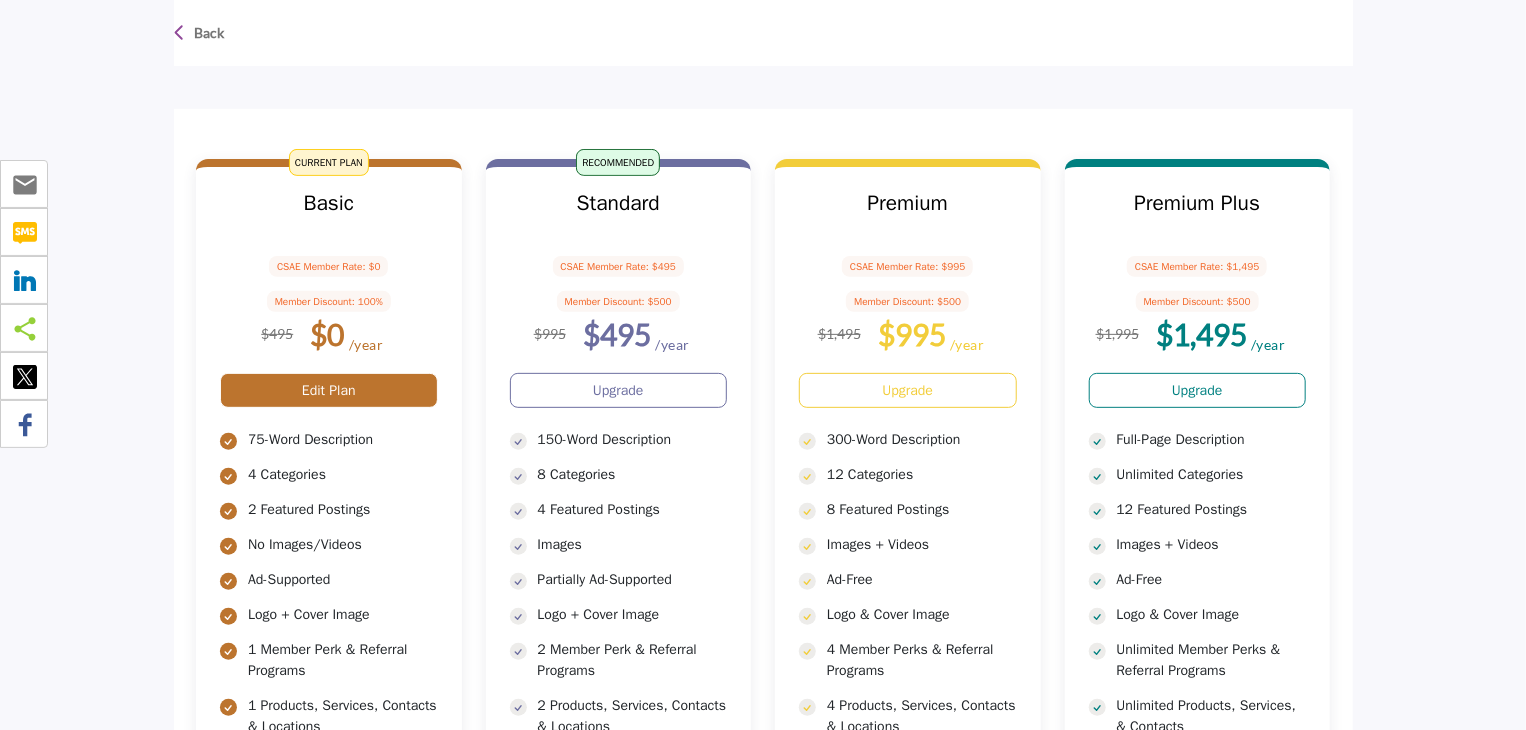 click on "Edit Plan" at bounding box center [329, 390] 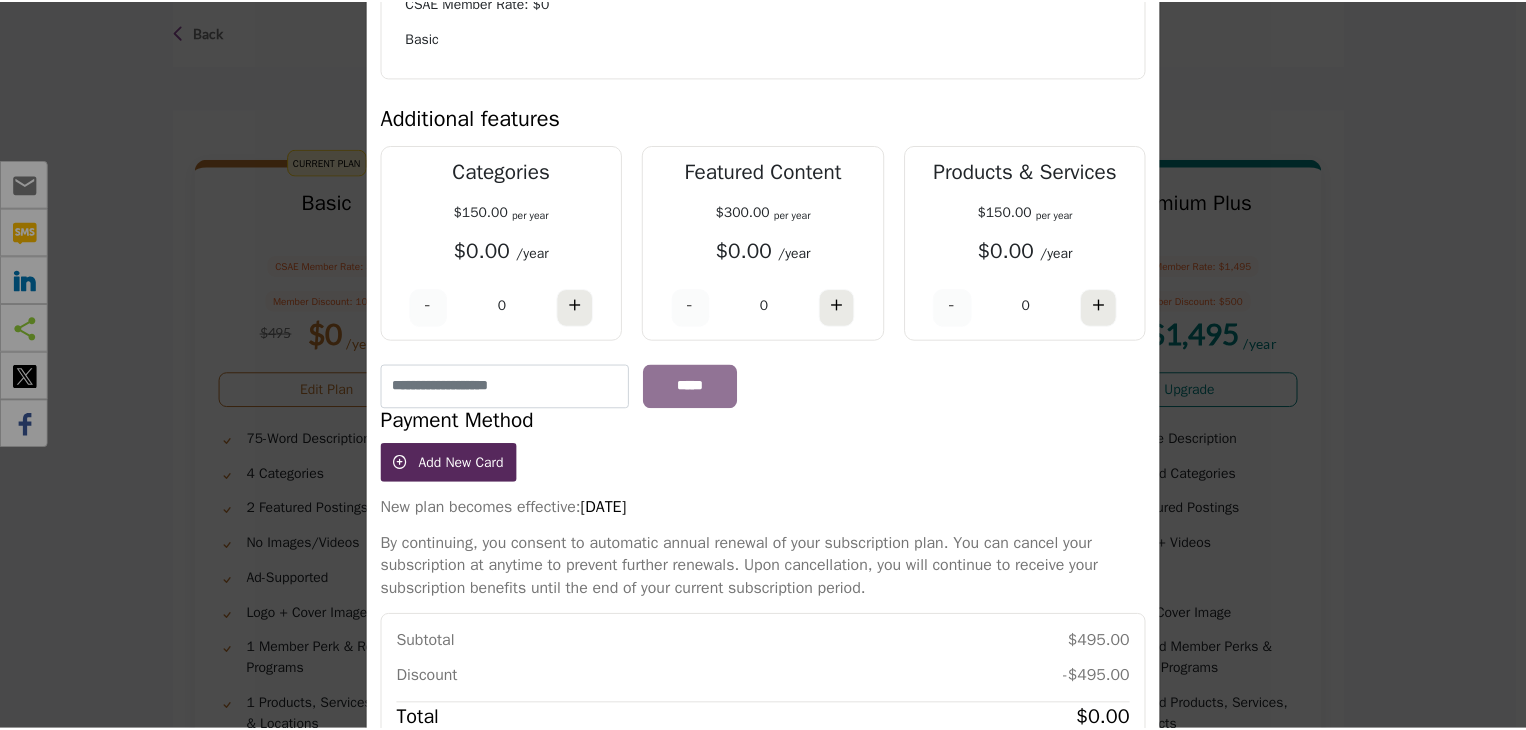 scroll, scrollTop: 0, scrollLeft: 0, axis: both 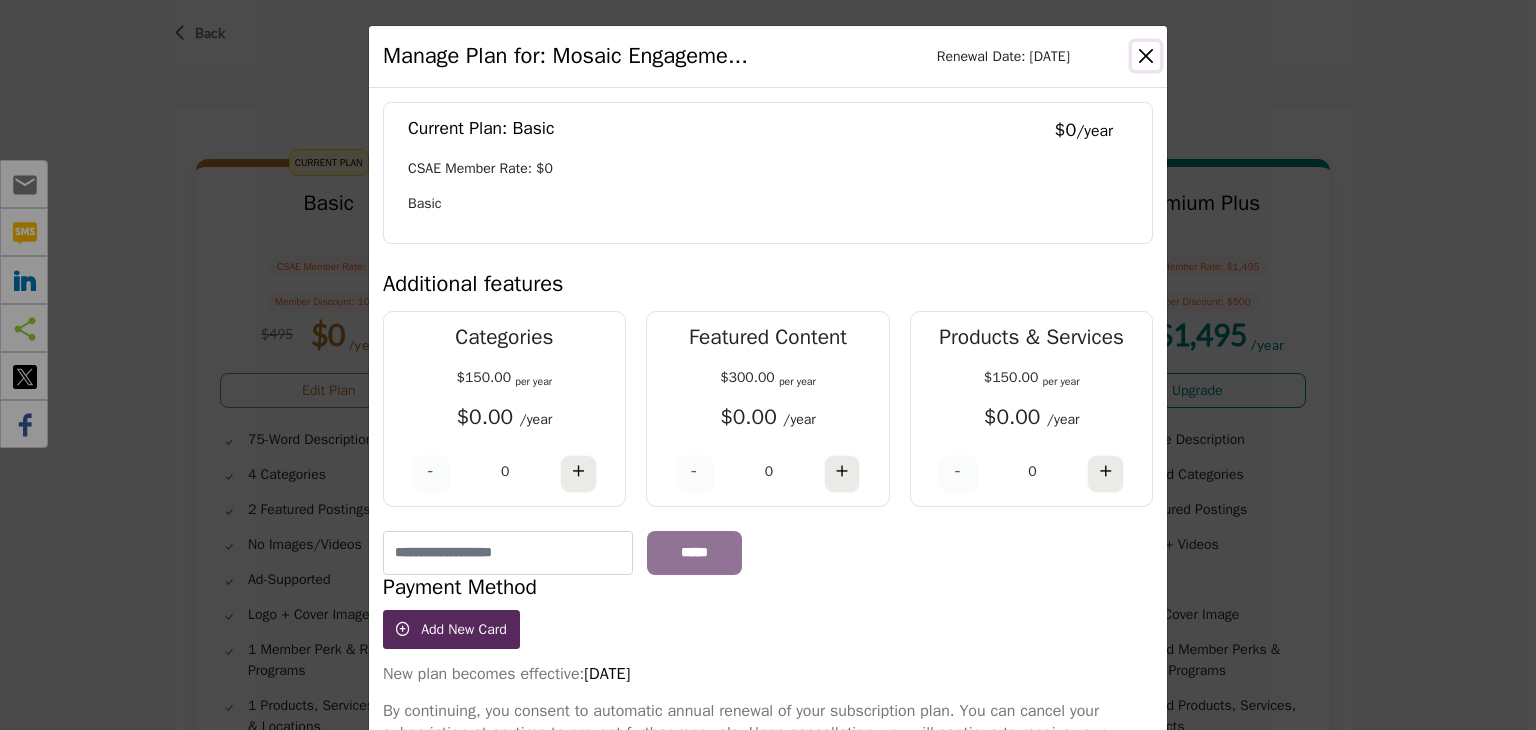 click at bounding box center [1146, 56] 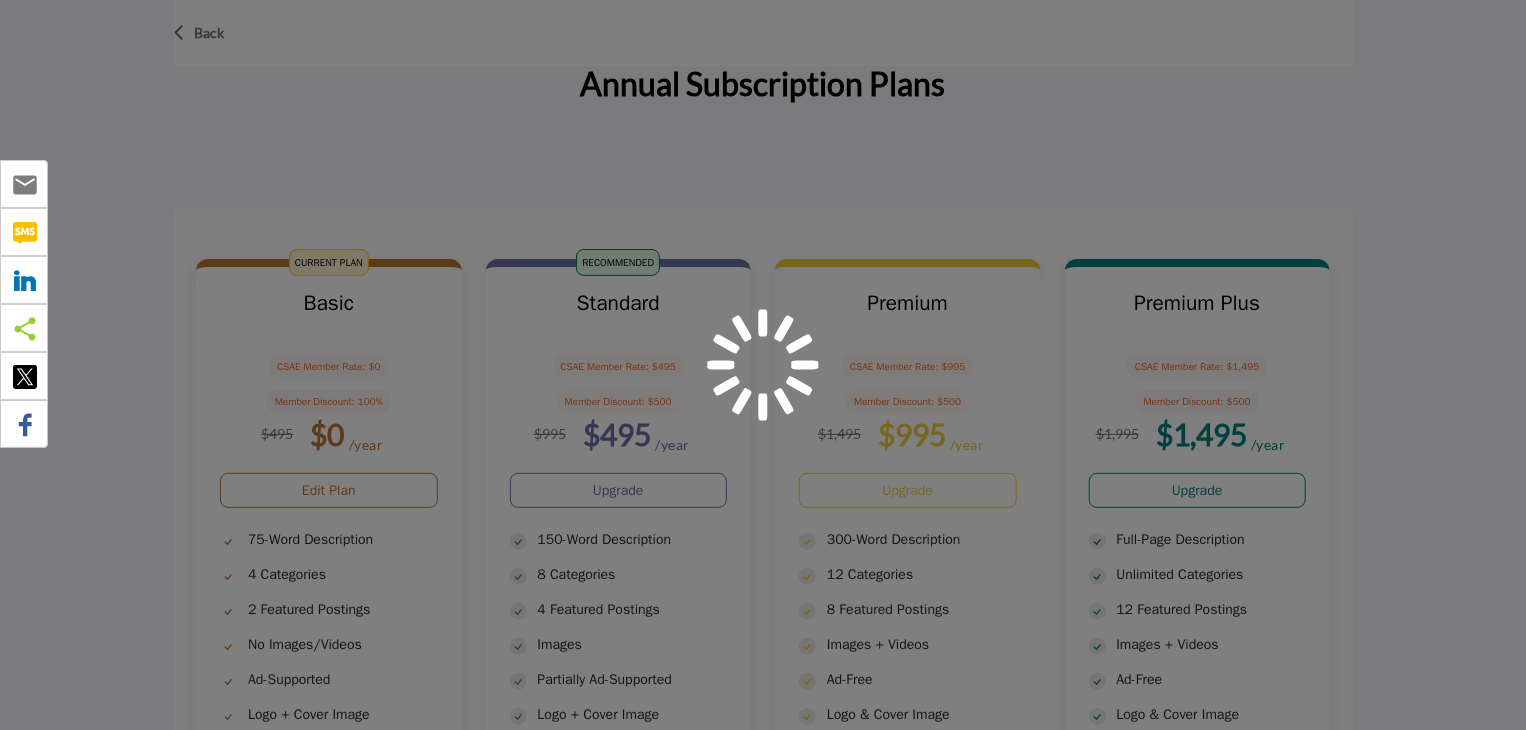 scroll, scrollTop: 44, scrollLeft: 0, axis: vertical 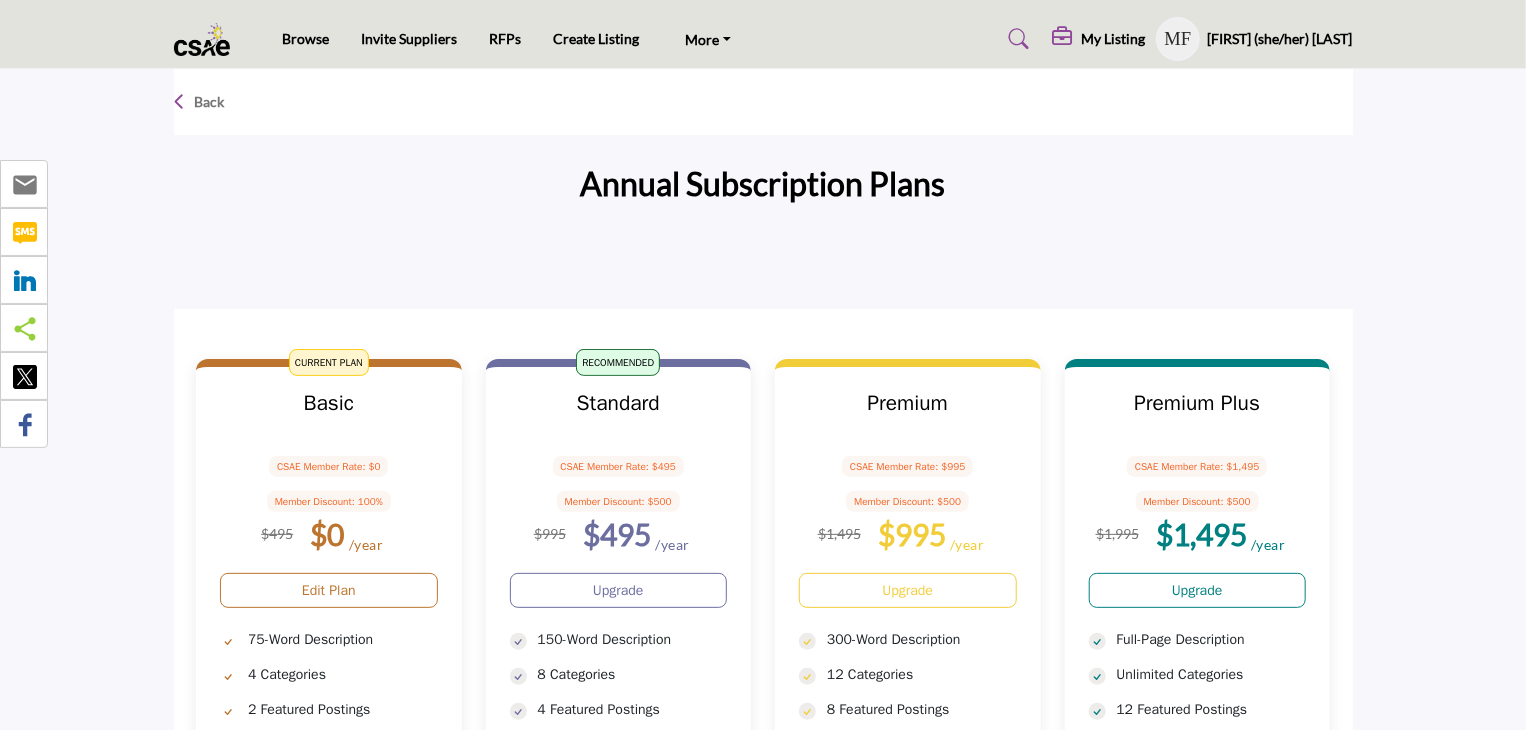 click on "My Listing" at bounding box center (1114, 39) 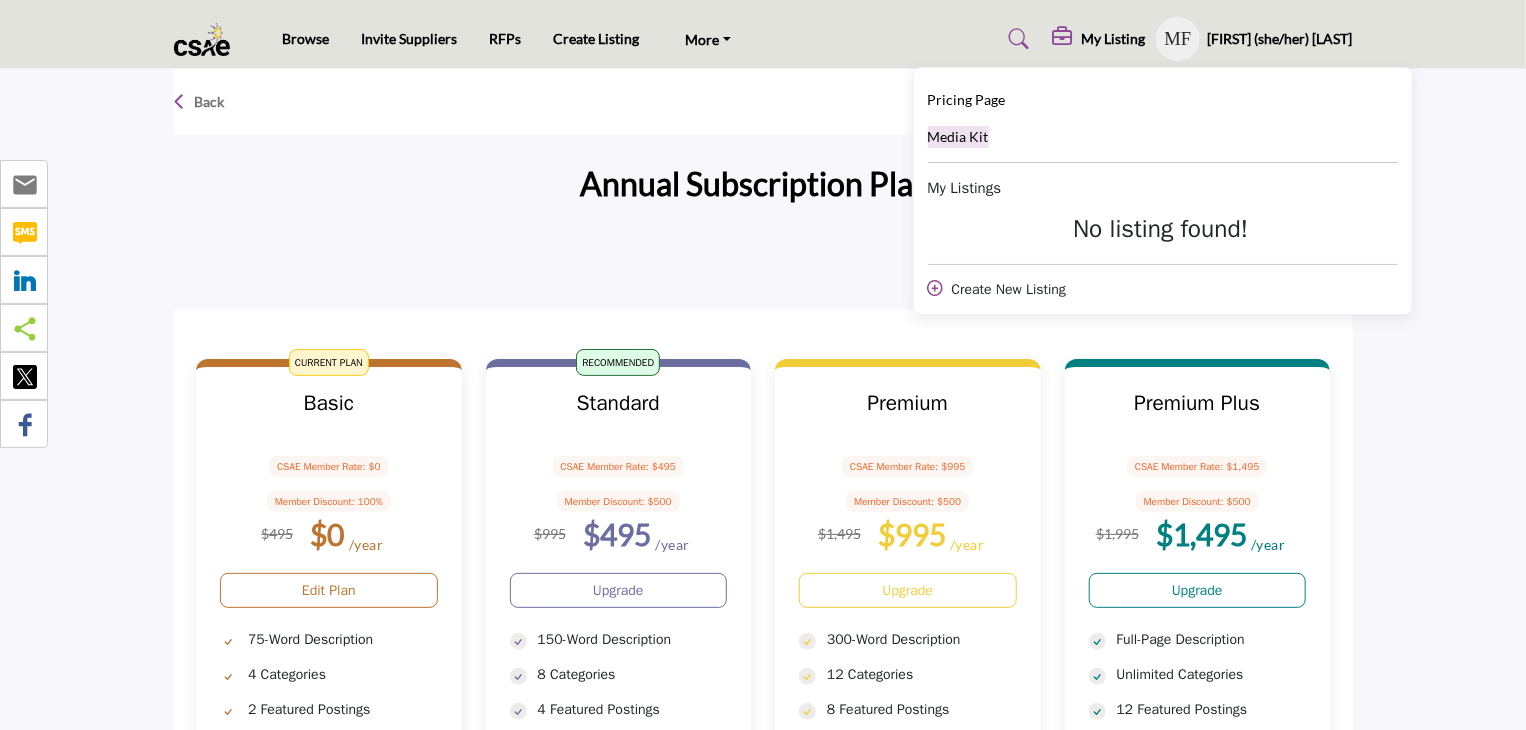 click on "Media Kit" at bounding box center [958, 136] 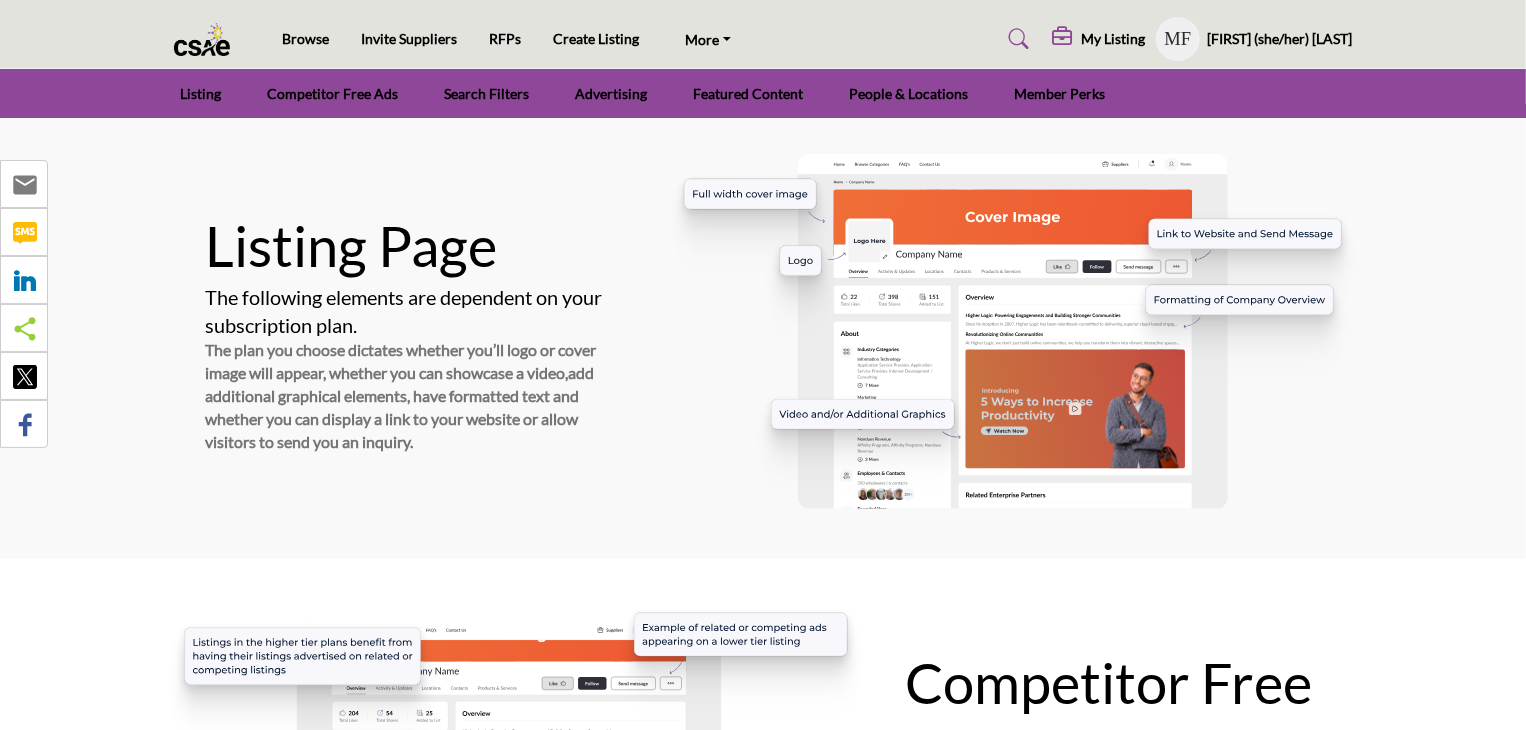 scroll, scrollTop: 0, scrollLeft: 0, axis: both 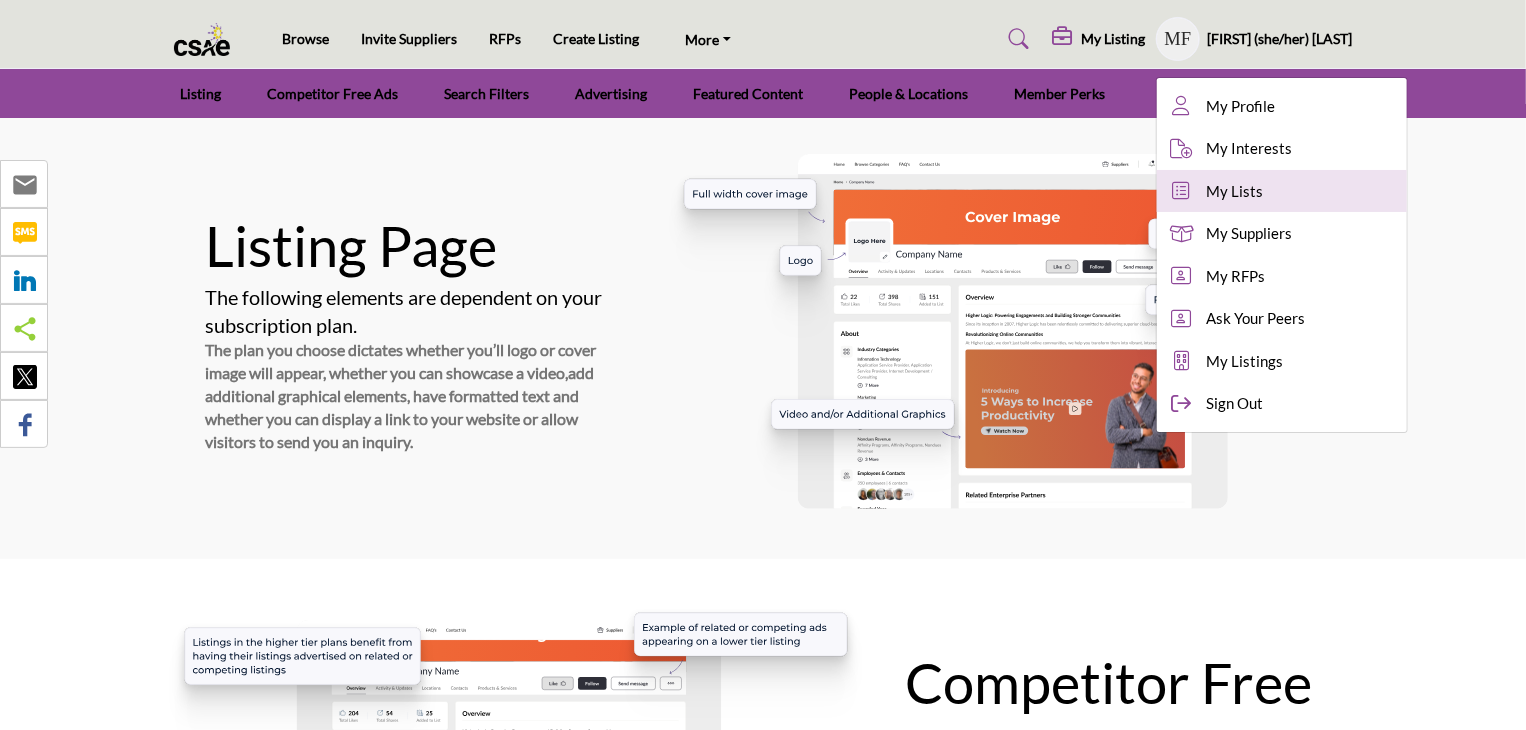 click on "My Lists" at bounding box center (1235, 191) 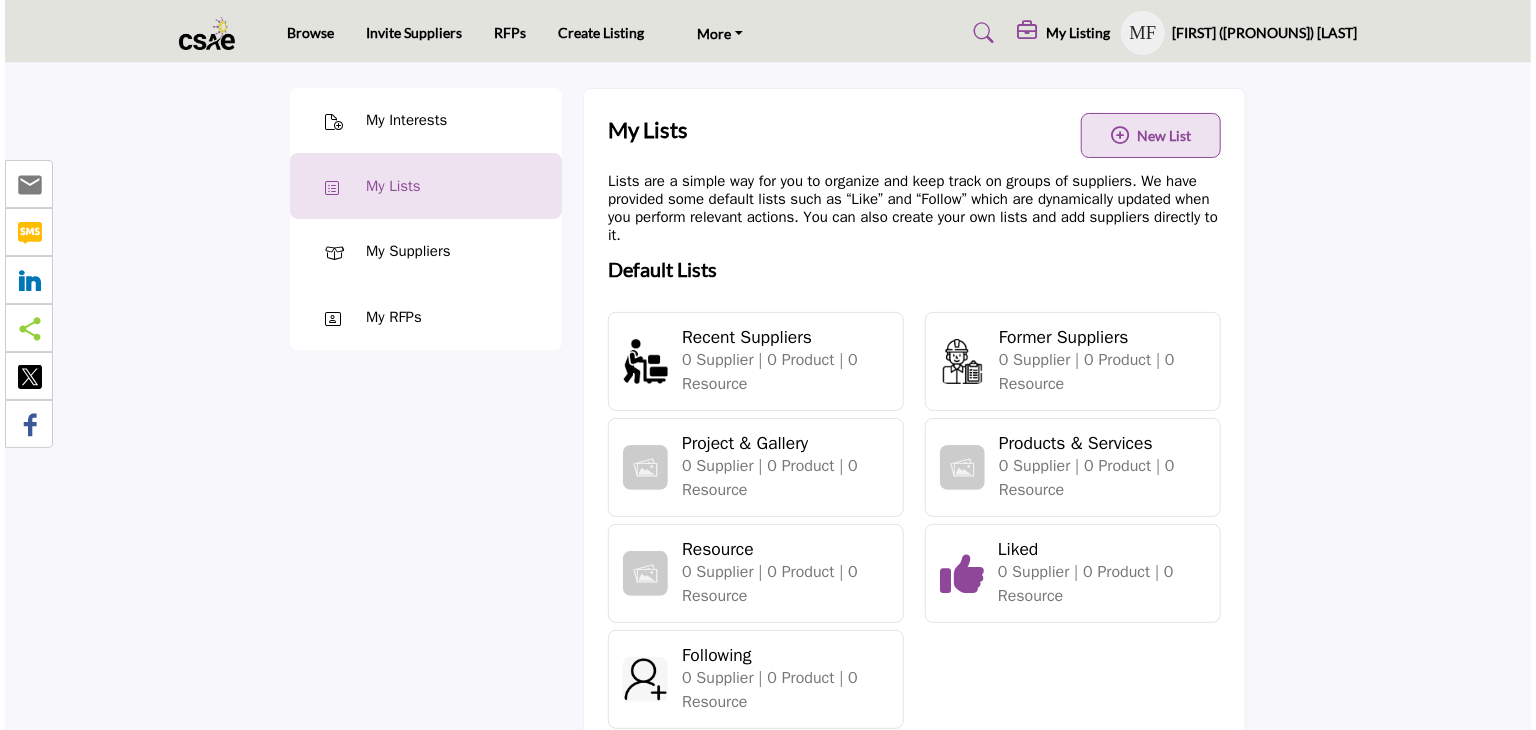 scroll, scrollTop: 0, scrollLeft: 0, axis: both 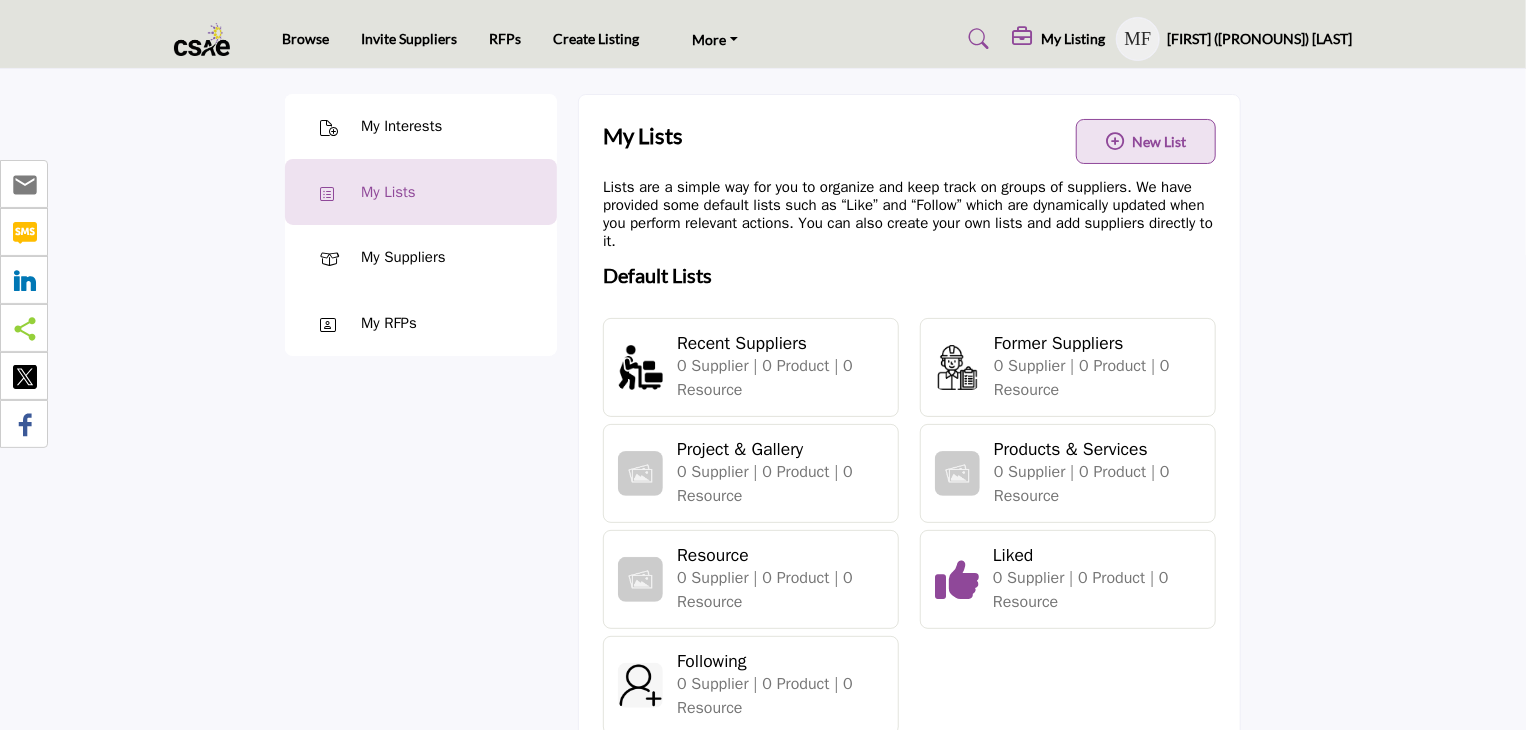click on "[FIRST] ([PRONOUNS]) [LAST]" at bounding box center [1260, 39] 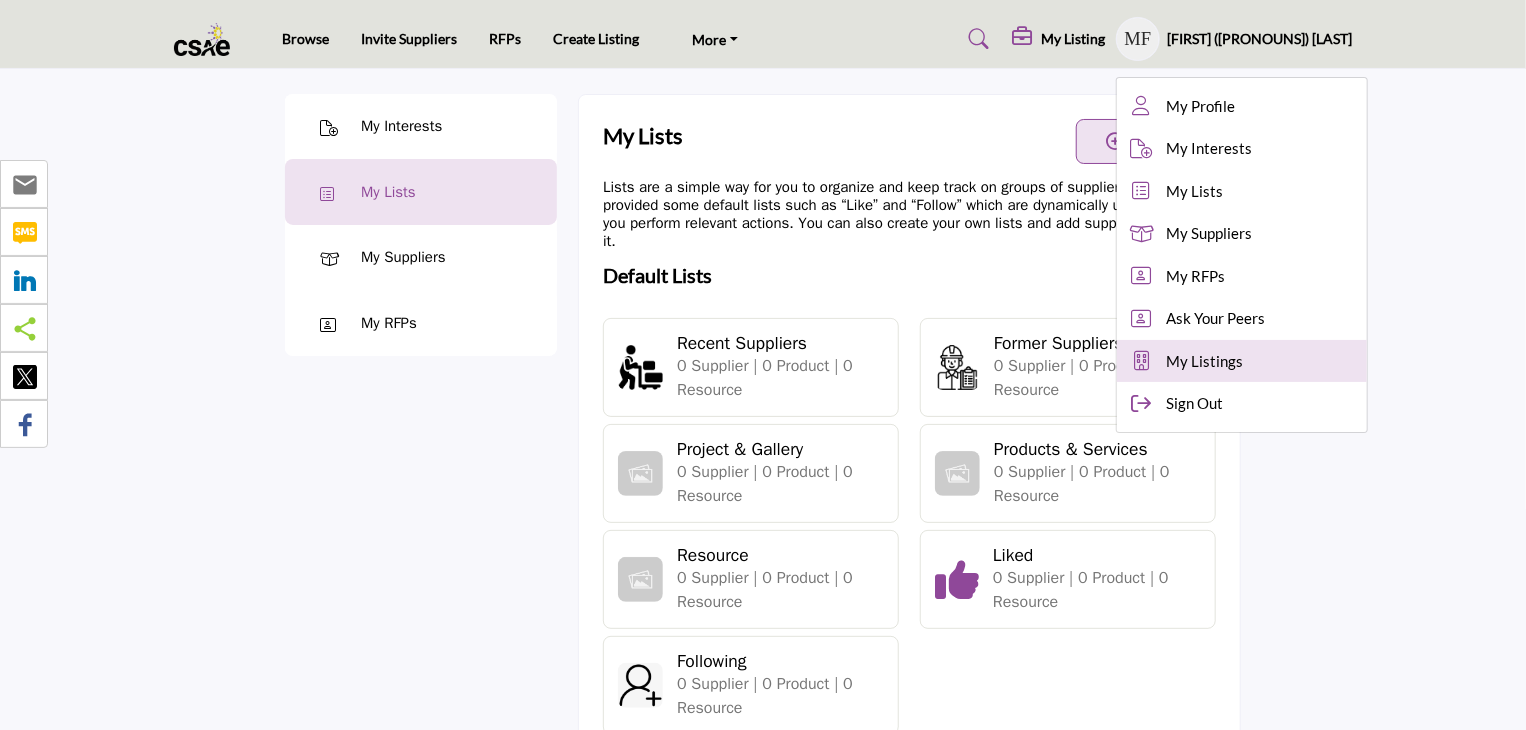 click on "My Listings" at bounding box center [1205, 361] 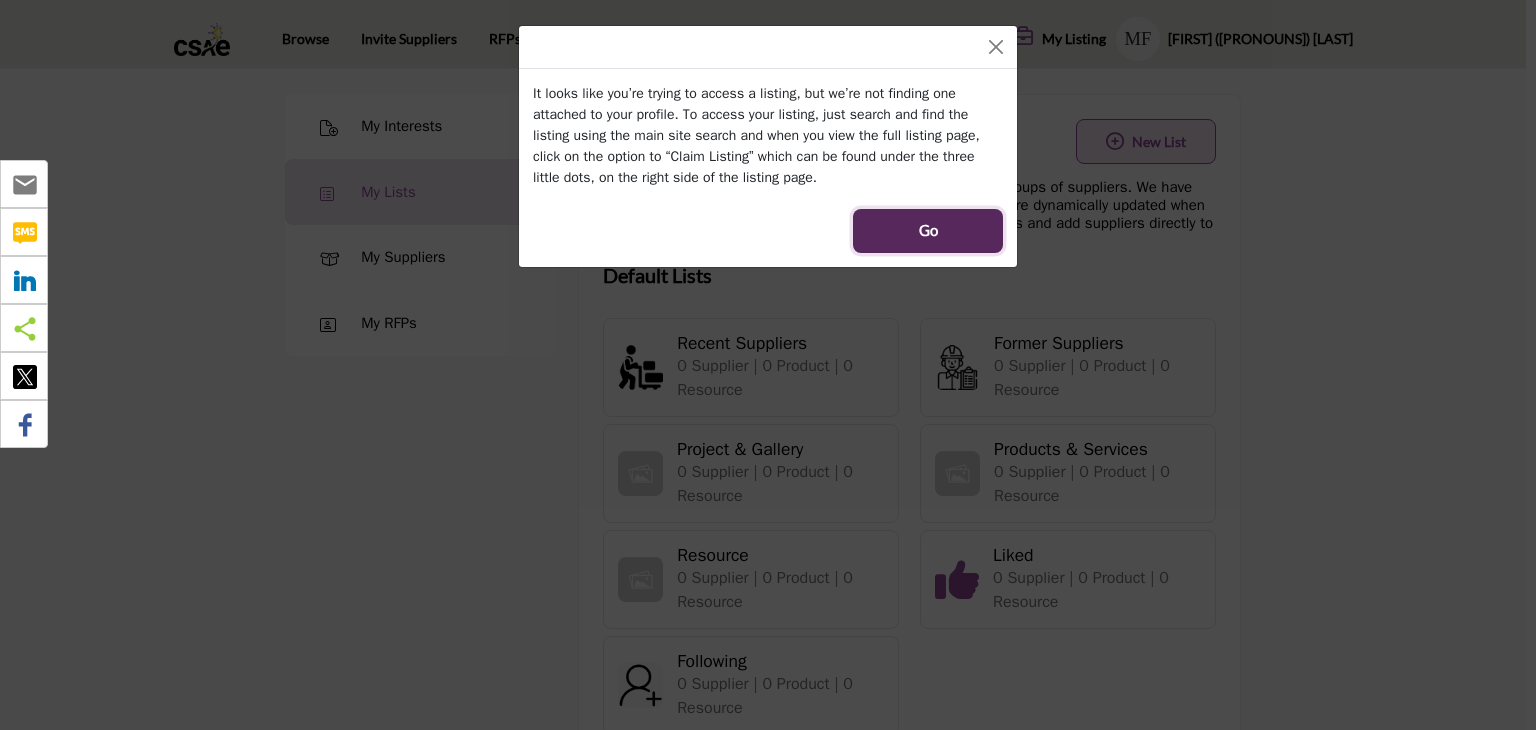 click on "Go" at bounding box center [928, 231] 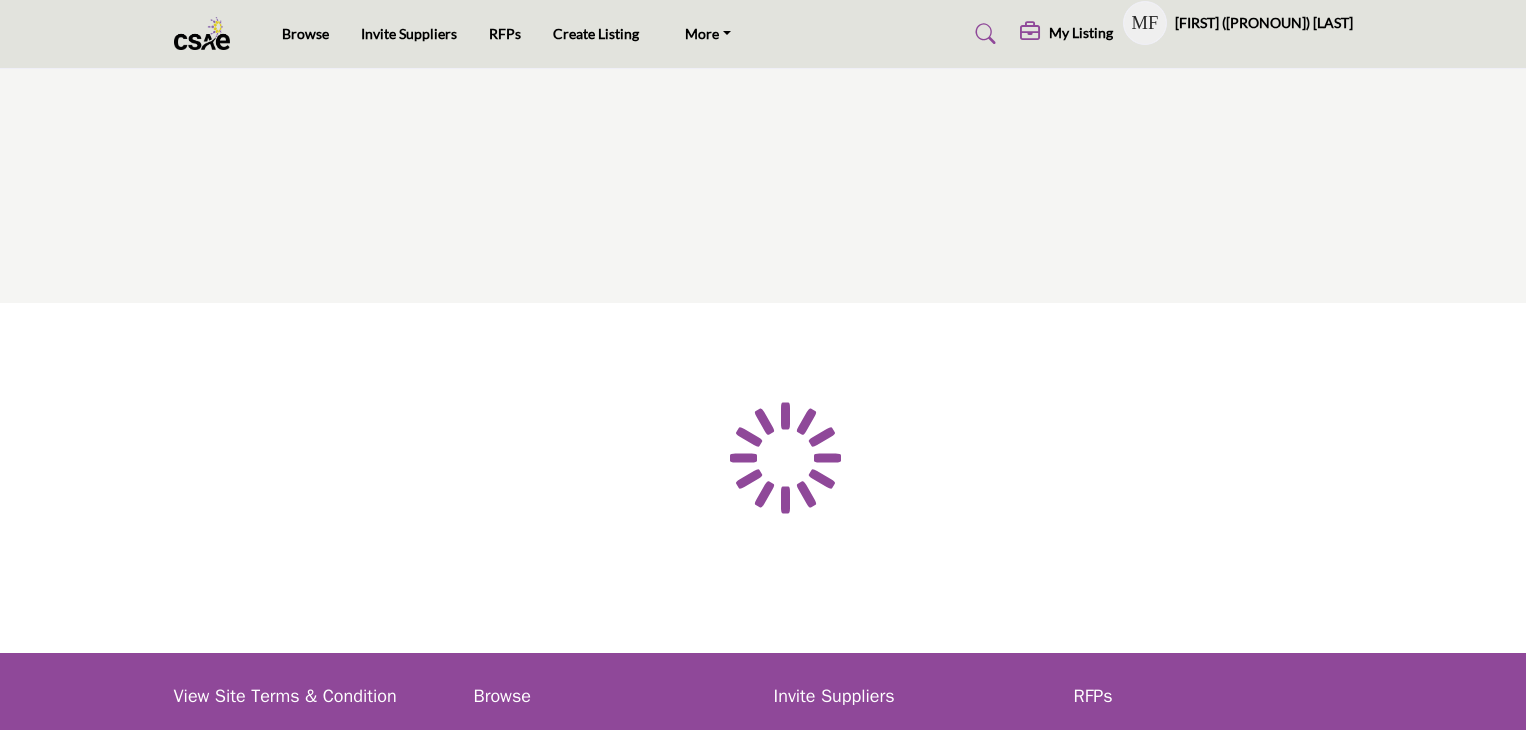 scroll, scrollTop: 0, scrollLeft: 0, axis: both 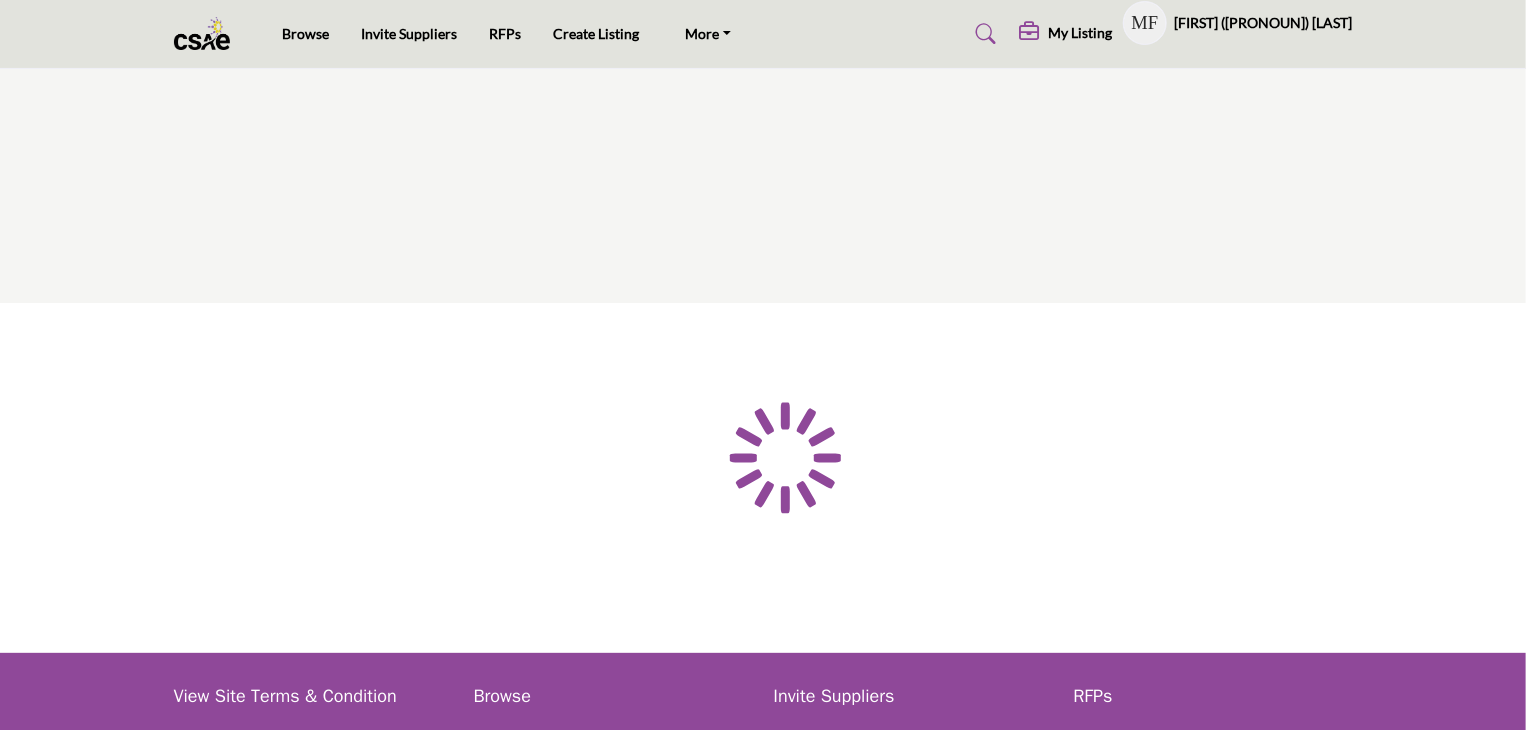 click at bounding box center (0, 0) 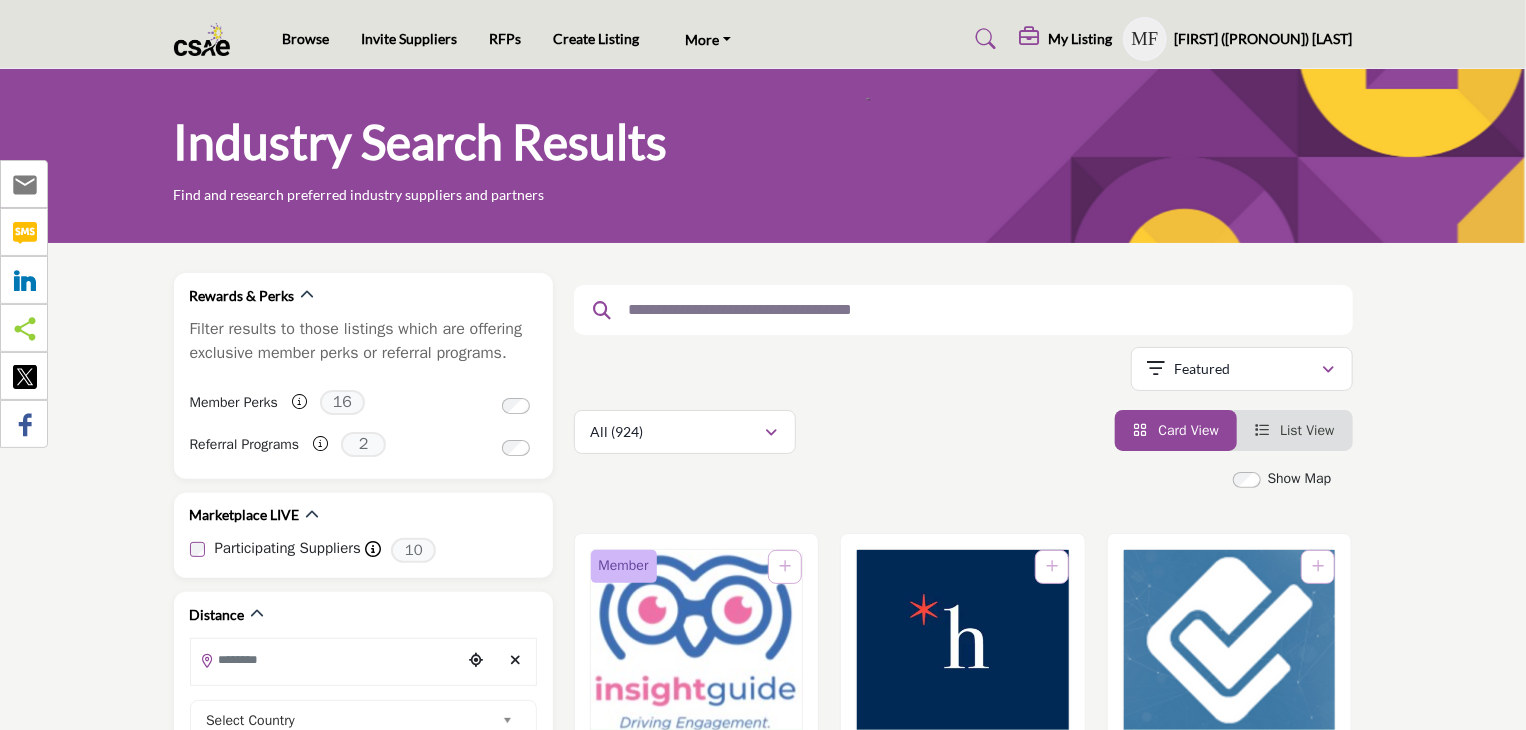 click at bounding box center [982, 39] 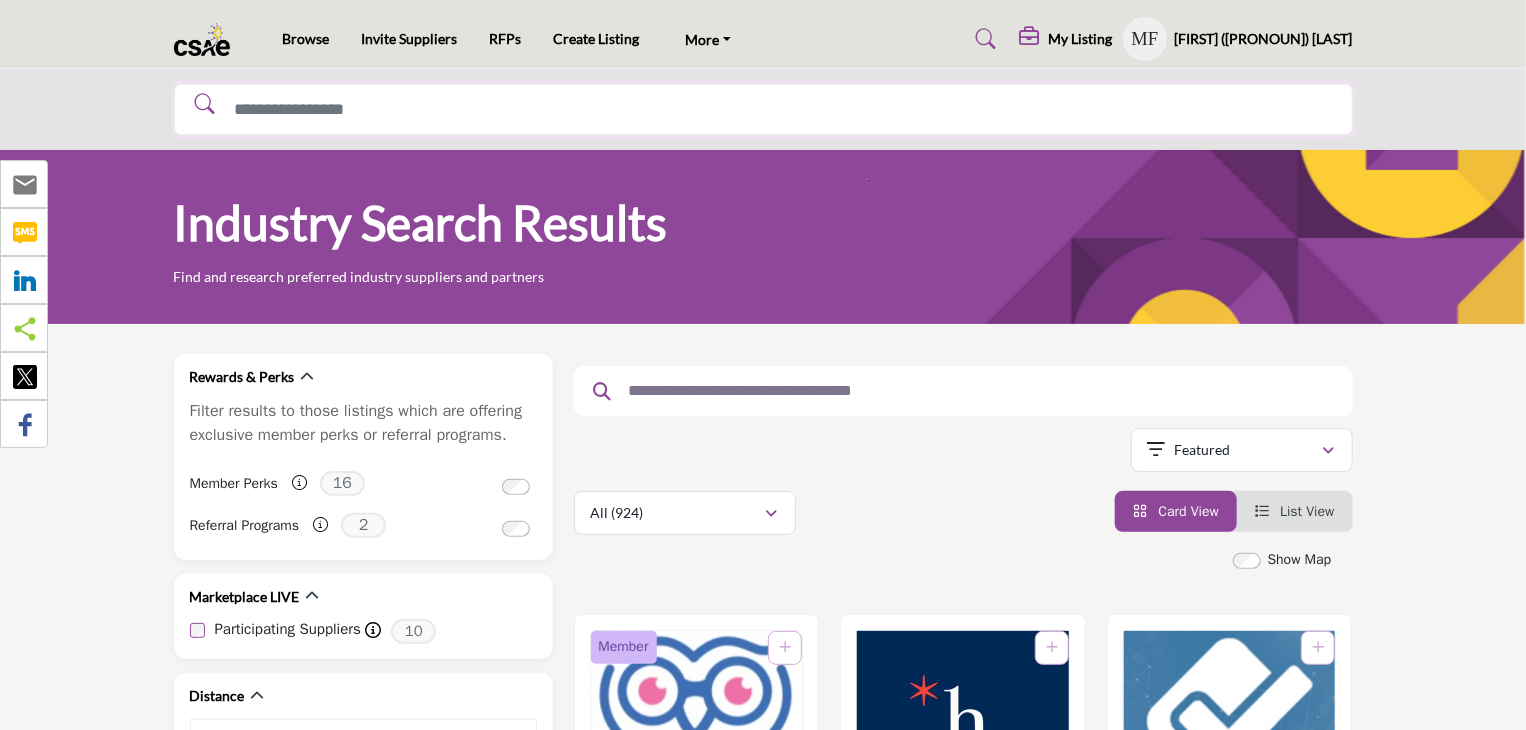 click at bounding box center [763, 109] 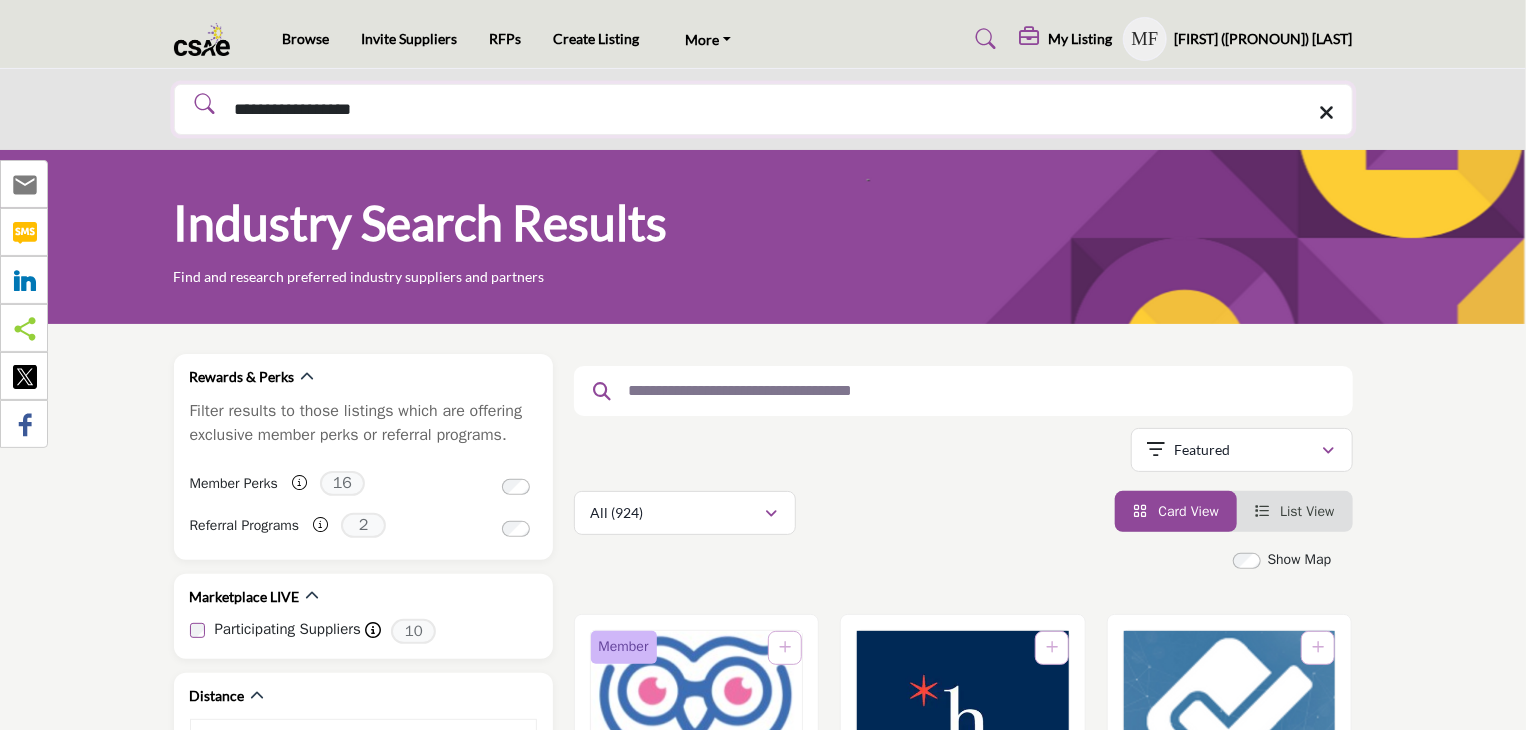 type on "**********" 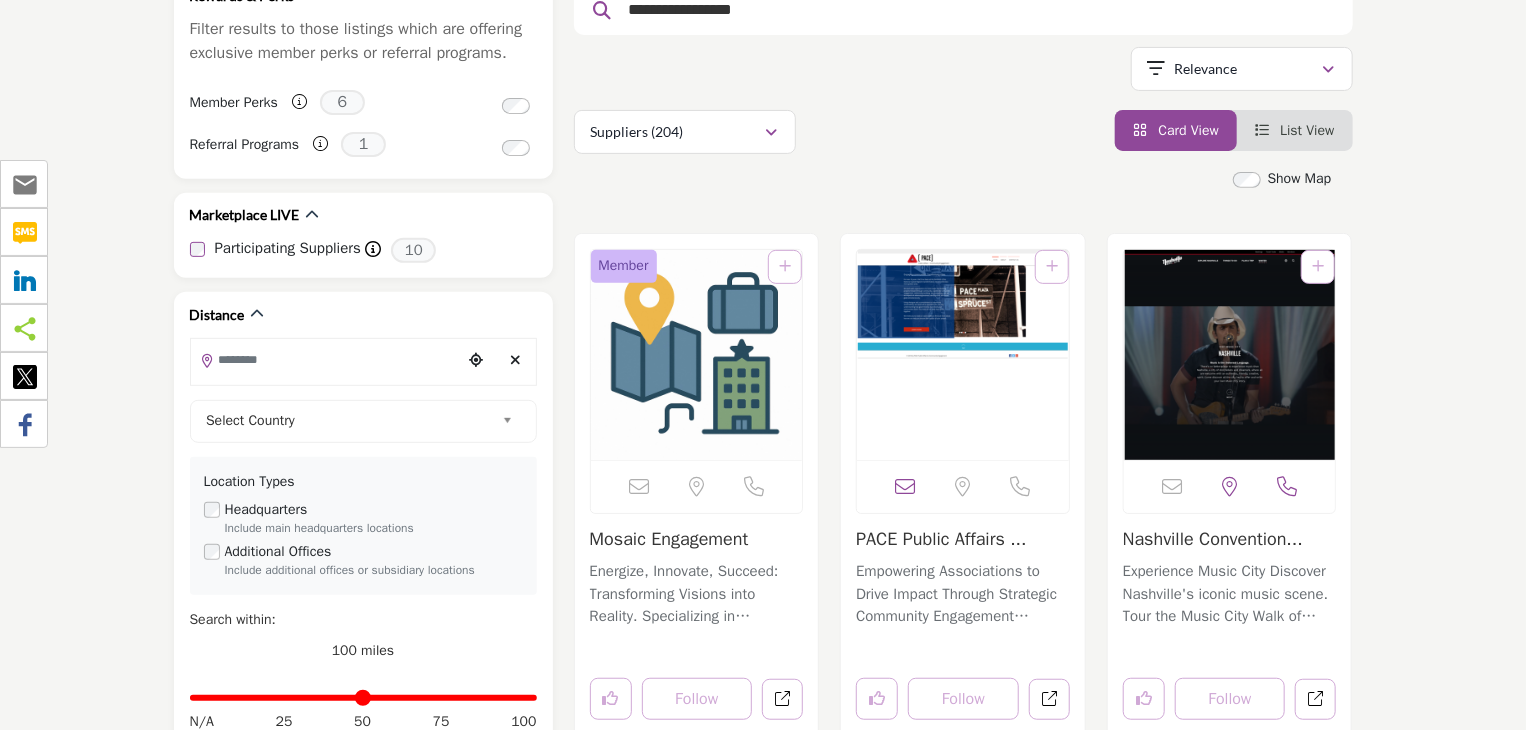 scroll, scrollTop: 400, scrollLeft: 0, axis: vertical 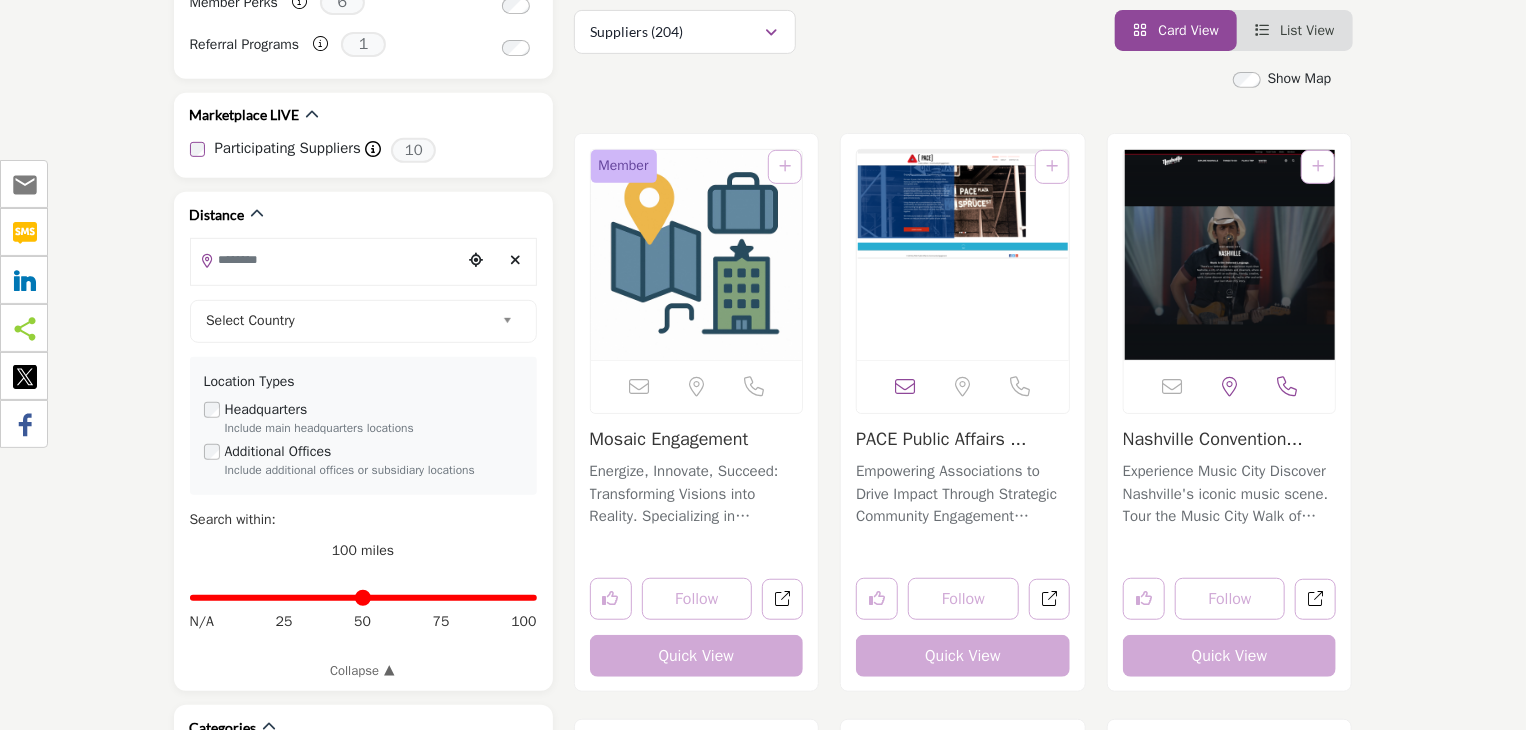 click at bounding box center (697, 255) 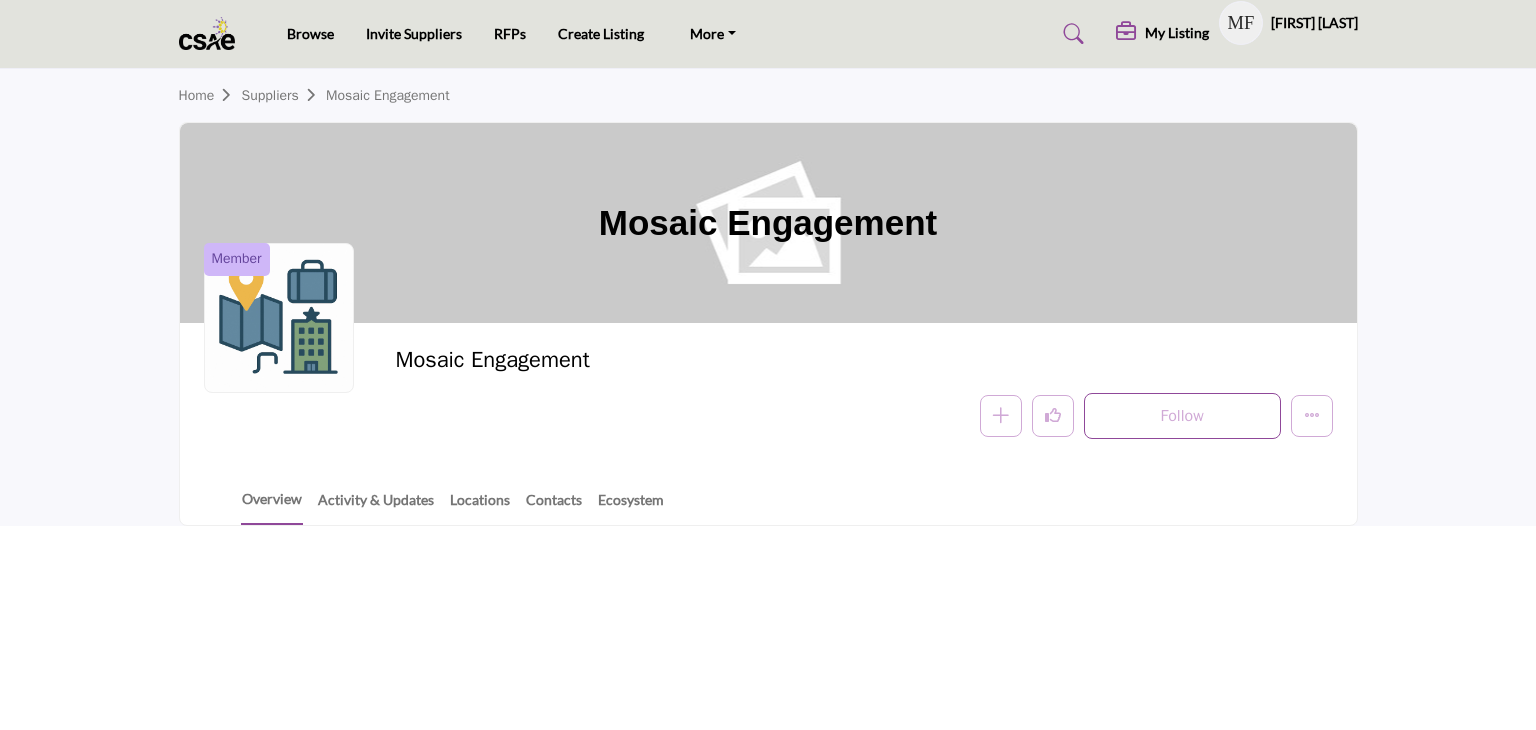 scroll, scrollTop: 0, scrollLeft: 0, axis: both 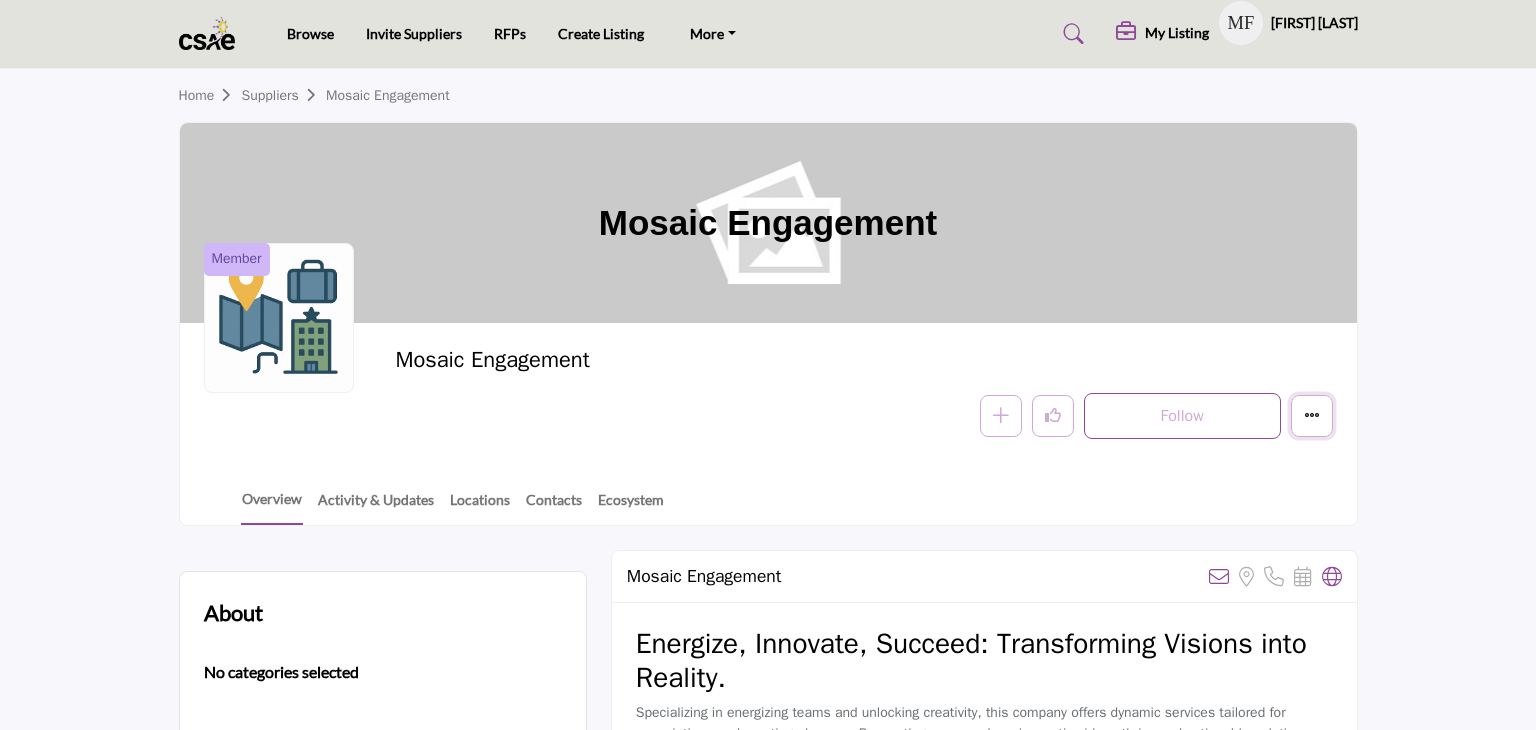 click at bounding box center [1312, 416] 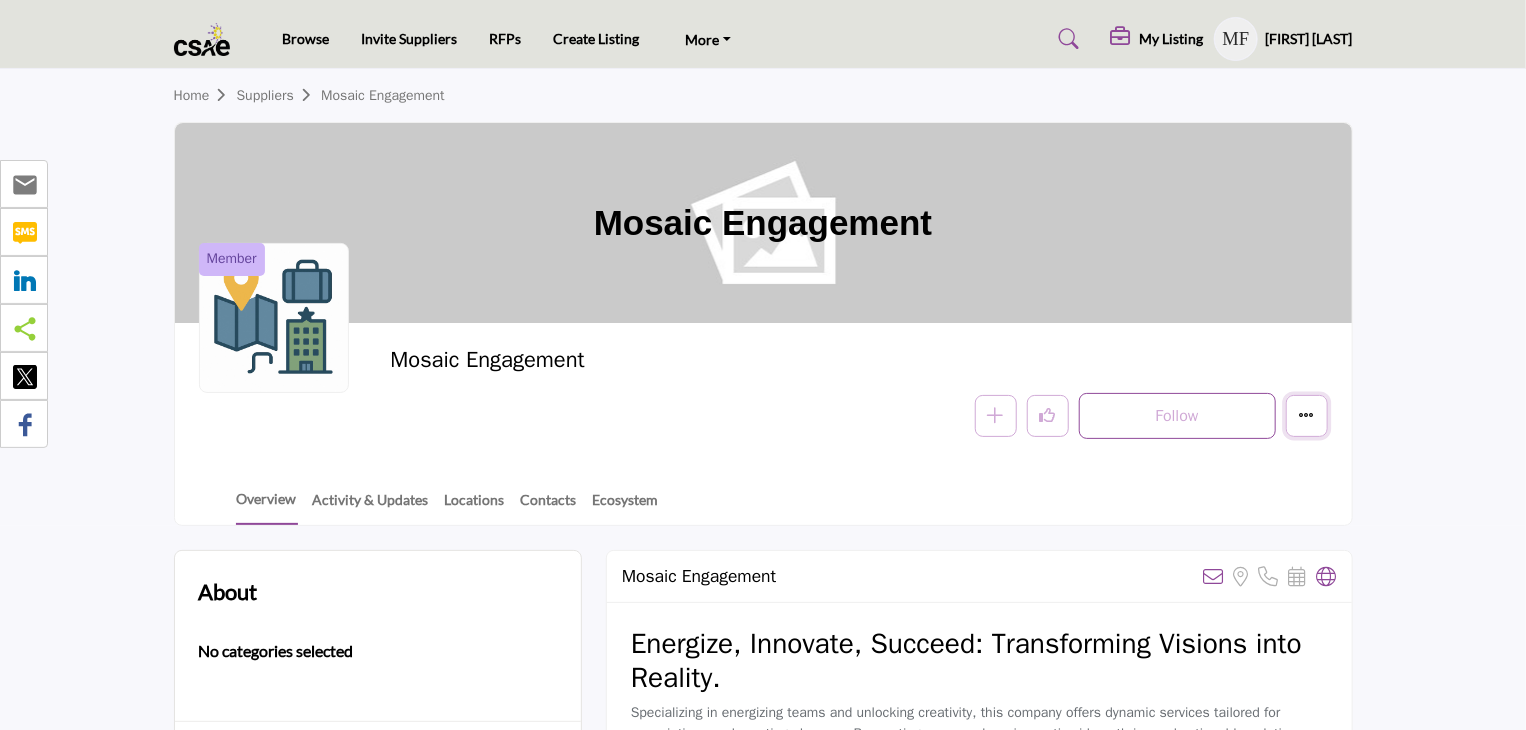 click at bounding box center (1307, 415) 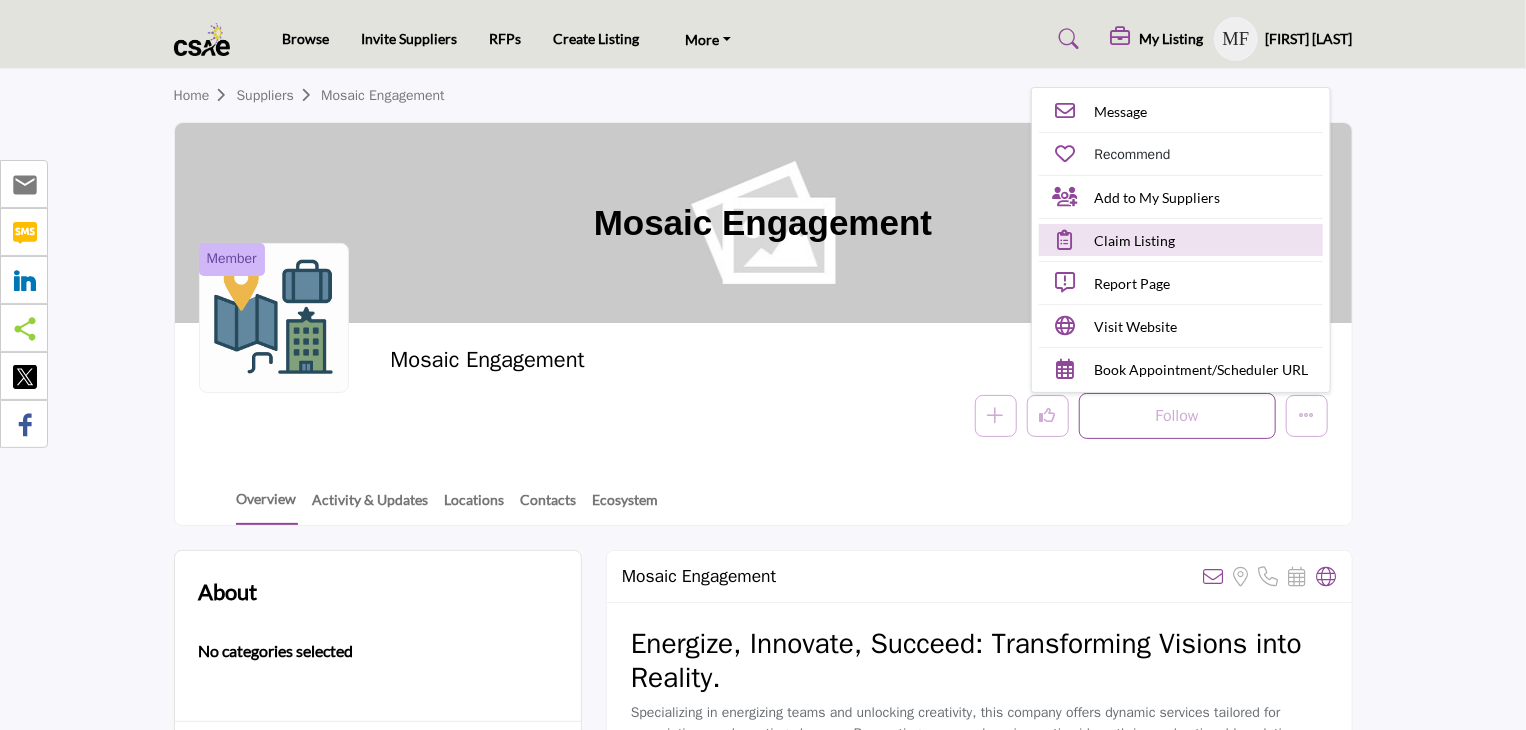 click on "Claim Listing" at bounding box center (1135, 240) 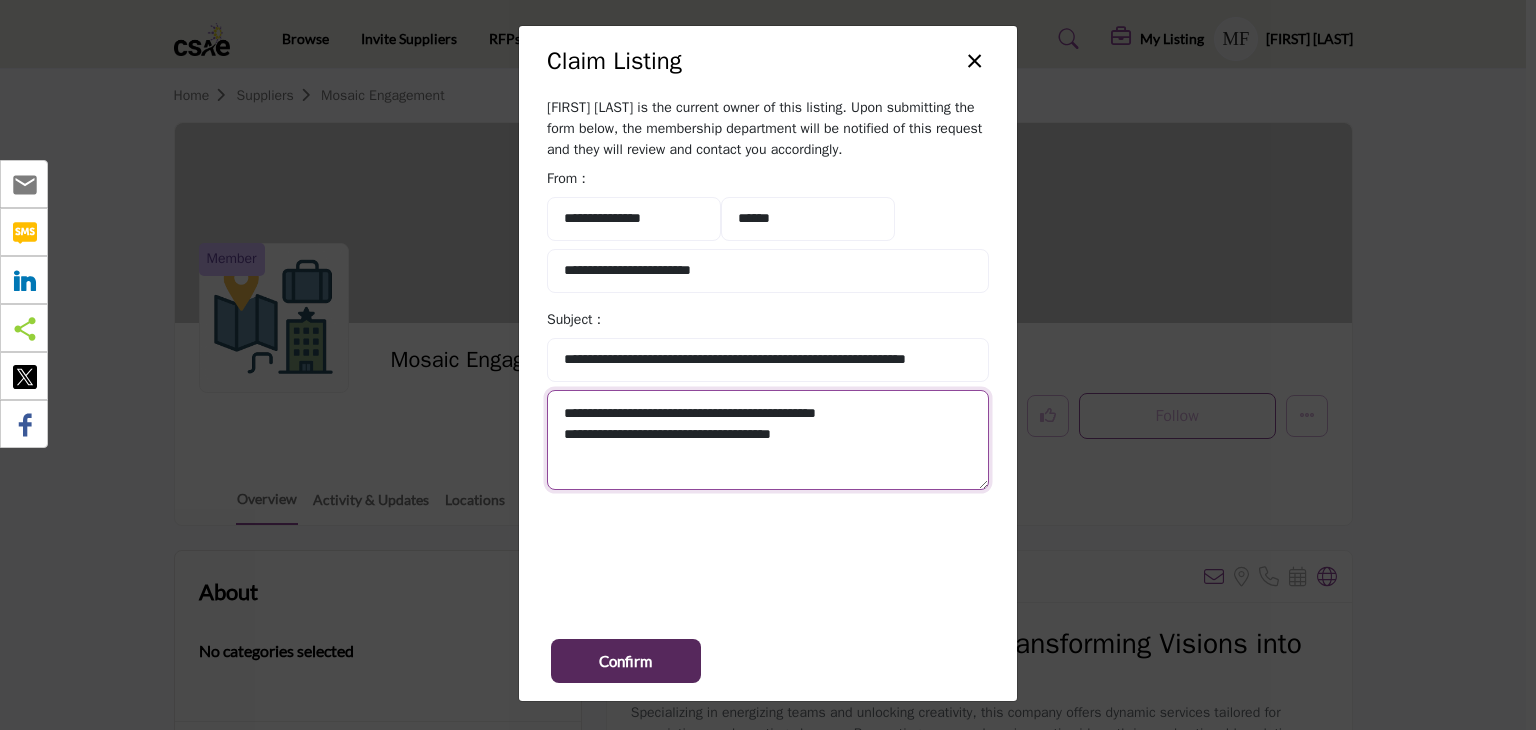 click on "**********" at bounding box center [768, 440] 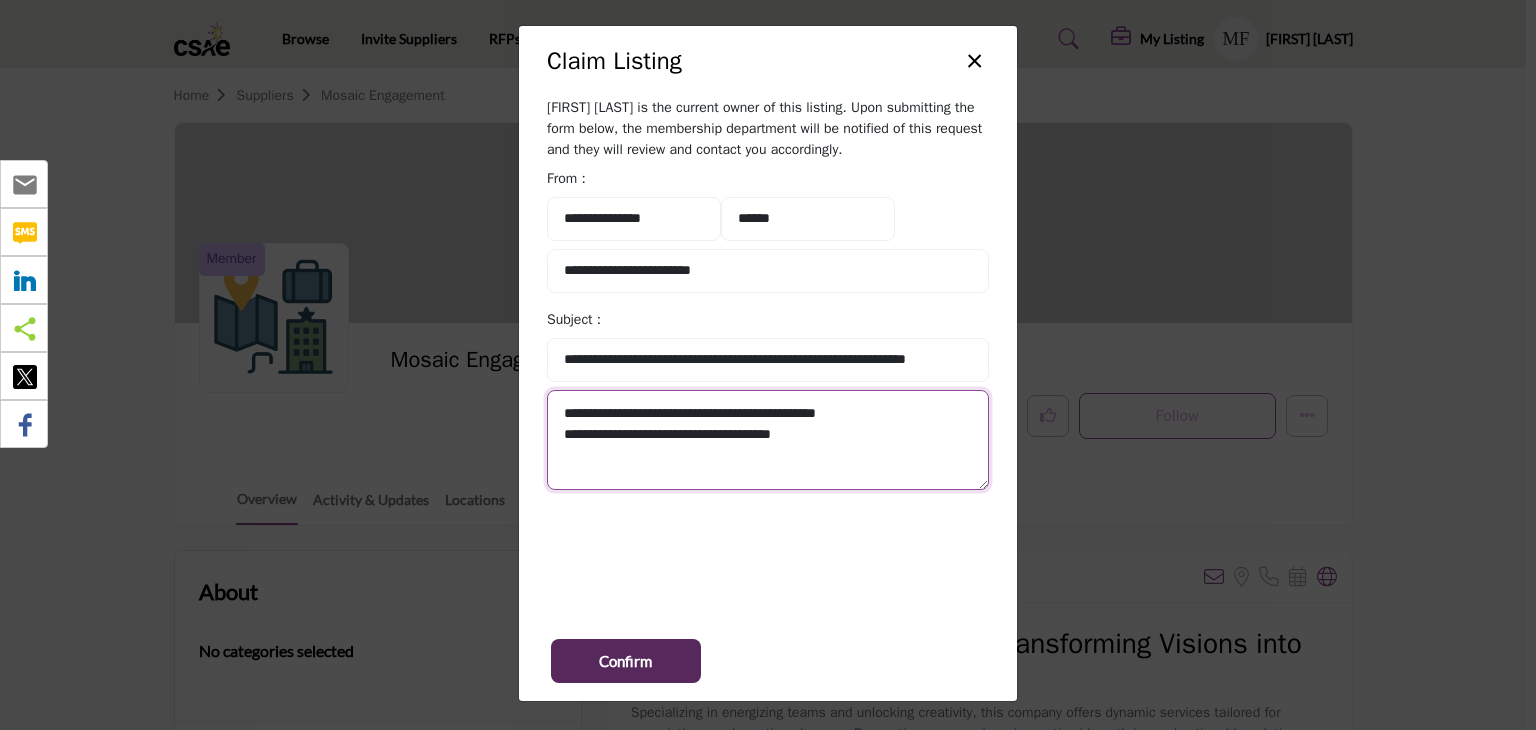 drag, startPoint x: 854, startPoint y: 442, endPoint x: 571, endPoint y: 412, distance: 284.58566 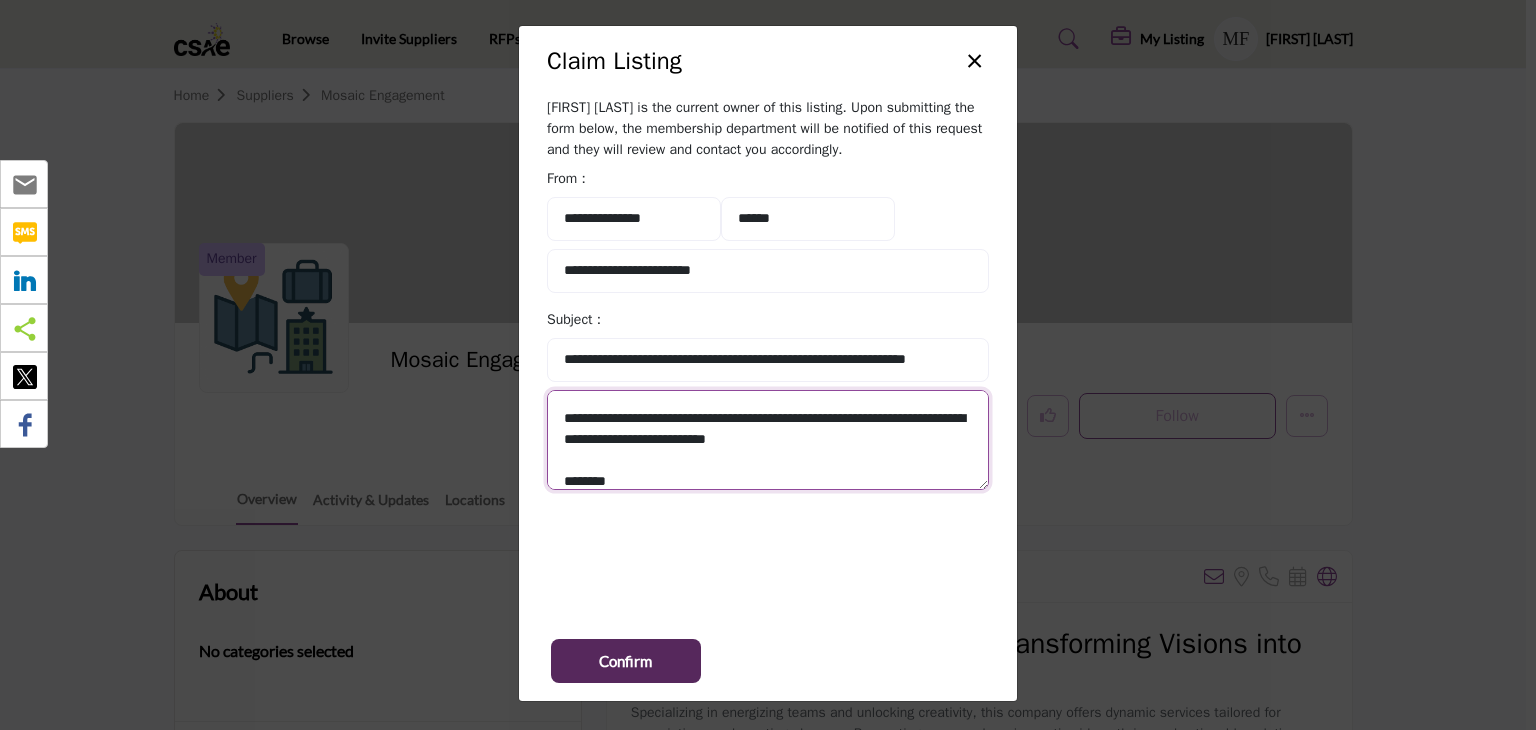 scroll, scrollTop: 59, scrollLeft: 0, axis: vertical 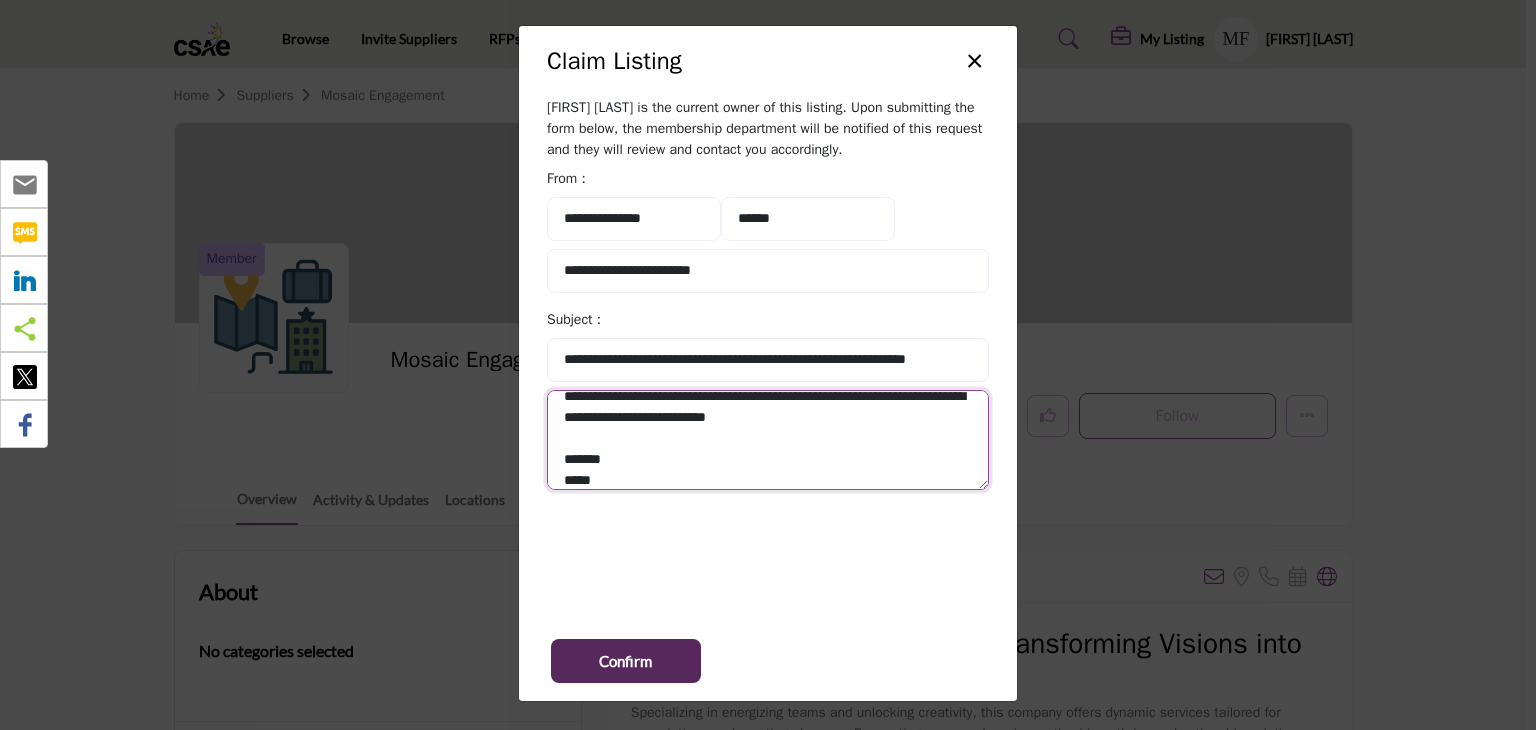 type on "**********" 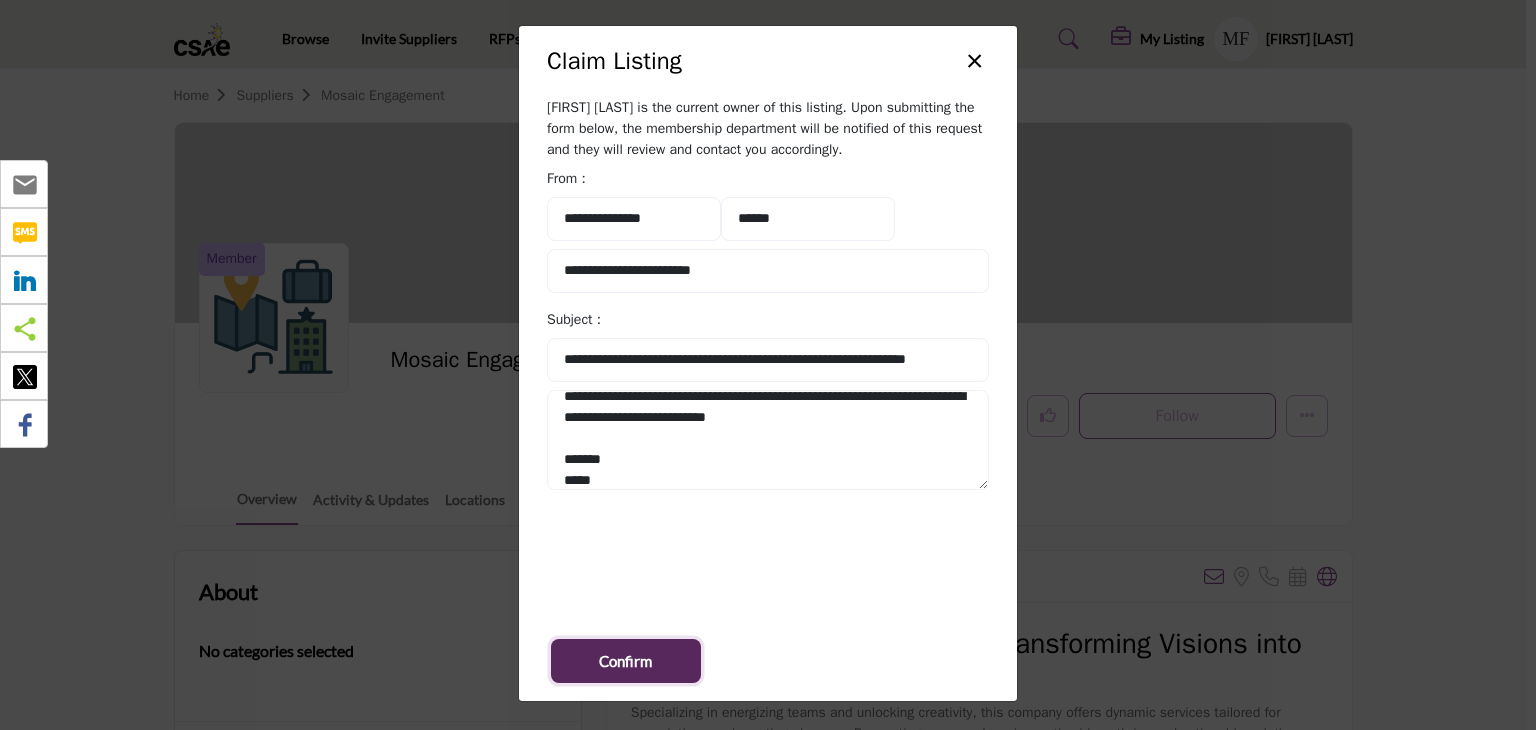 click on "Confirm" at bounding box center (625, 661) 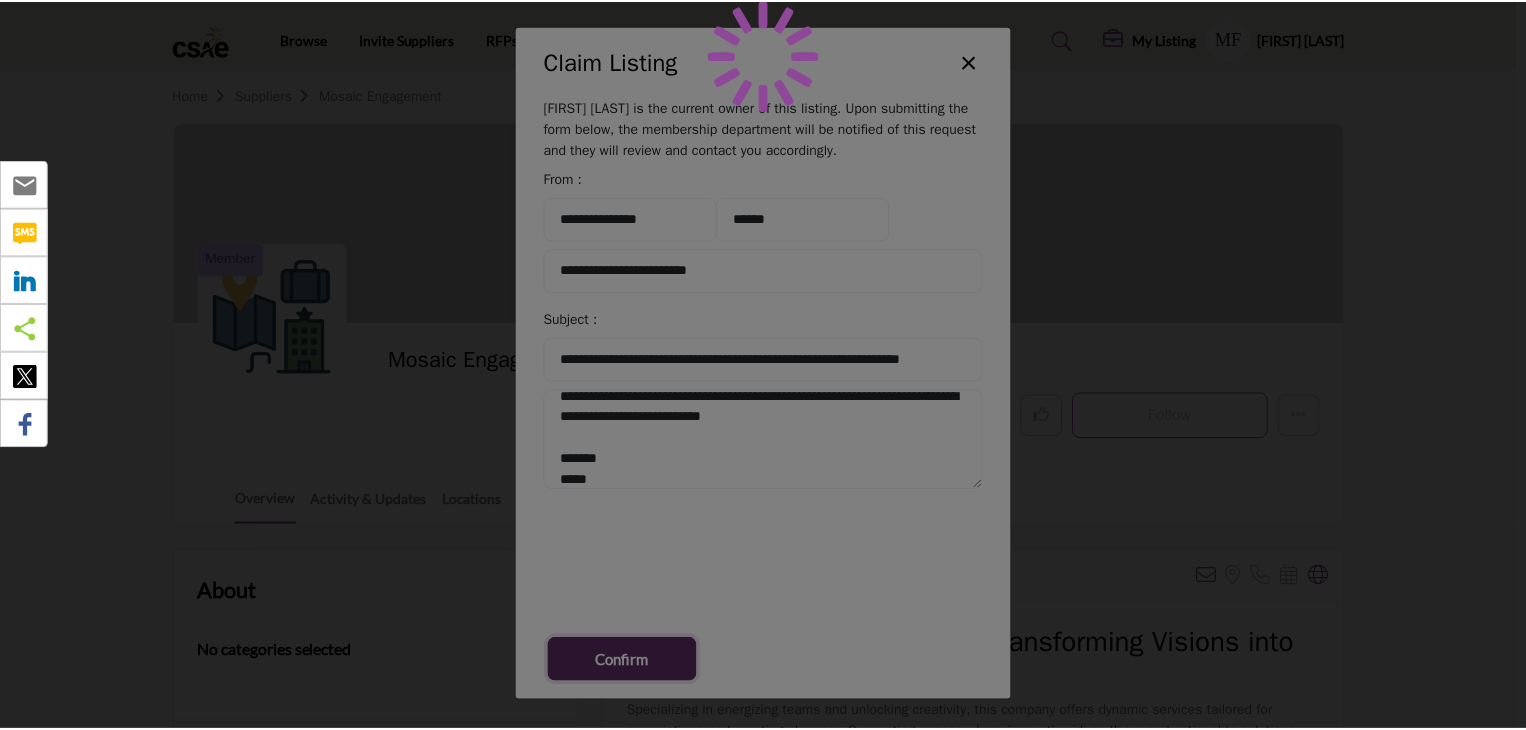 scroll, scrollTop: 0, scrollLeft: 0, axis: both 